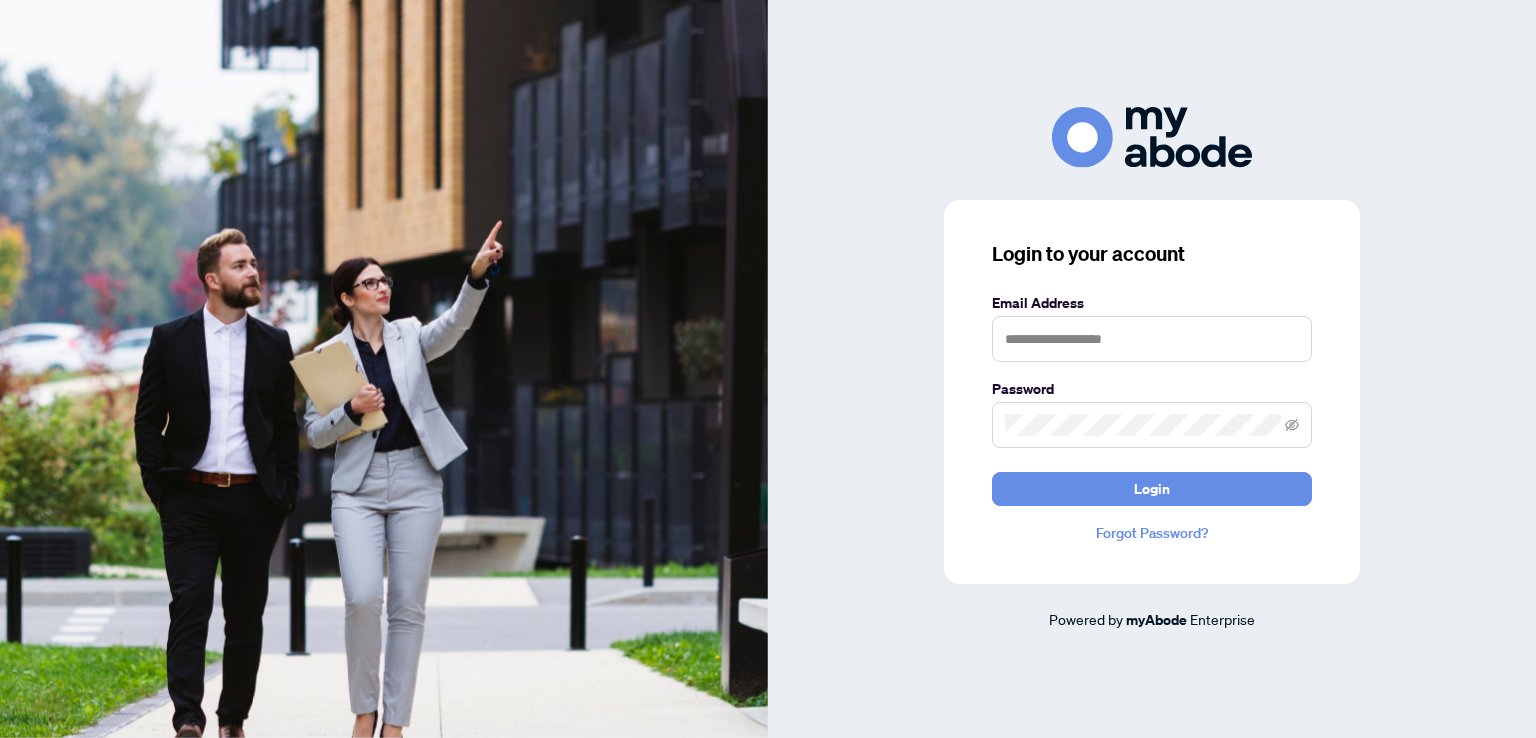 scroll, scrollTop: 0, scrollLeft: 0, axis: both 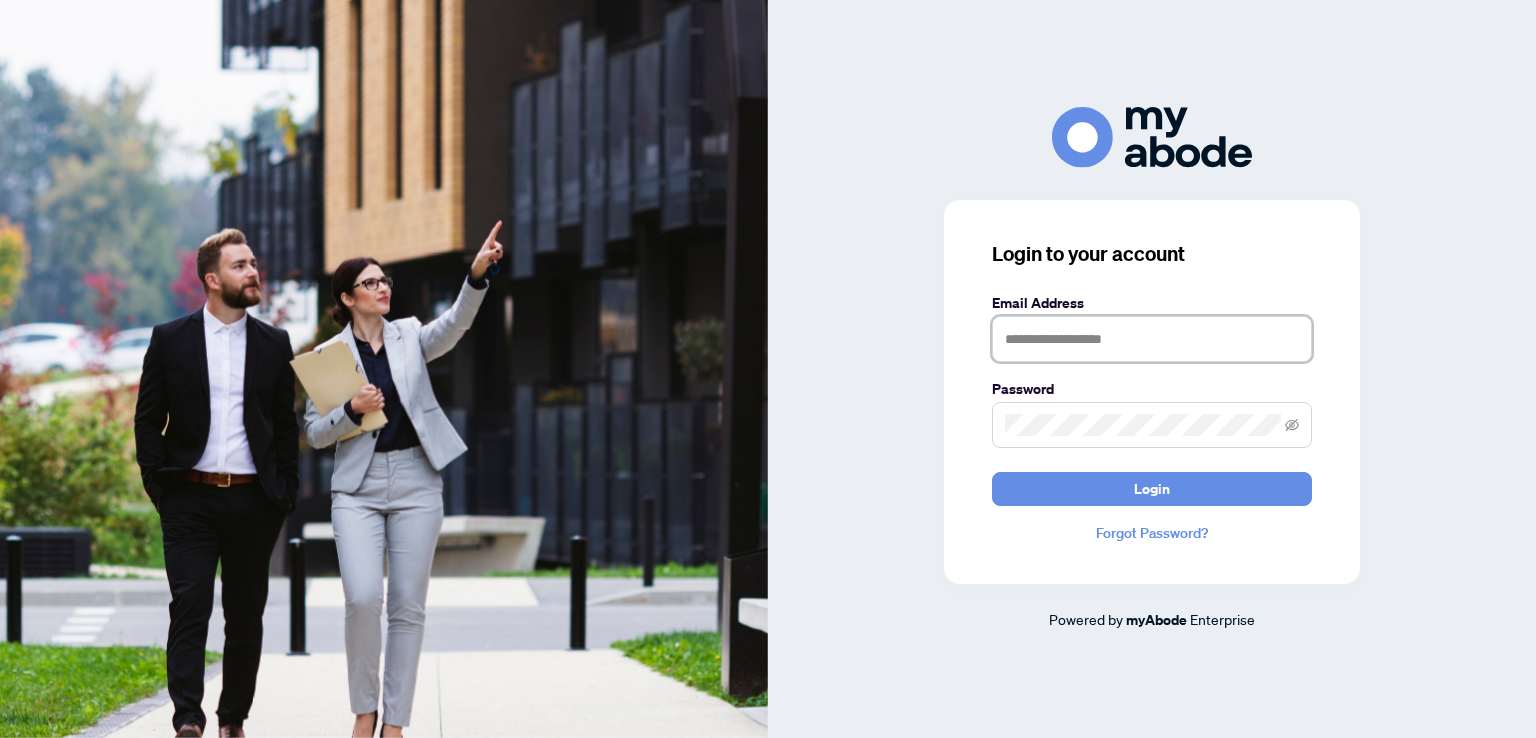 click at bounding box center [1152, 339] 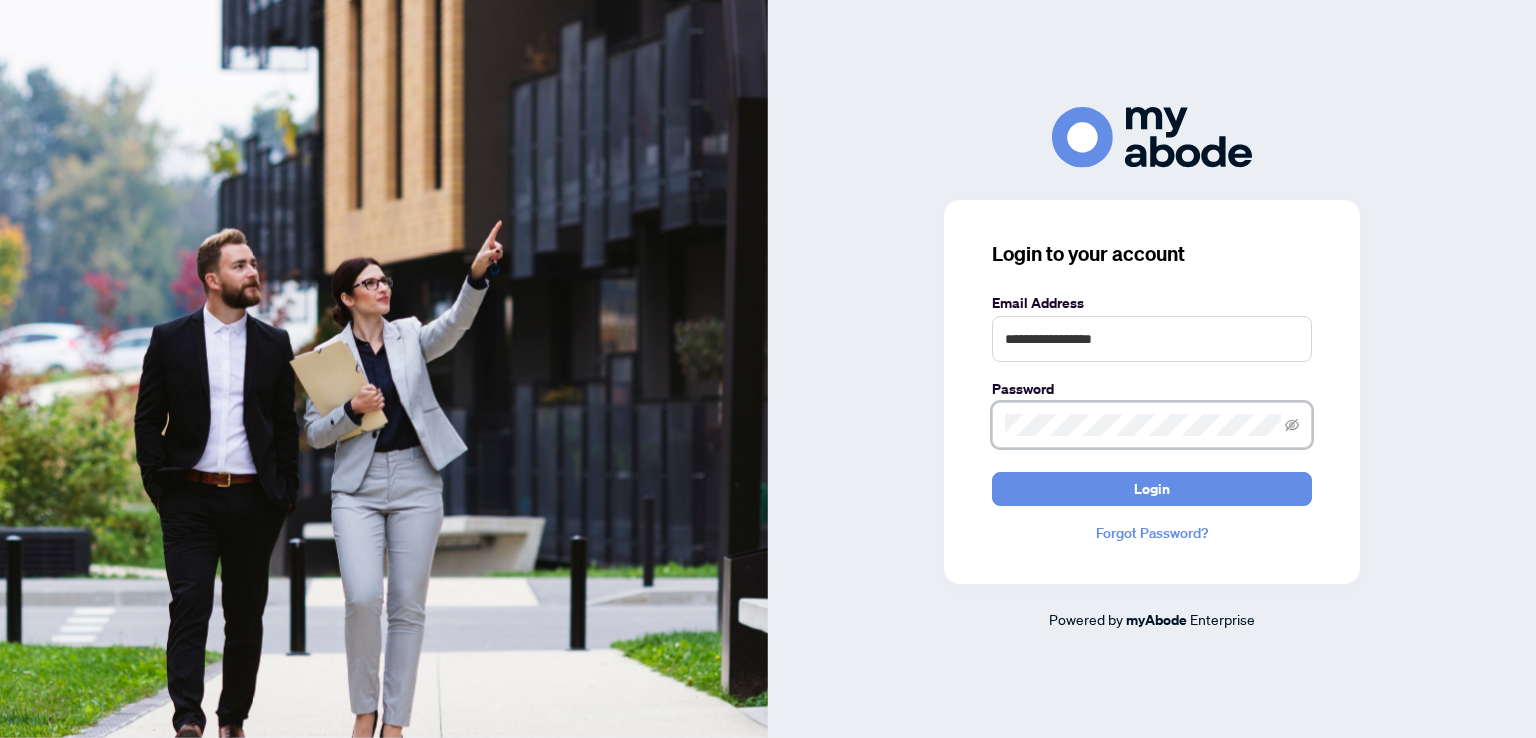 click on "Login" at bounding box center [1152, 489] 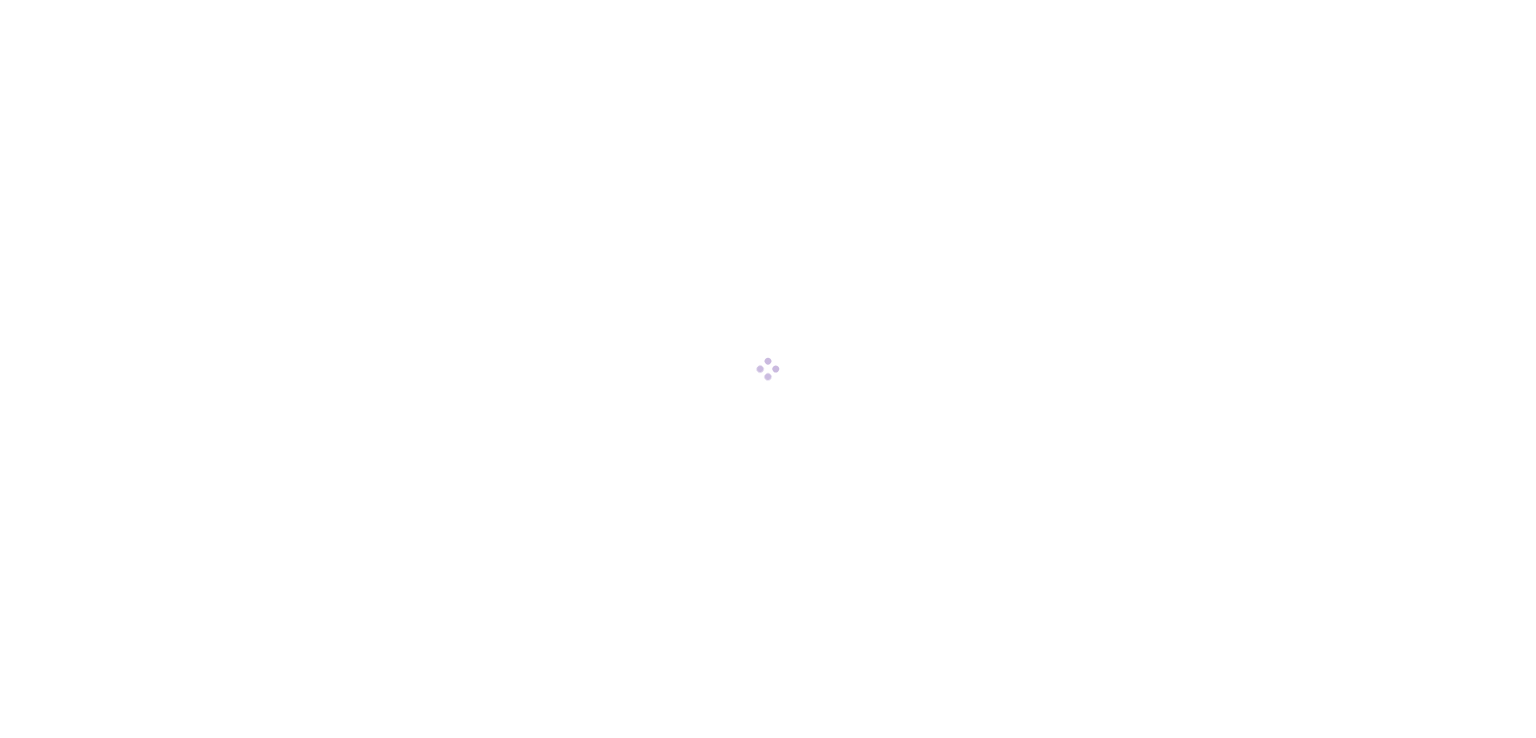 scroll, scrollTop: 0, scrollLeft: 0, axis: both 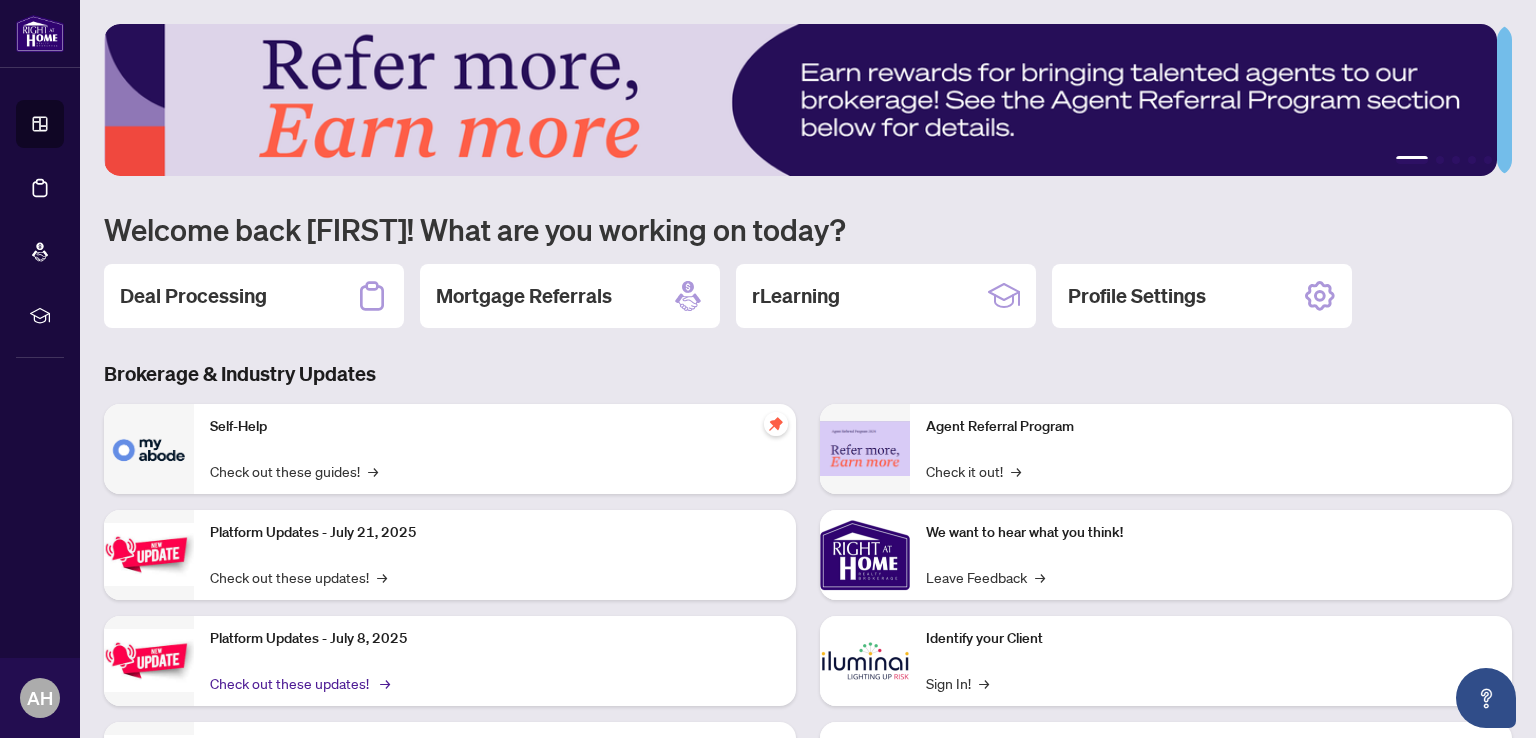 click on "Check out these updates! →" at bounding box center (298, 683) 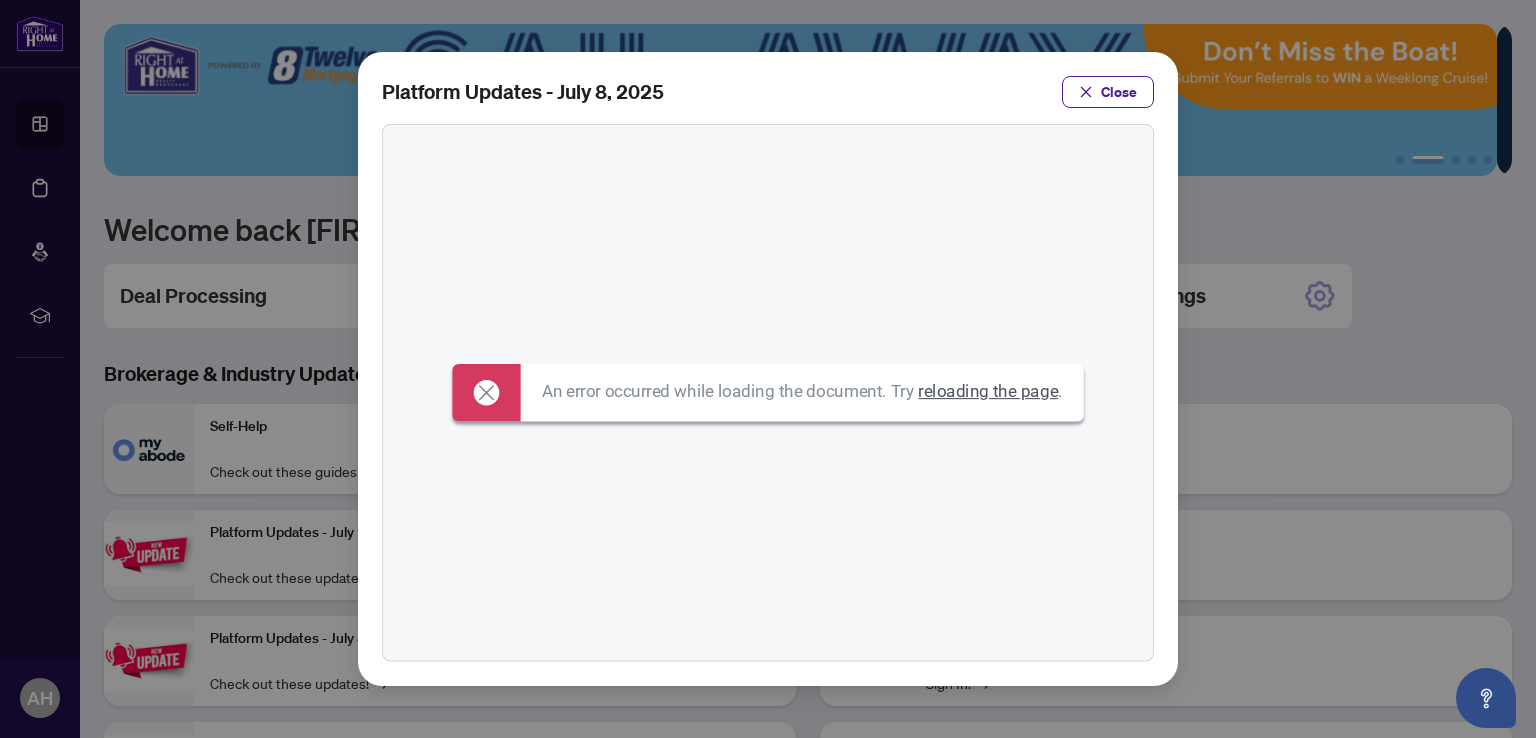 click on "reloading the page" at bounding box center (988, 391) 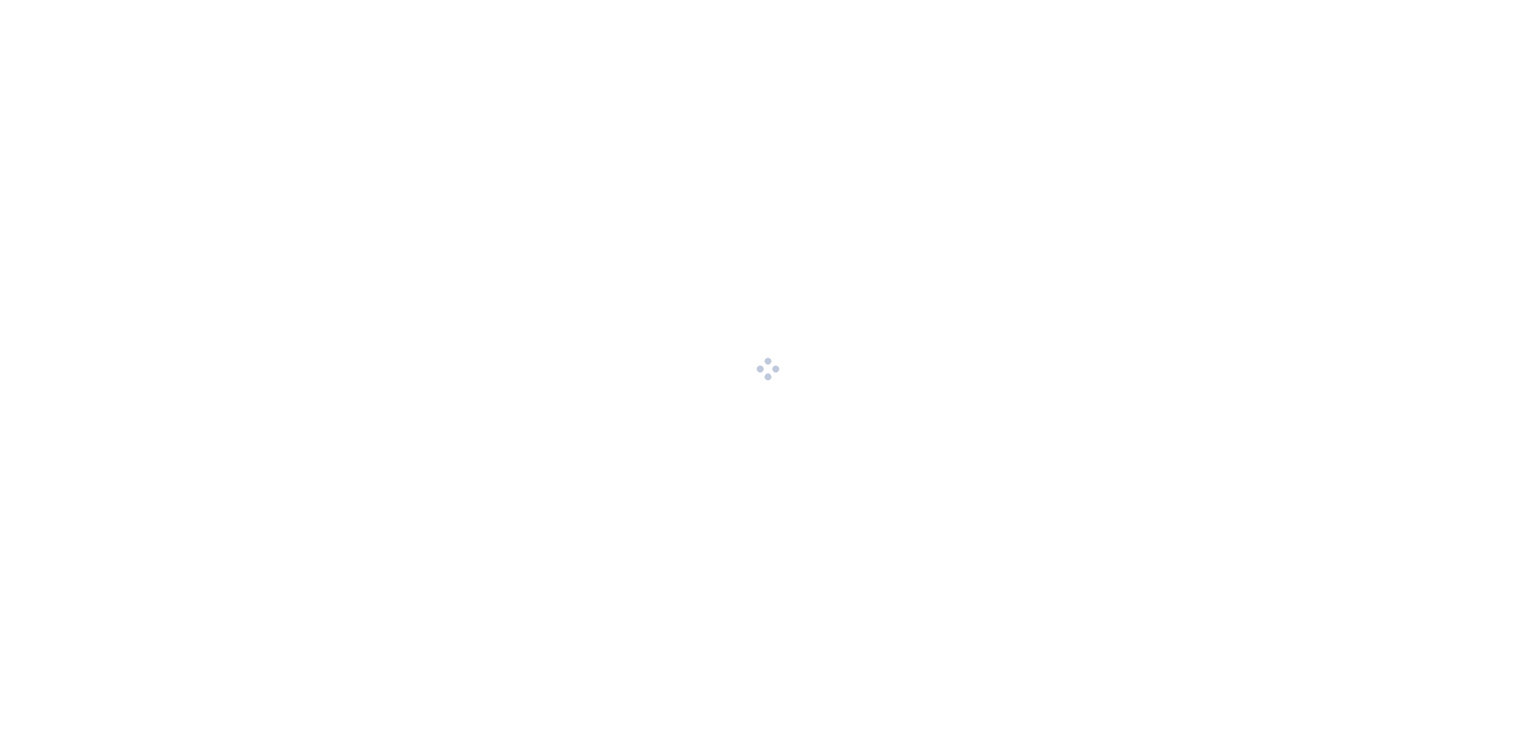 scroll, scrollTop: 0, scrollLeft: 0, axis: both 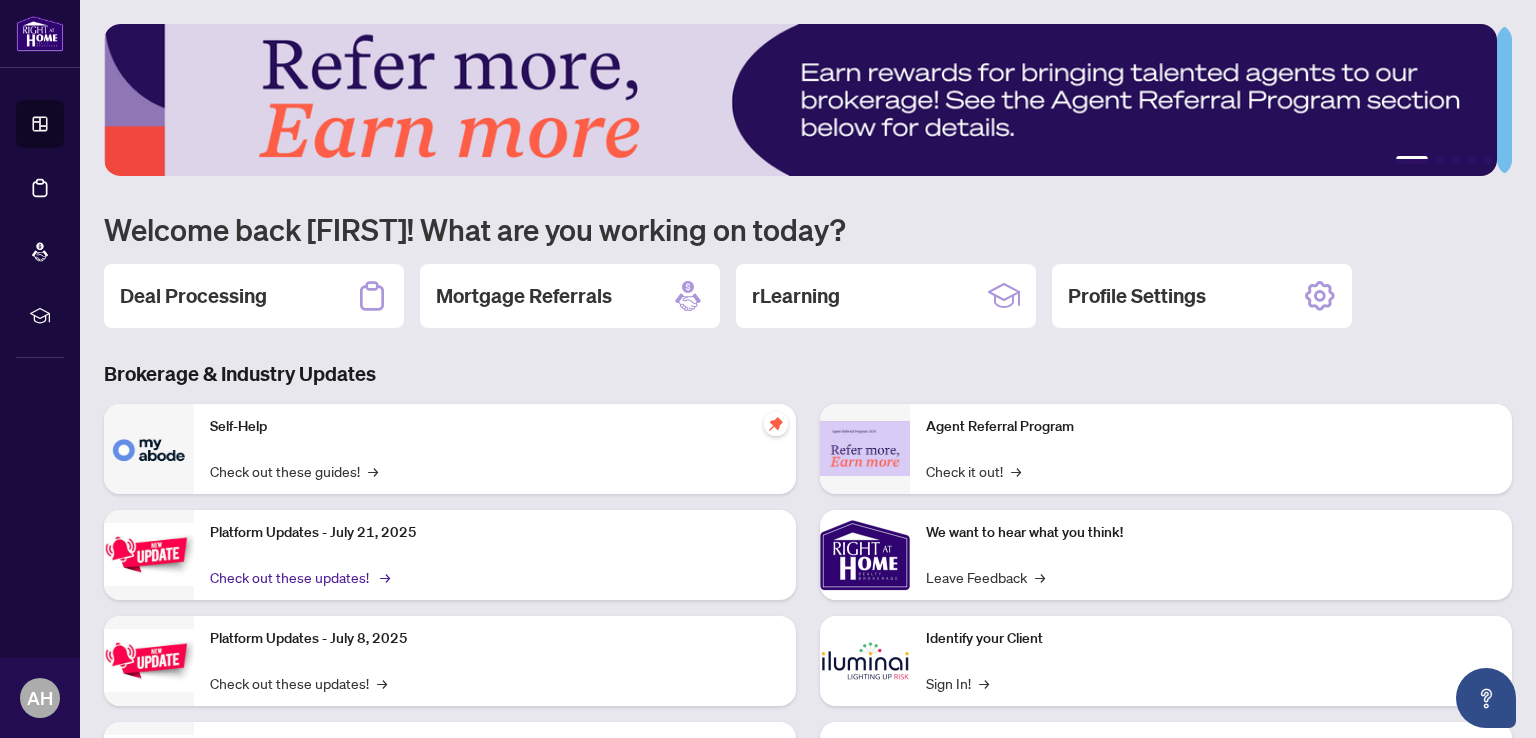 click on "Check out these updates! →" at bounding box center [298, 577] 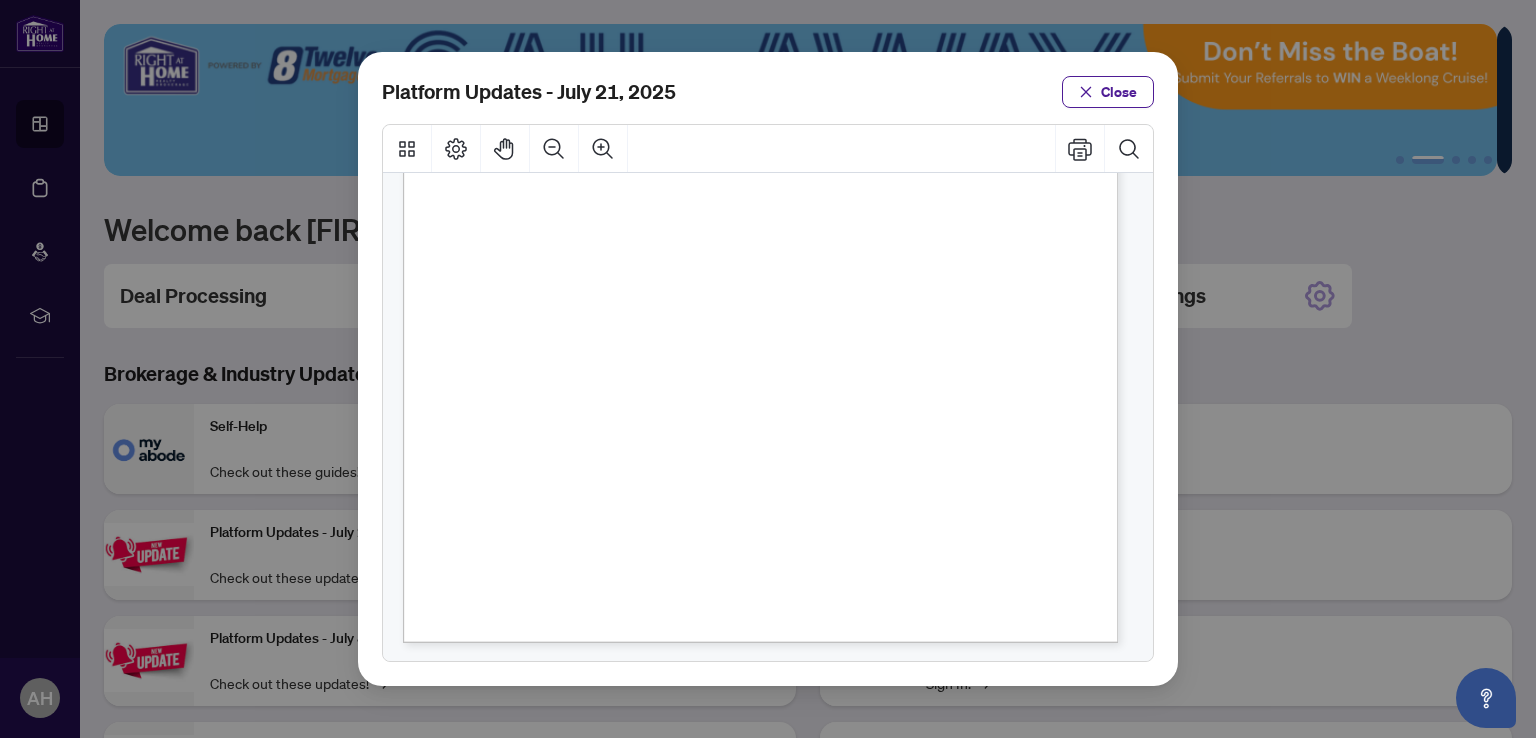 scroll, scrollTop: 477, scrollLeft: 0, axis: vertical 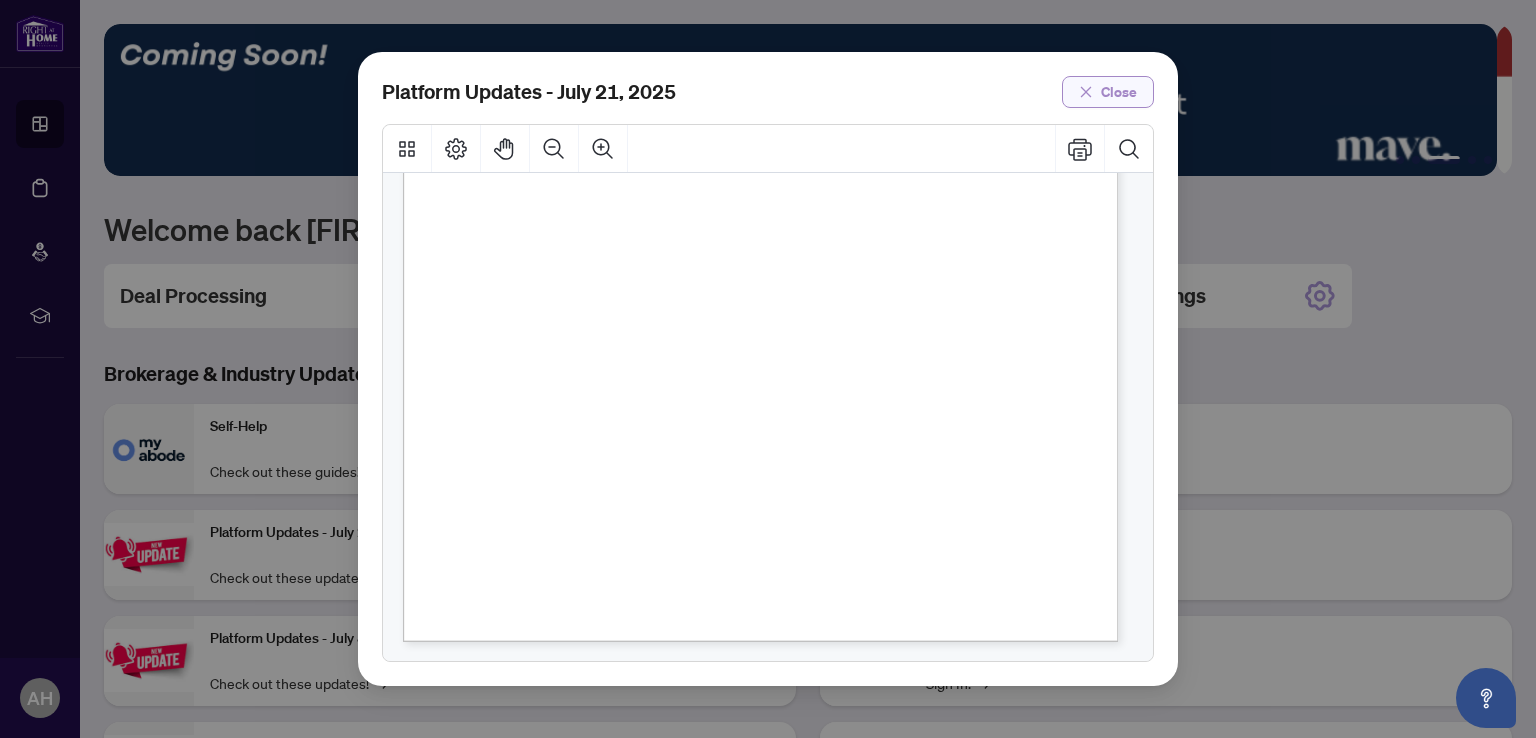 click on "Close" at bounding box center (1119, 92) 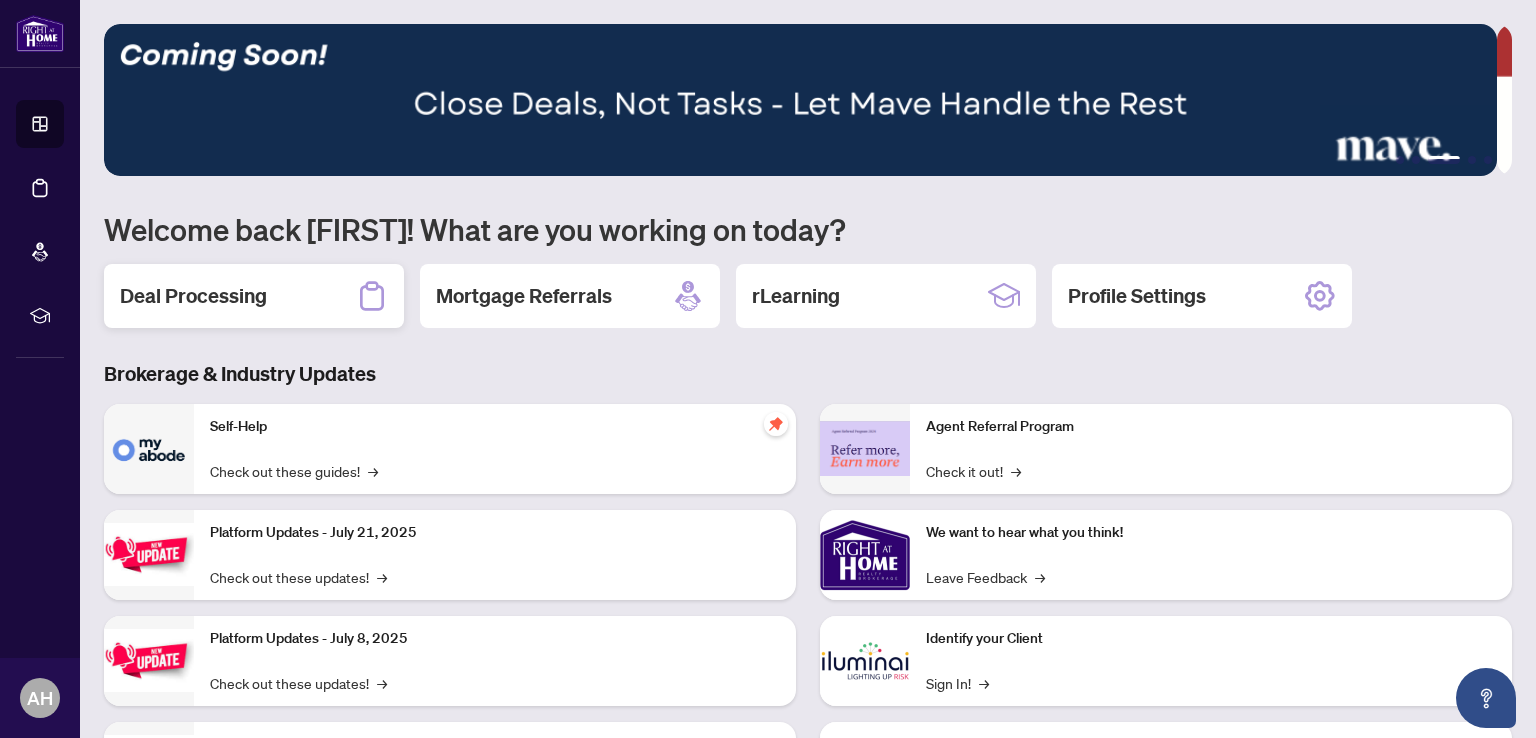 click on "Deal Processing" at bounding box center [193, 296] 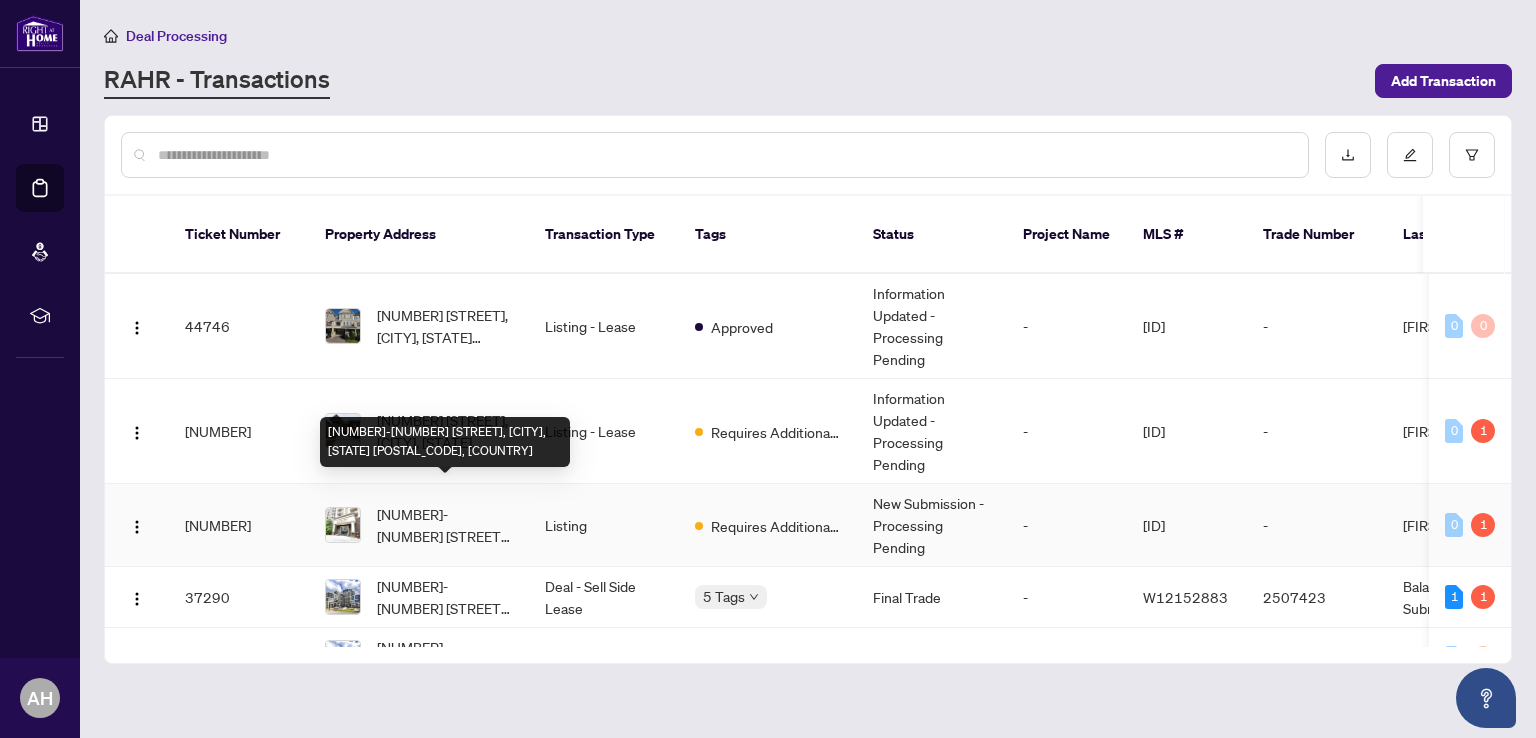 click on "[NUMBER]-[NUMBER] [STREET], [CITY], [STATE] [POSTAL_CODE], [COUNTRY]" at bounding box center (445, 525) 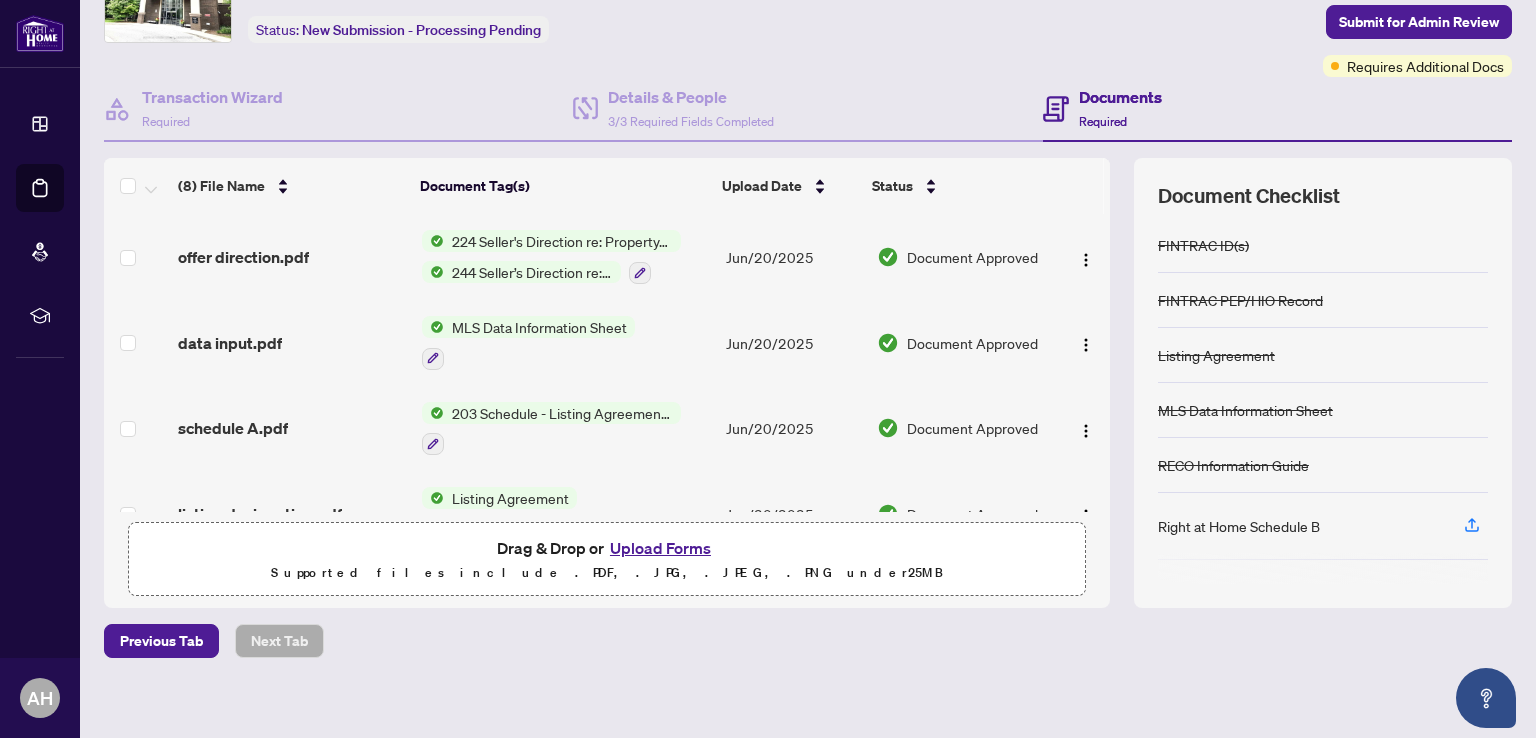 scroll, scrollTop: 127, scrollLeft: 0, axis: vertical 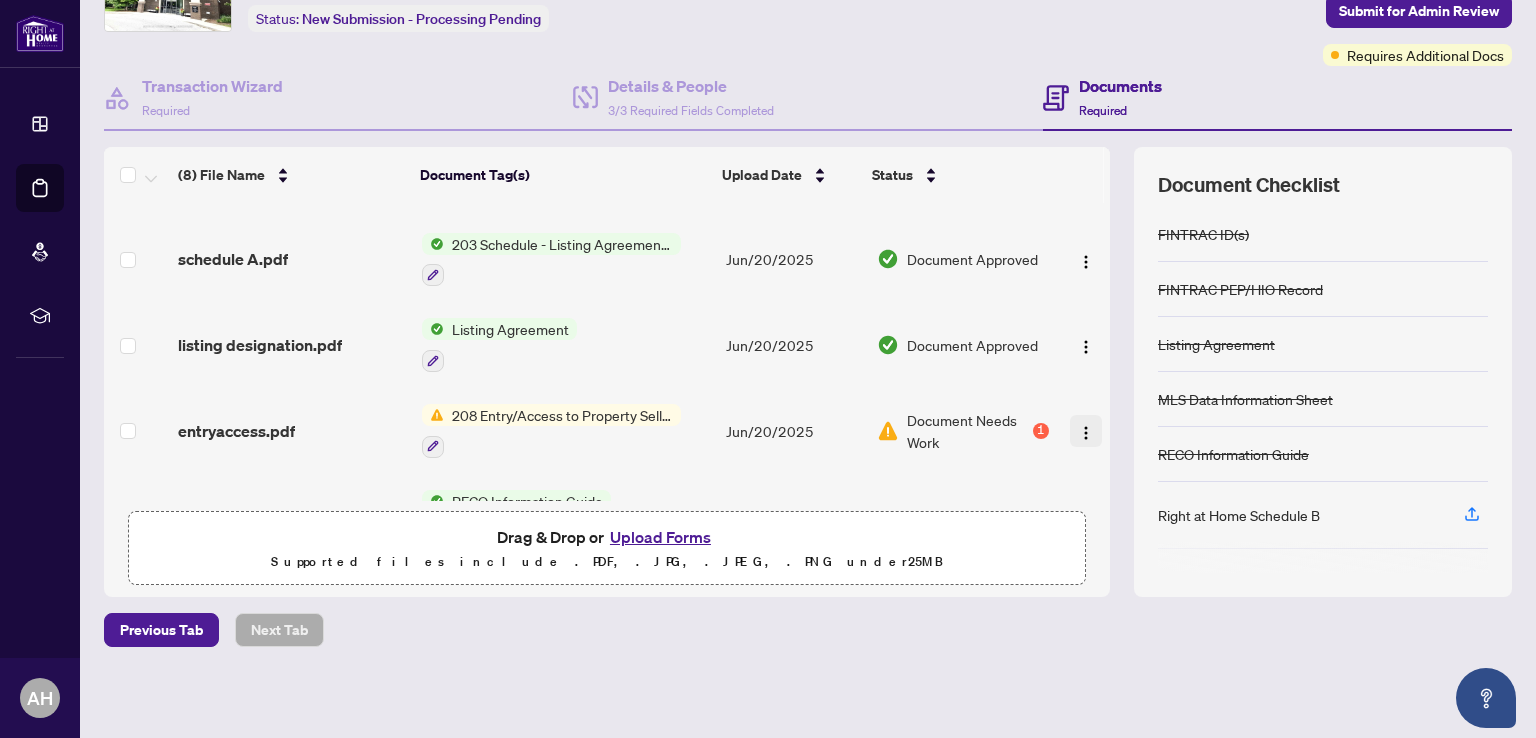 click at bounding box center (1086, 431) 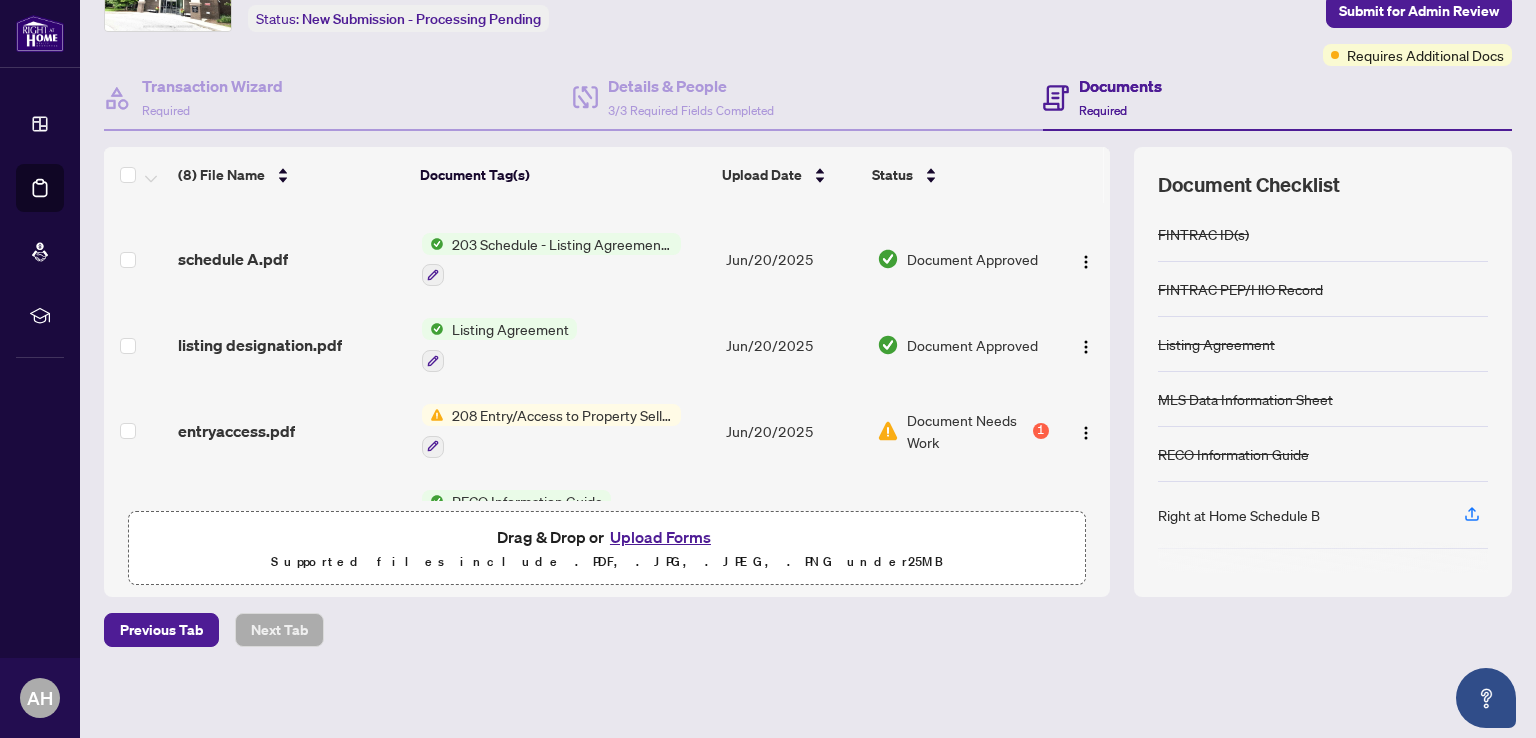scroll, scrollTop: 0, scrollLeft: 0, axis: both 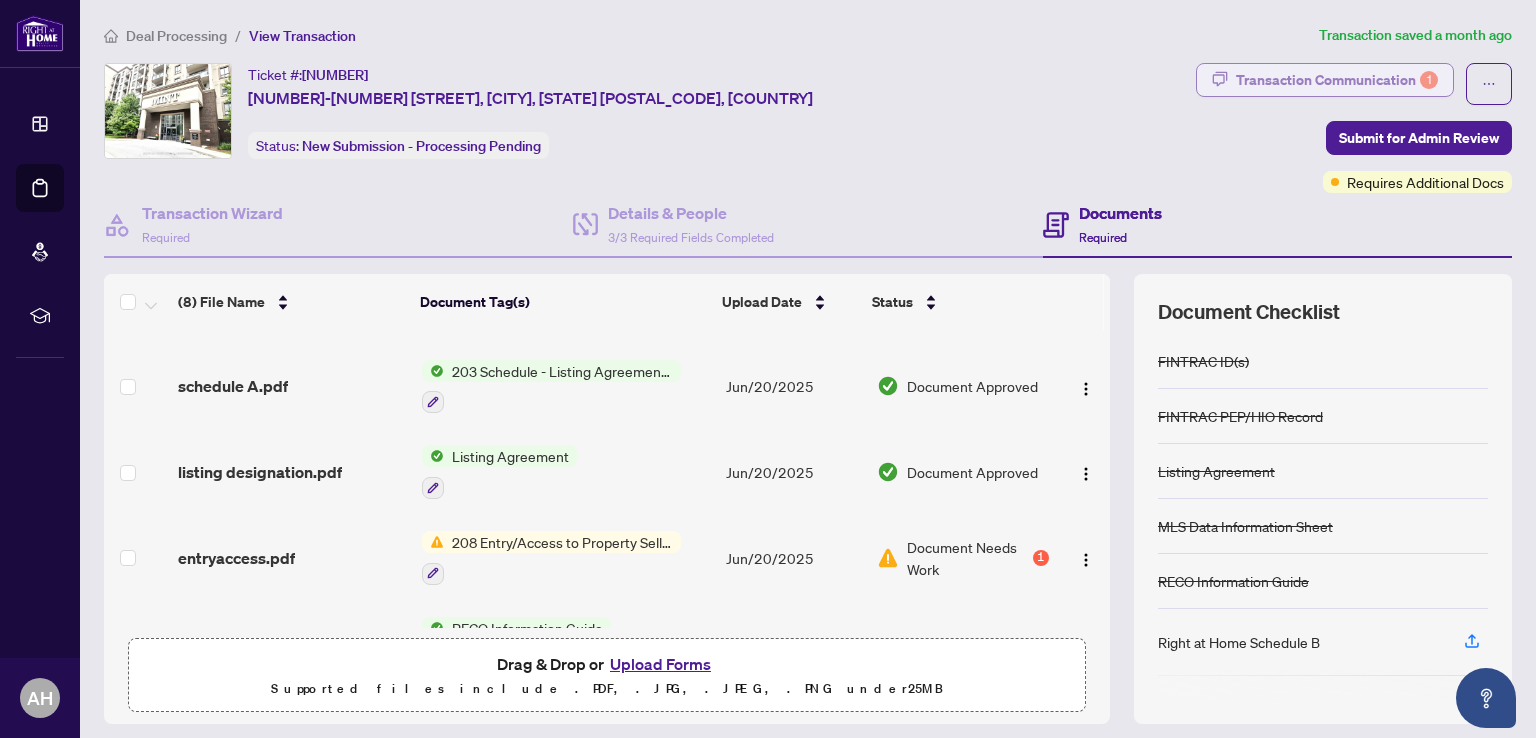 click on "Transaction Communication 1" at bounding box center (1337, 80) 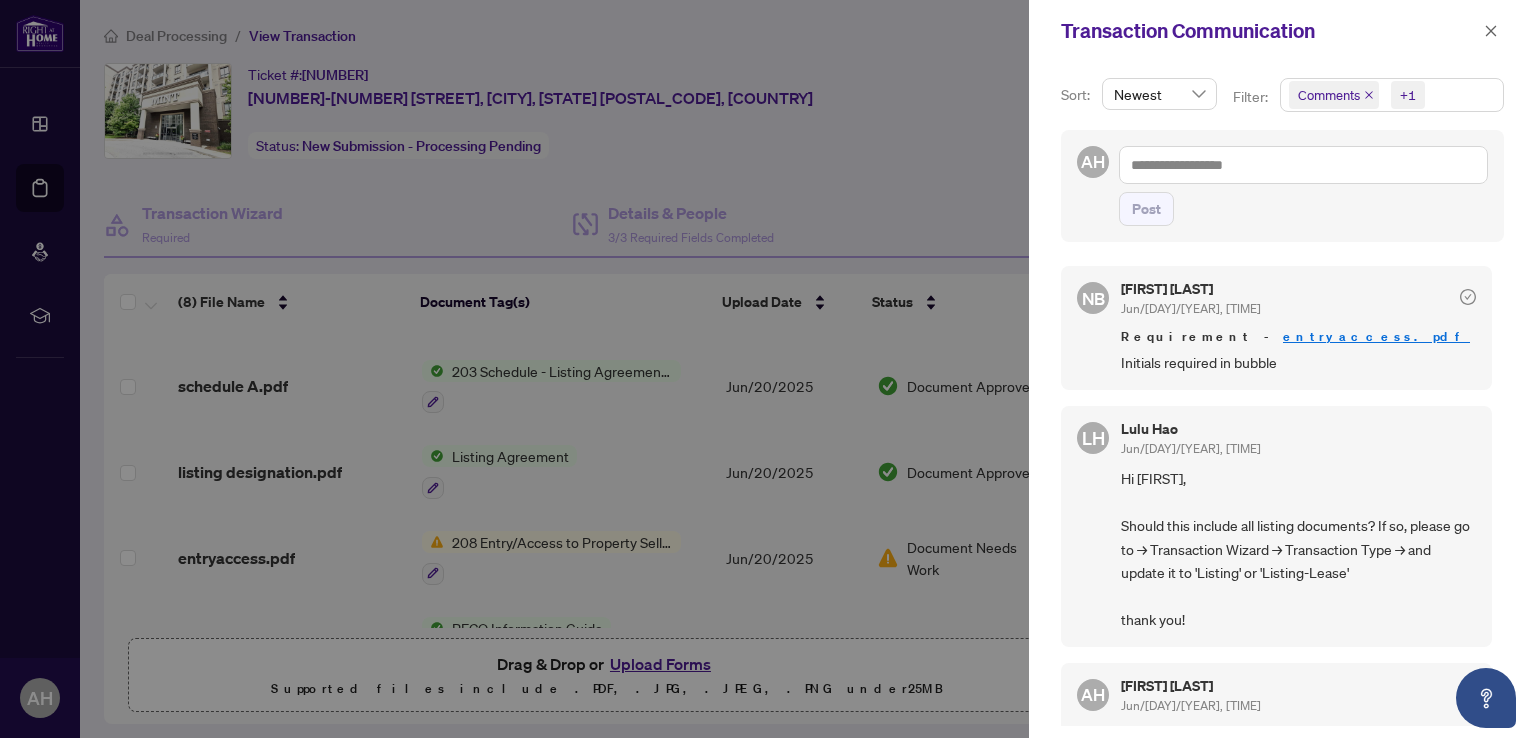 scroll, scrollTop: 104, scrollLeft: 0, axis: vertical 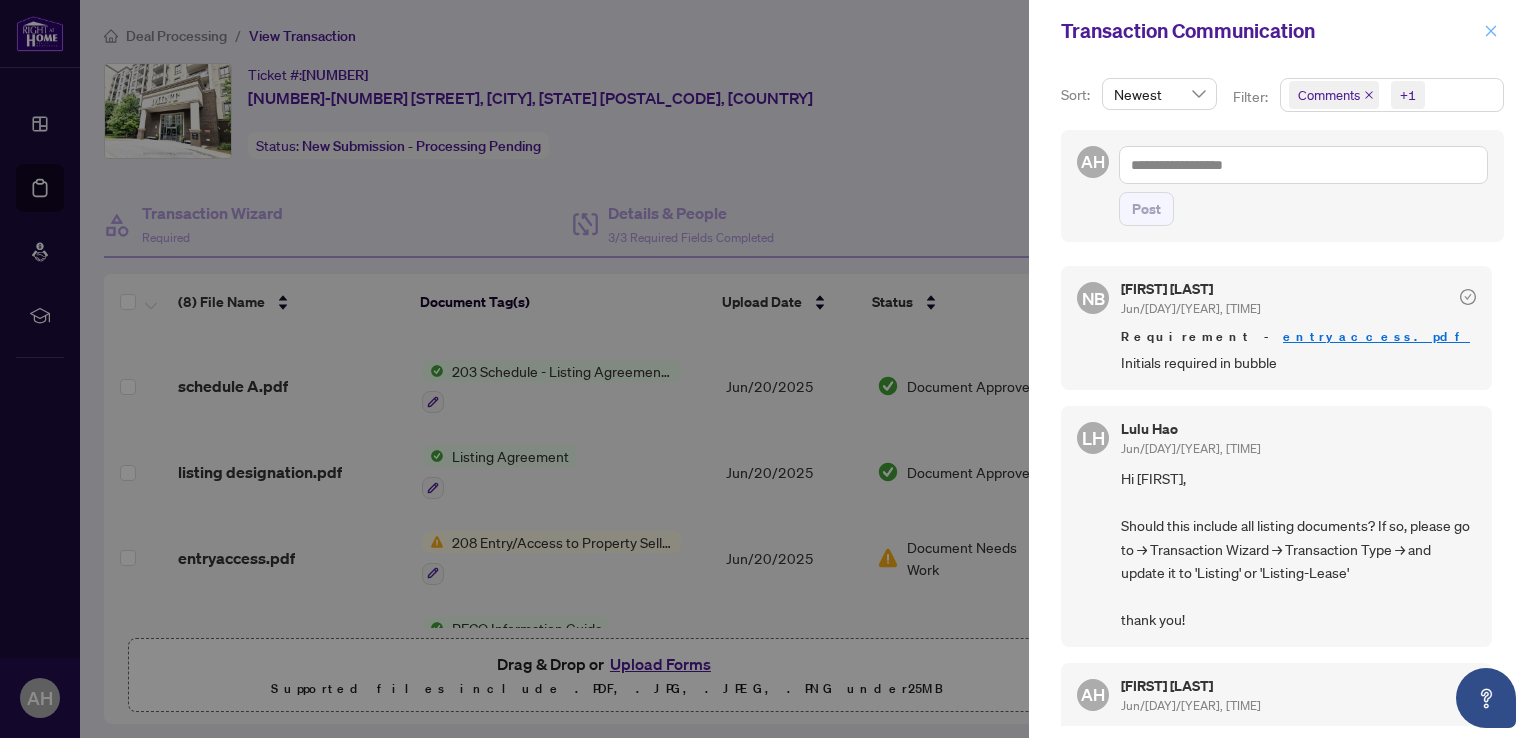 click 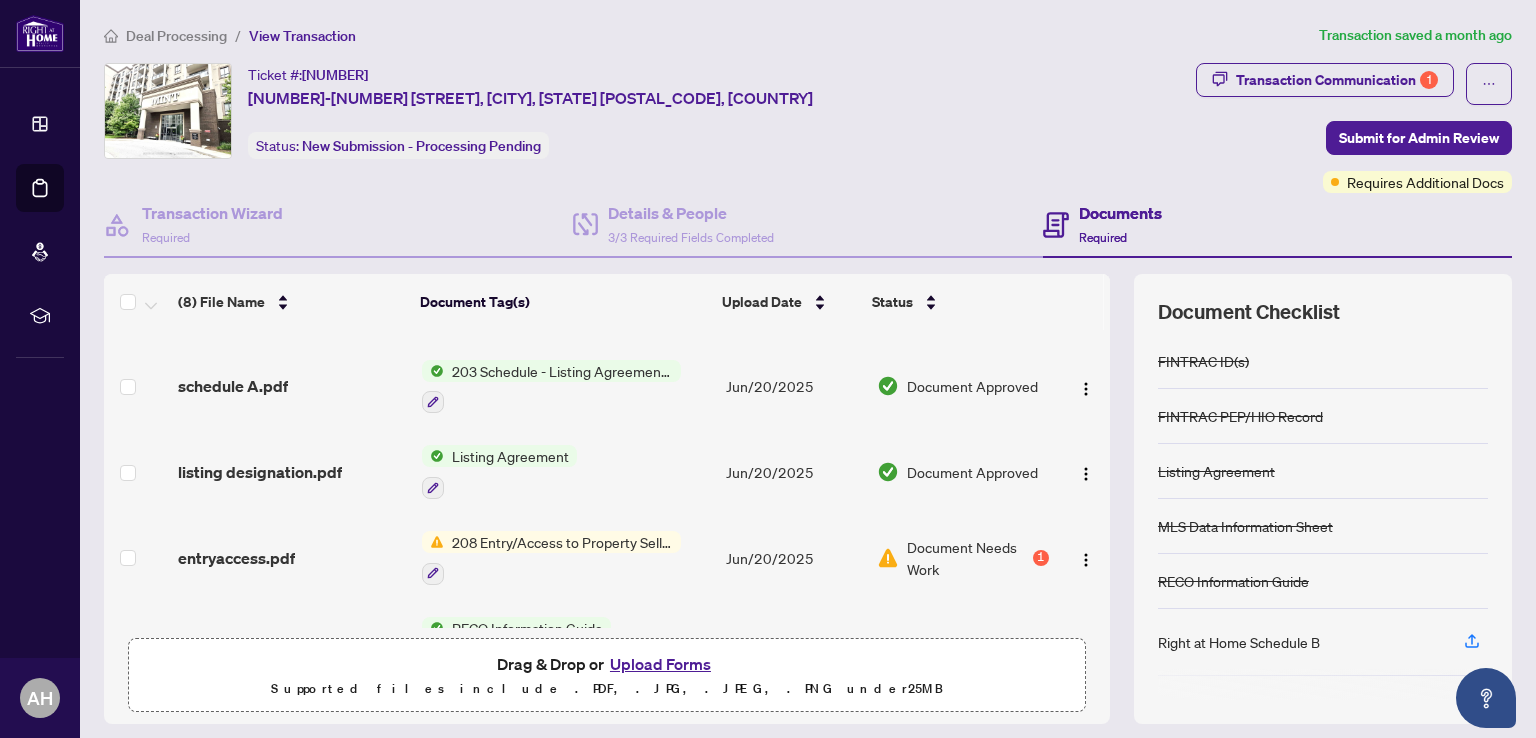 click on "Upload Forms" at bounding box center (660, 664) 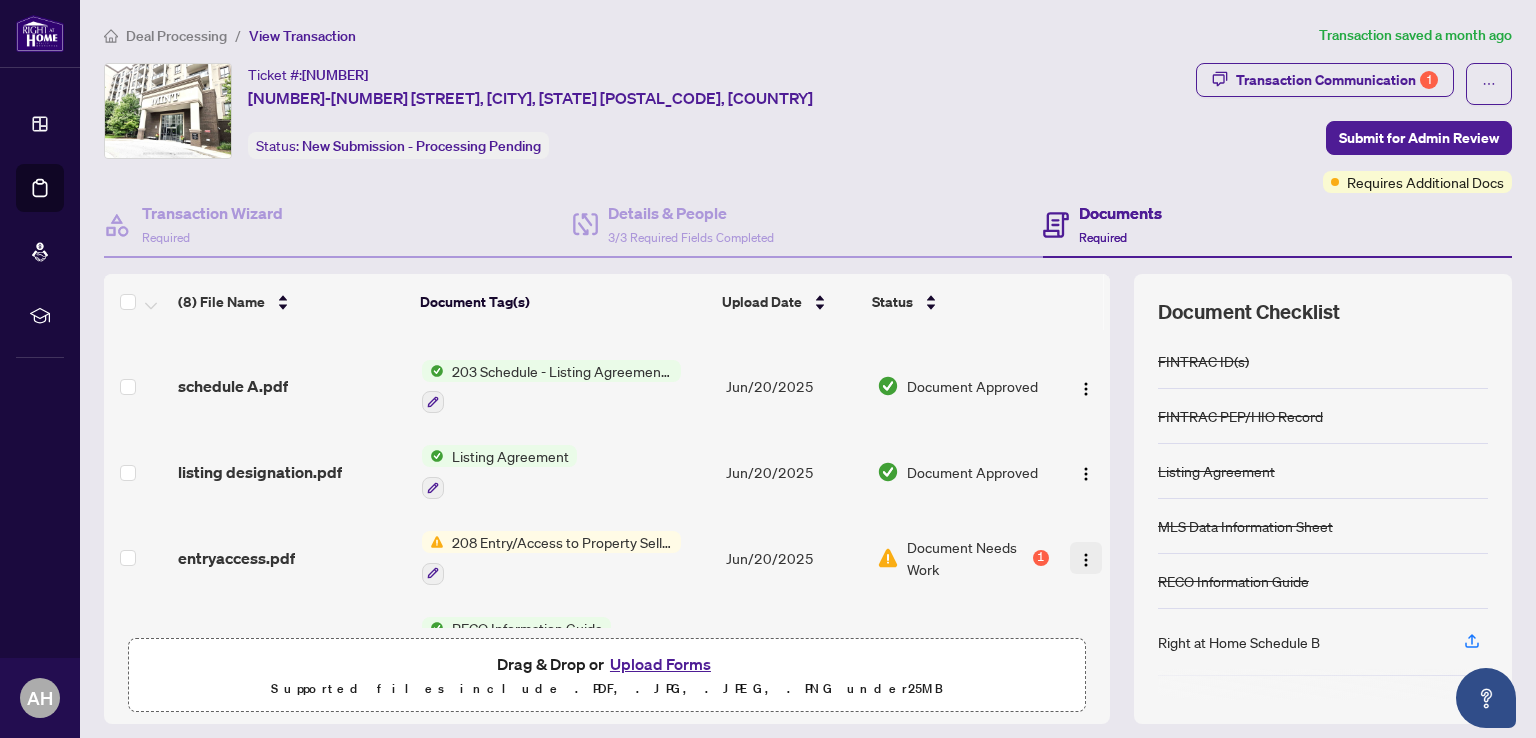 click at bounding box center [1086, 560] 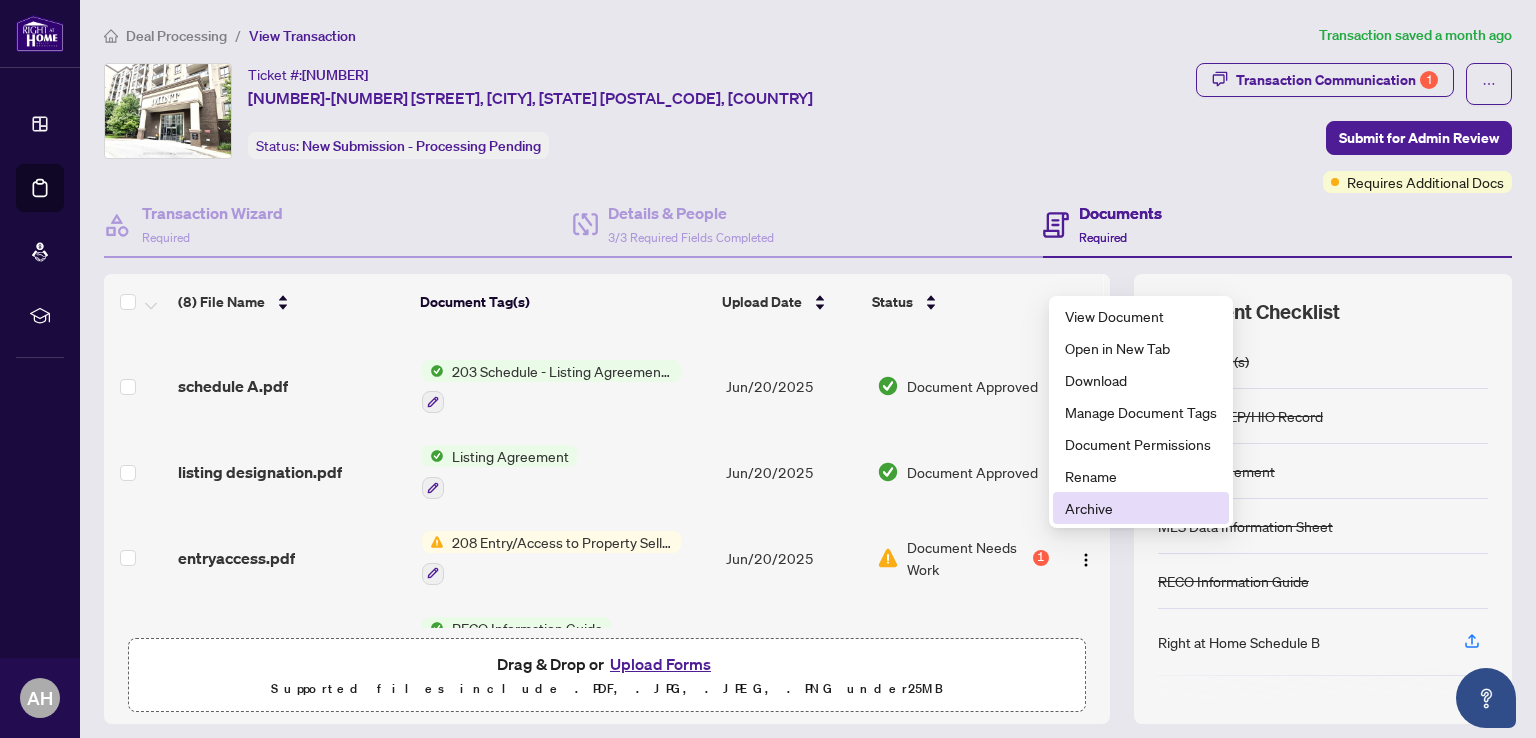 click on "Archive" at bounding box center [1141, 508] 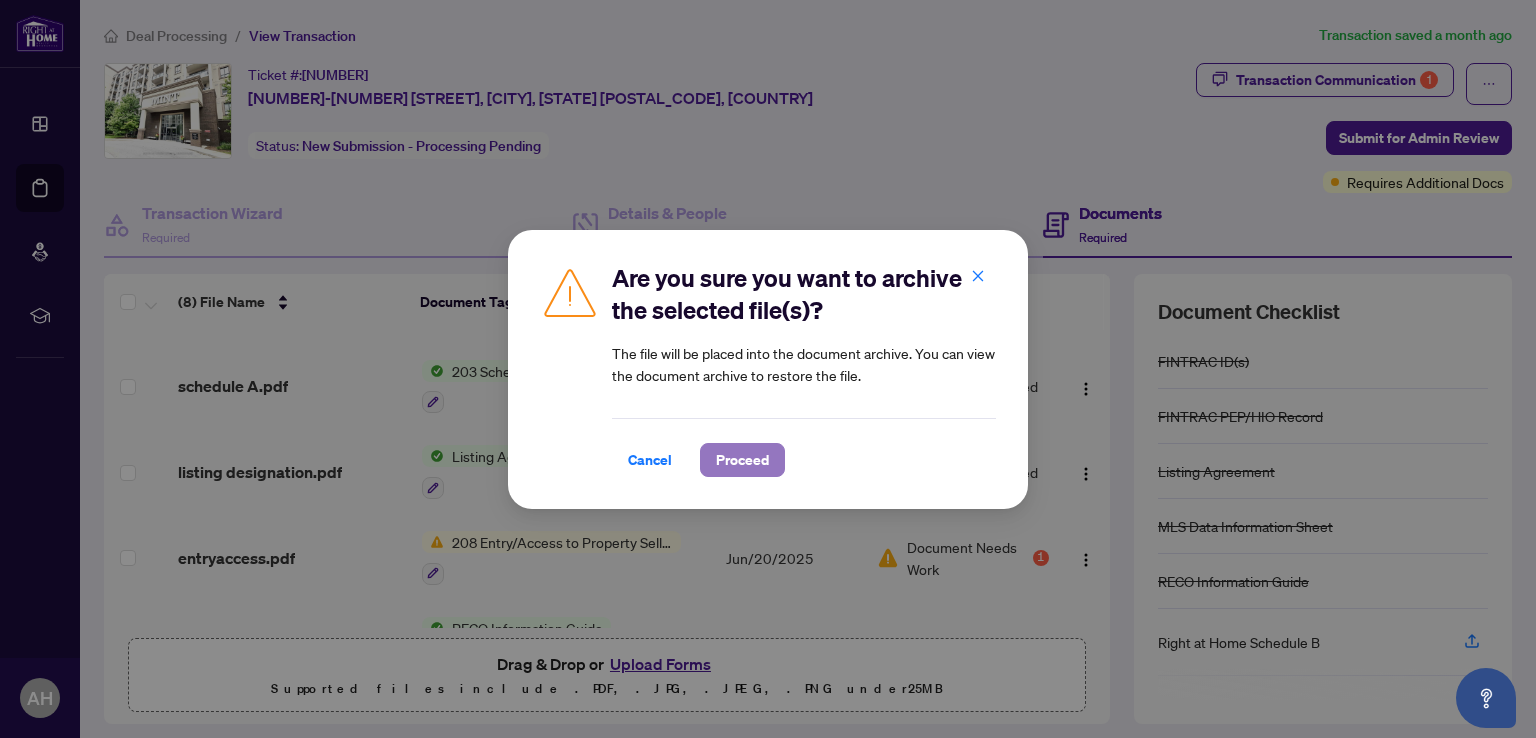 click on "Proceed" at bounding box center [742, 460] 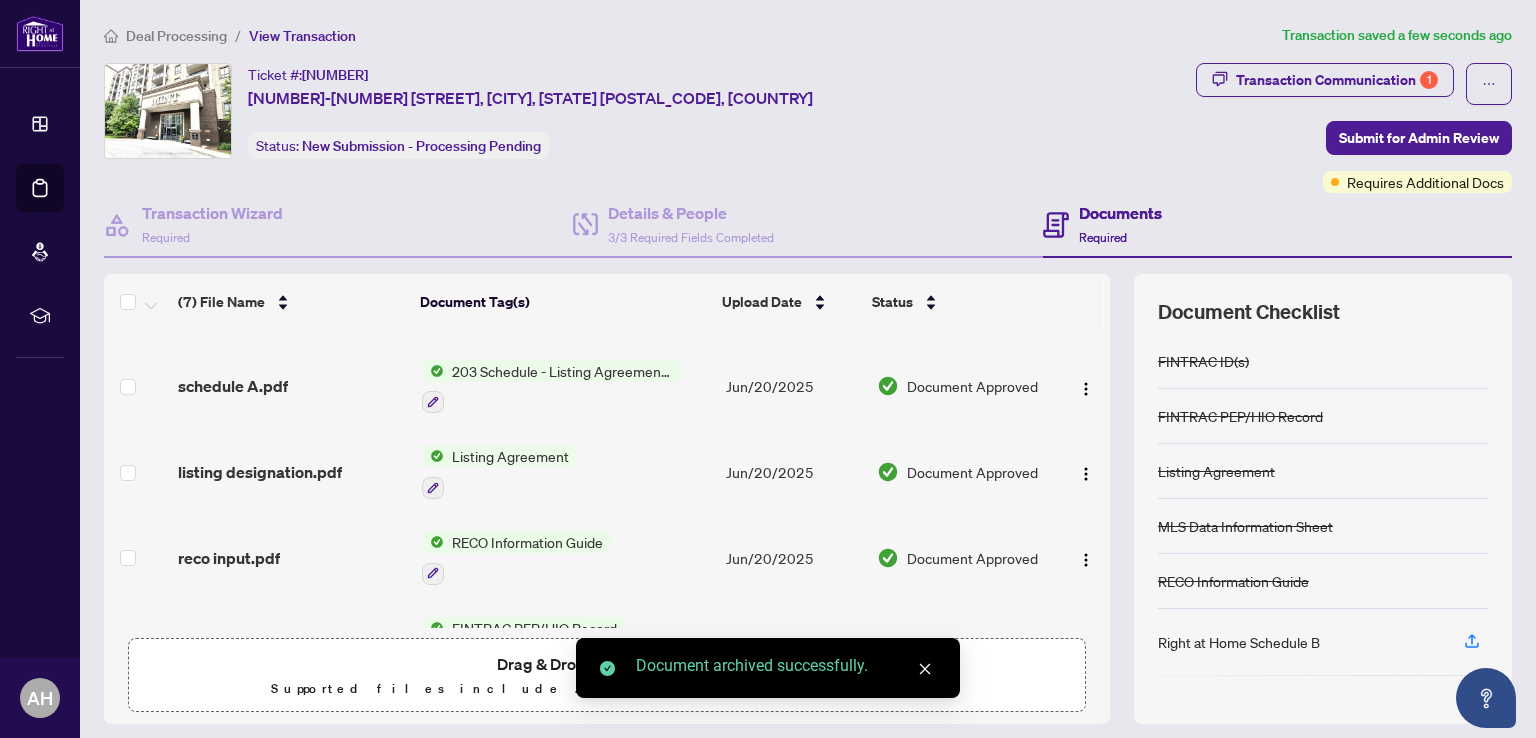 click 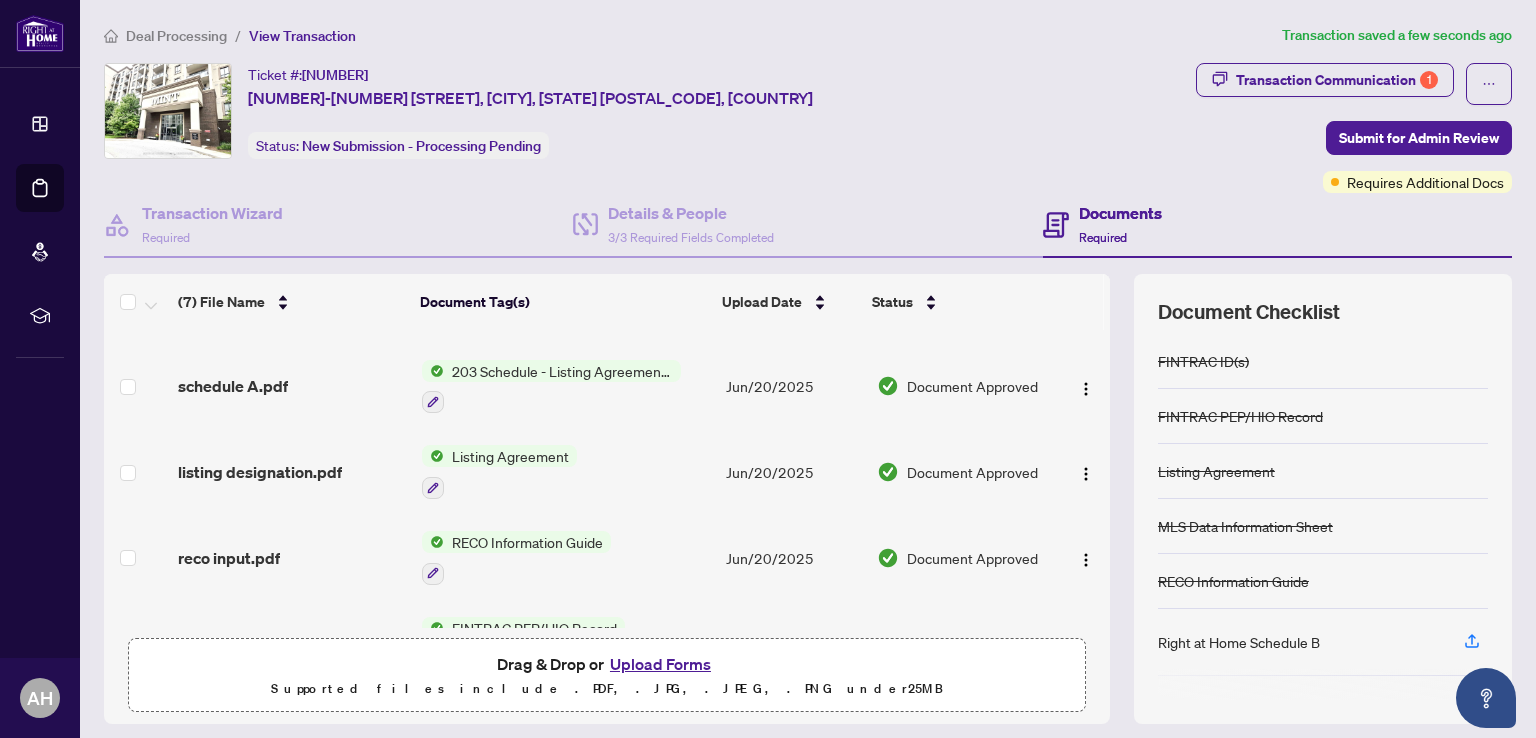 click on "Upload Forms" at bounding box center (660, 664) 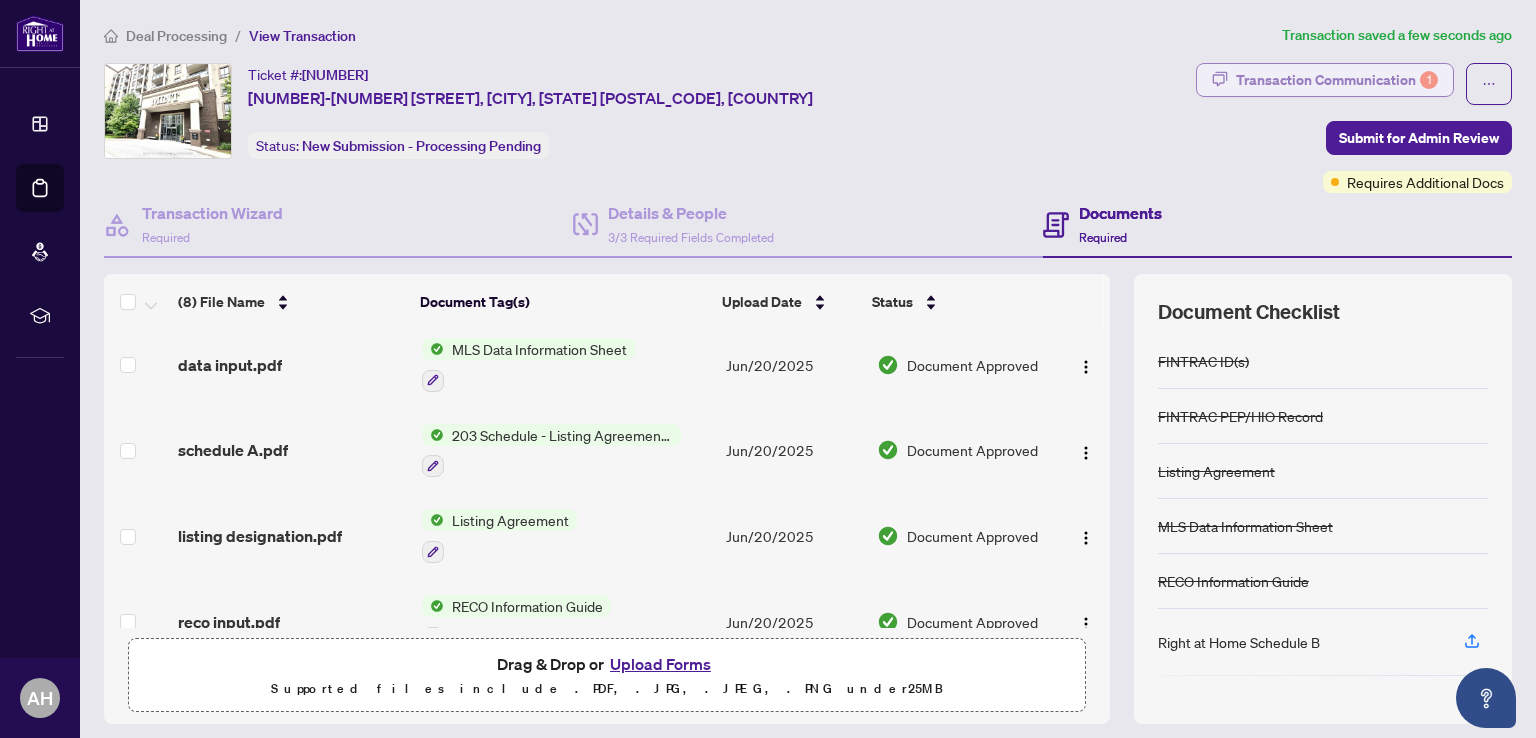 click on "Transaction Communication 1" at bounding box center [1337, 80] 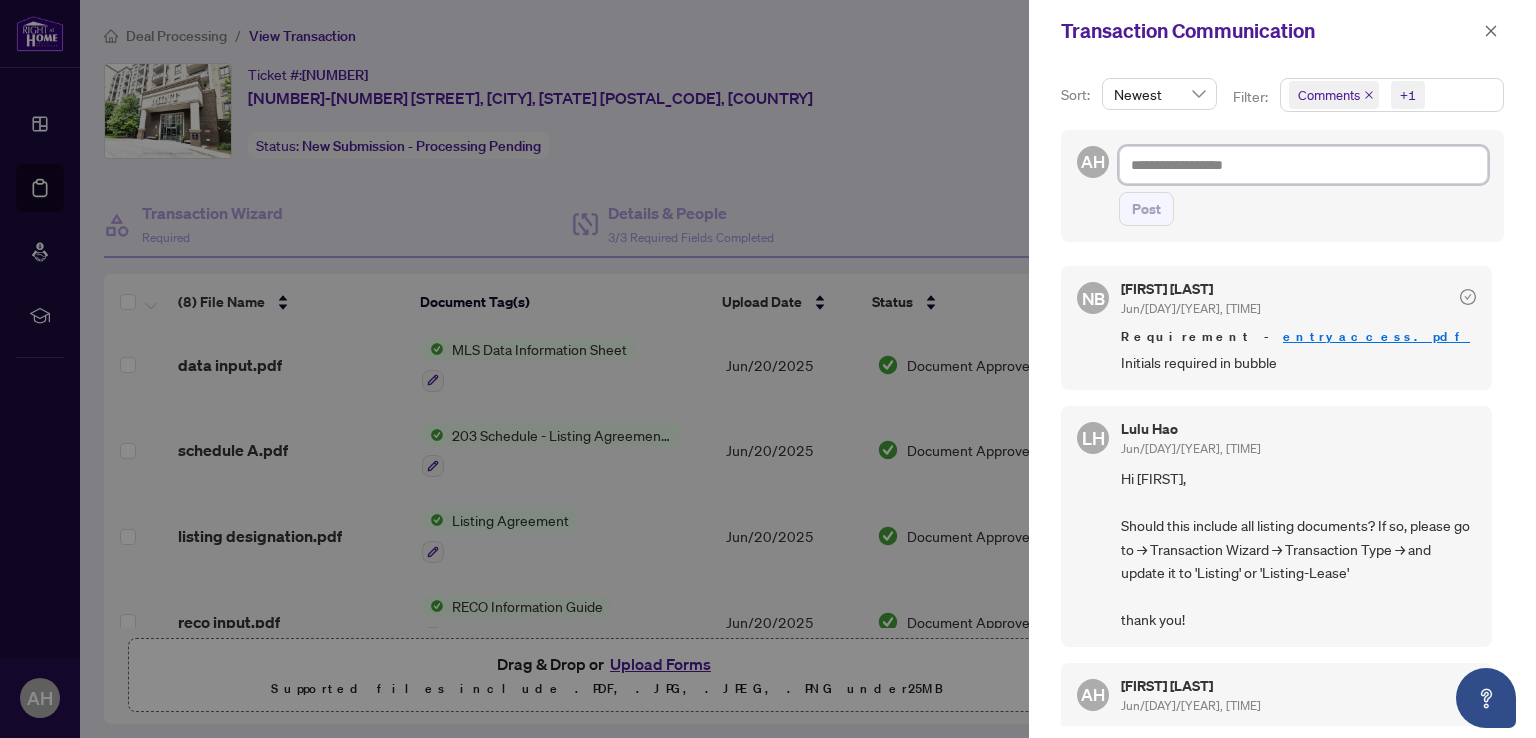 click at bounding box center [1303, 165] 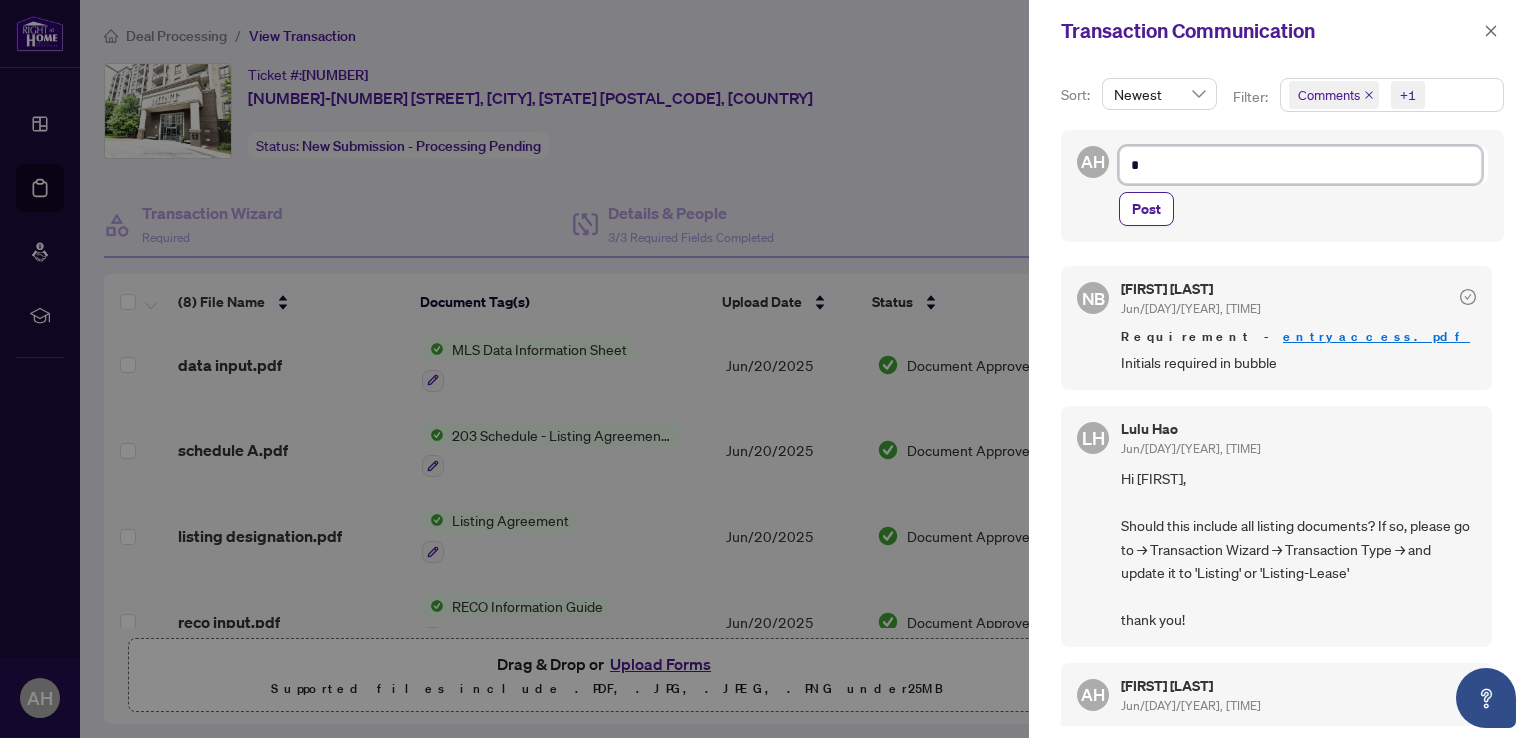 type on "**" 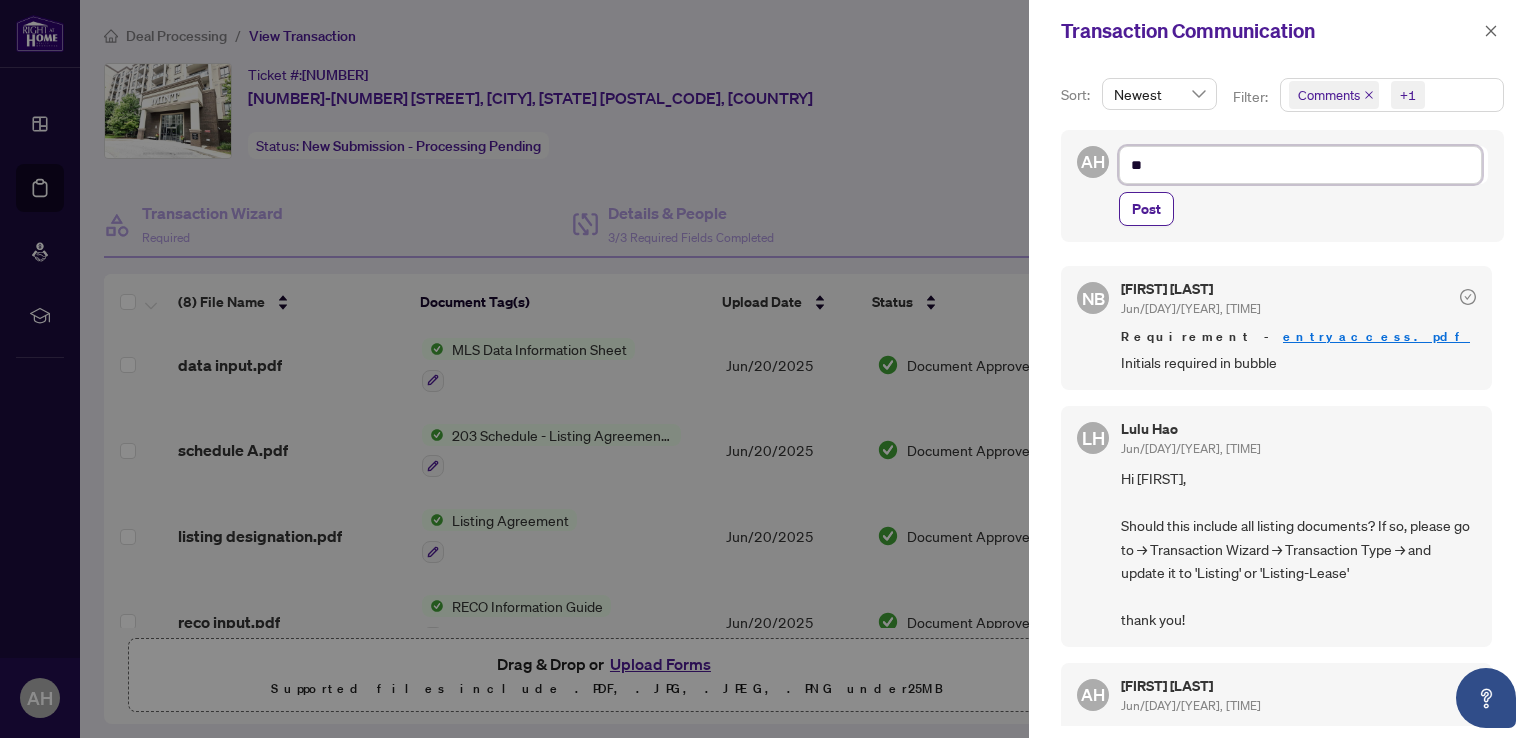 type on "***" 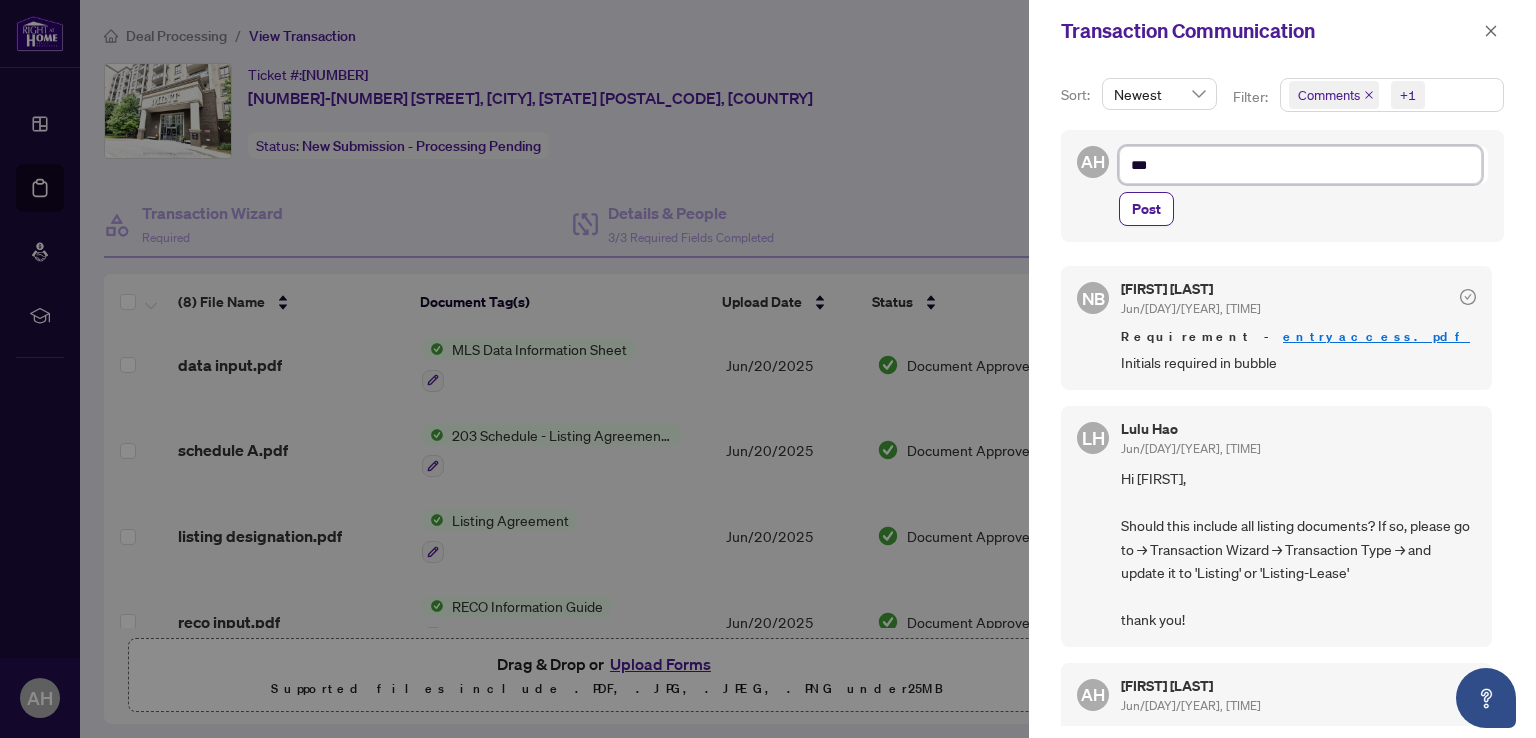 type on "****" 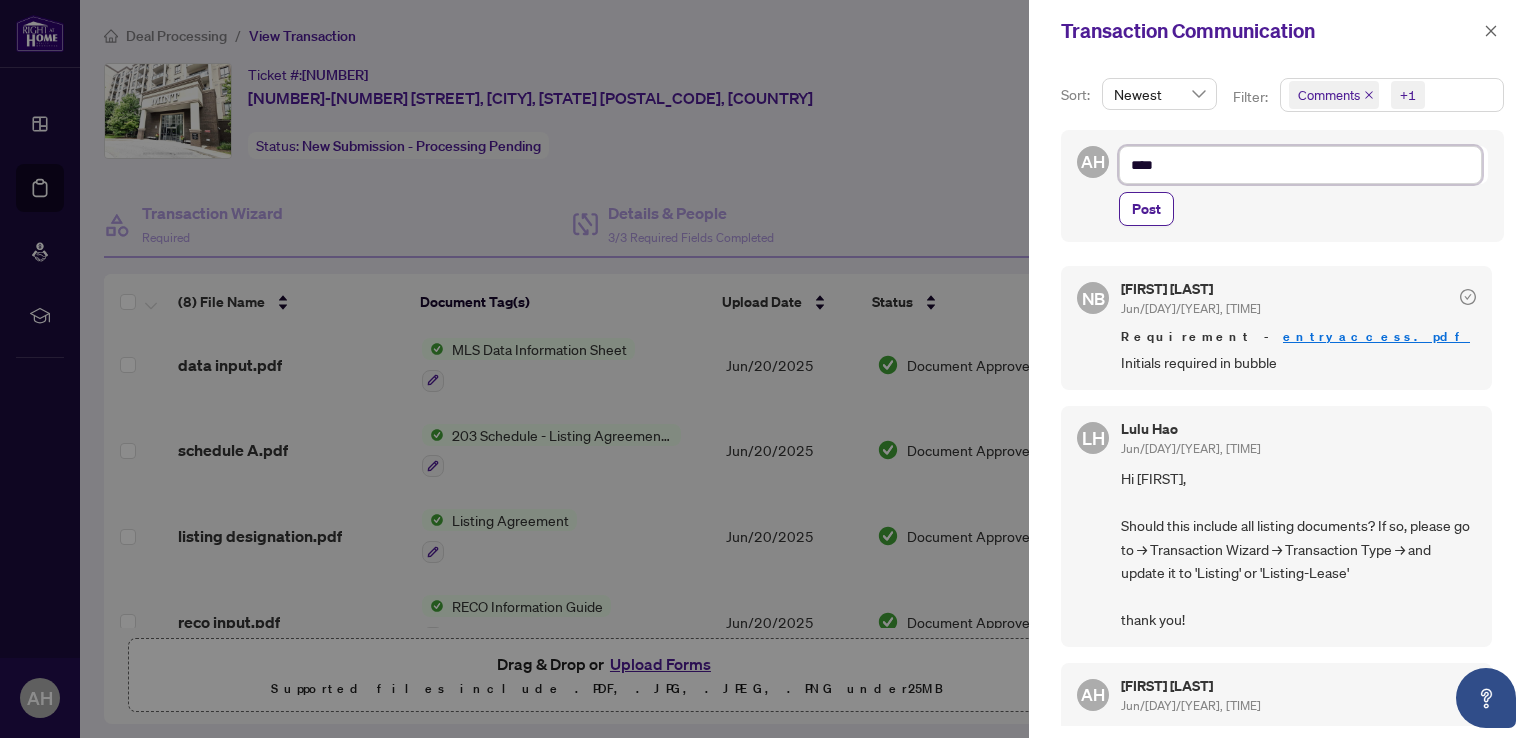 type on "*****" 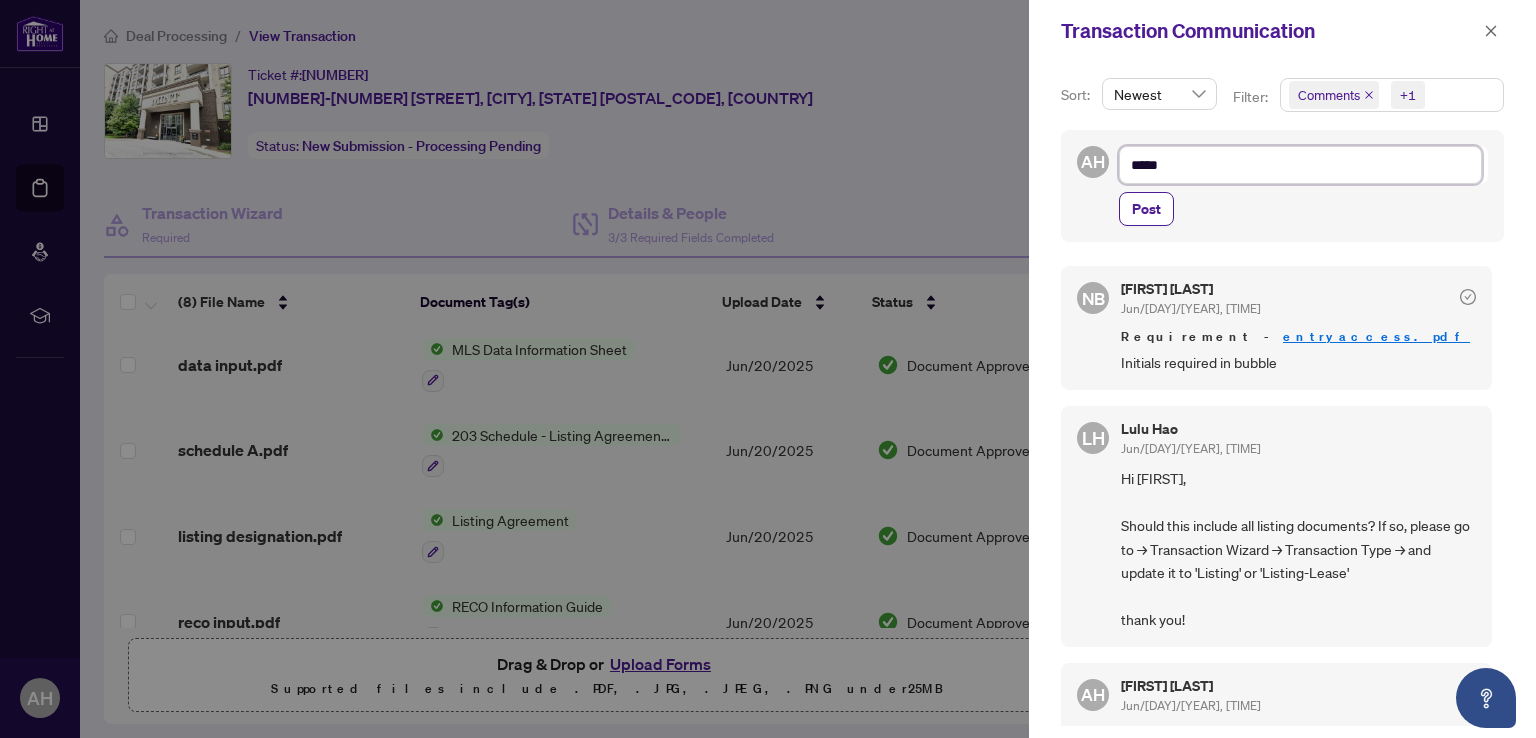 type on "*****" 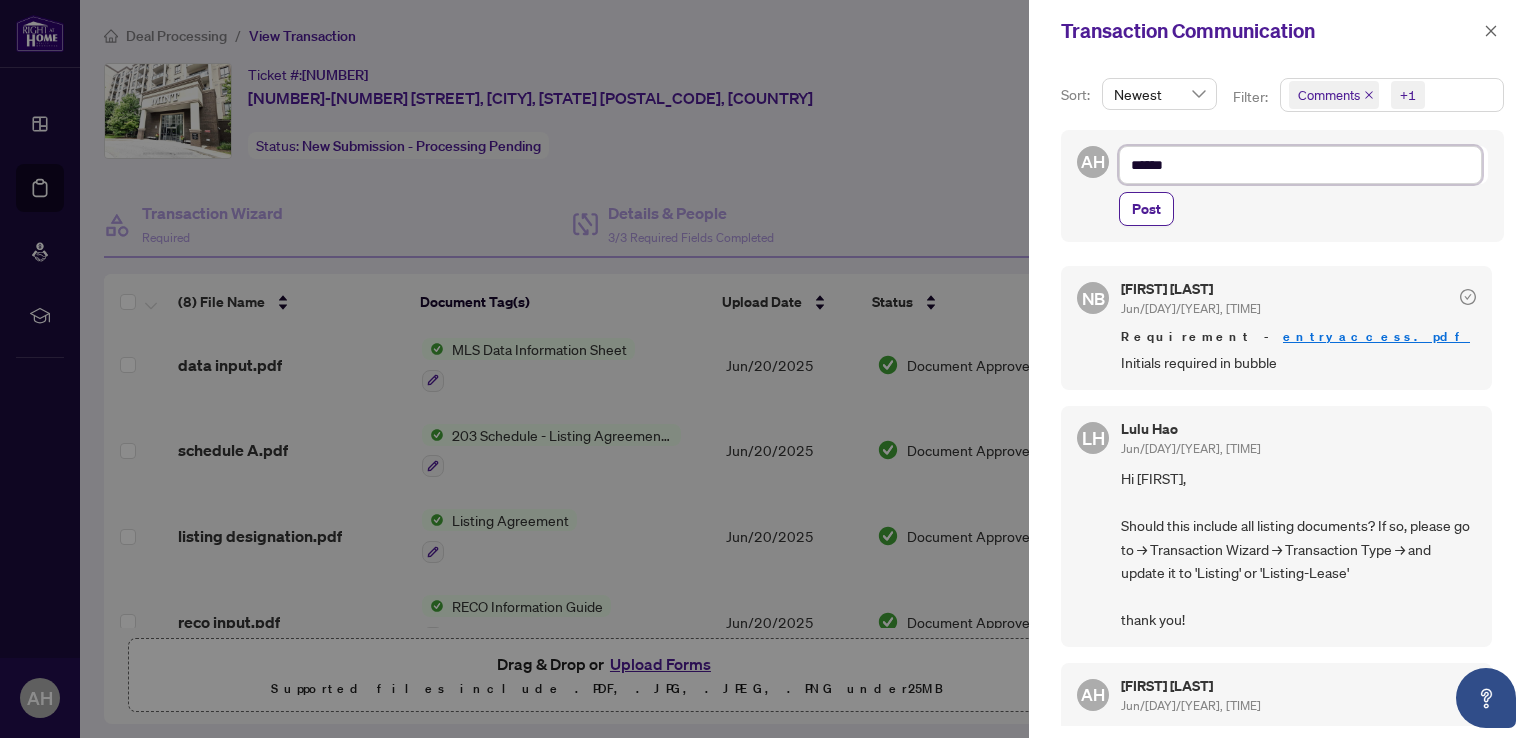 type on "*****" 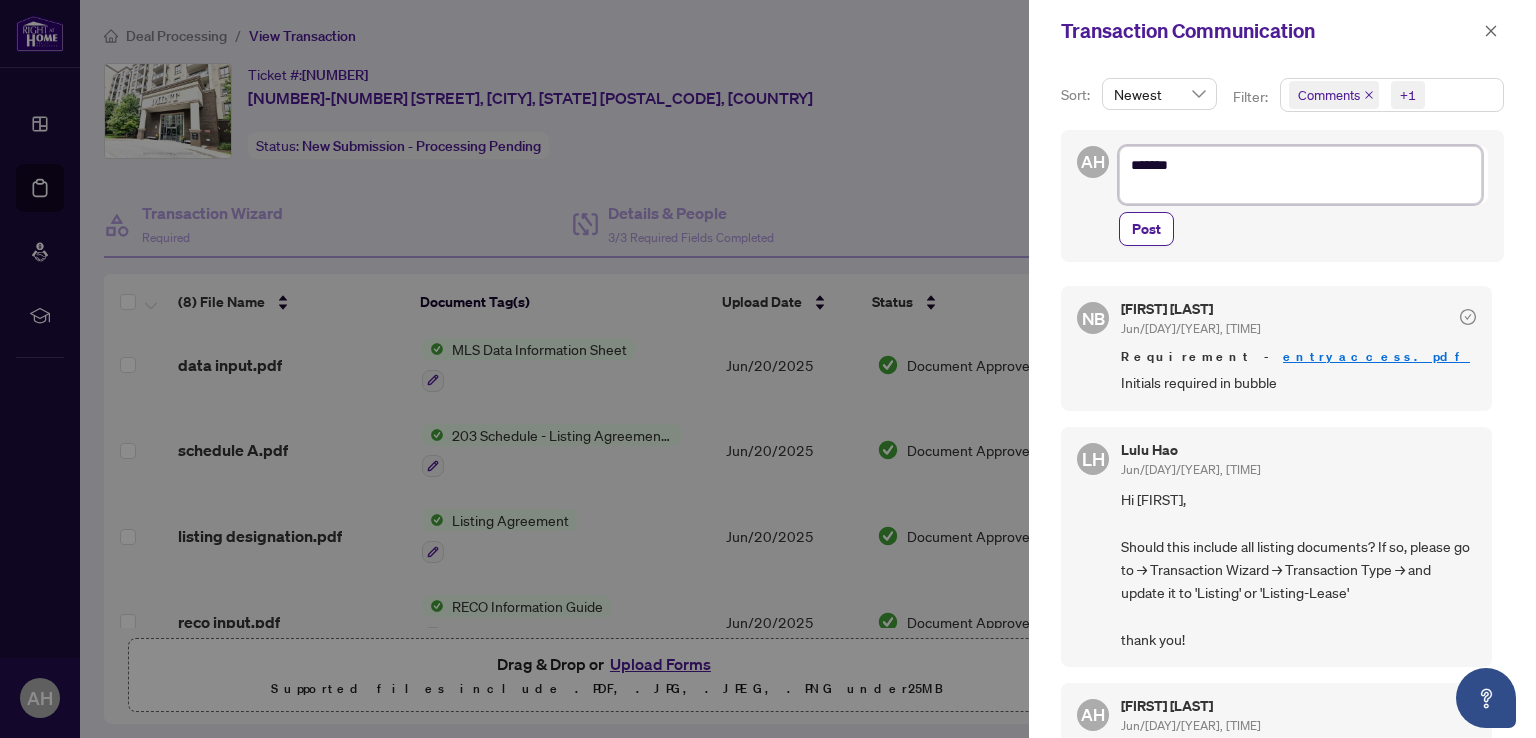 scroll, scrollTop: 0, scrollLeft: 0, axis: both 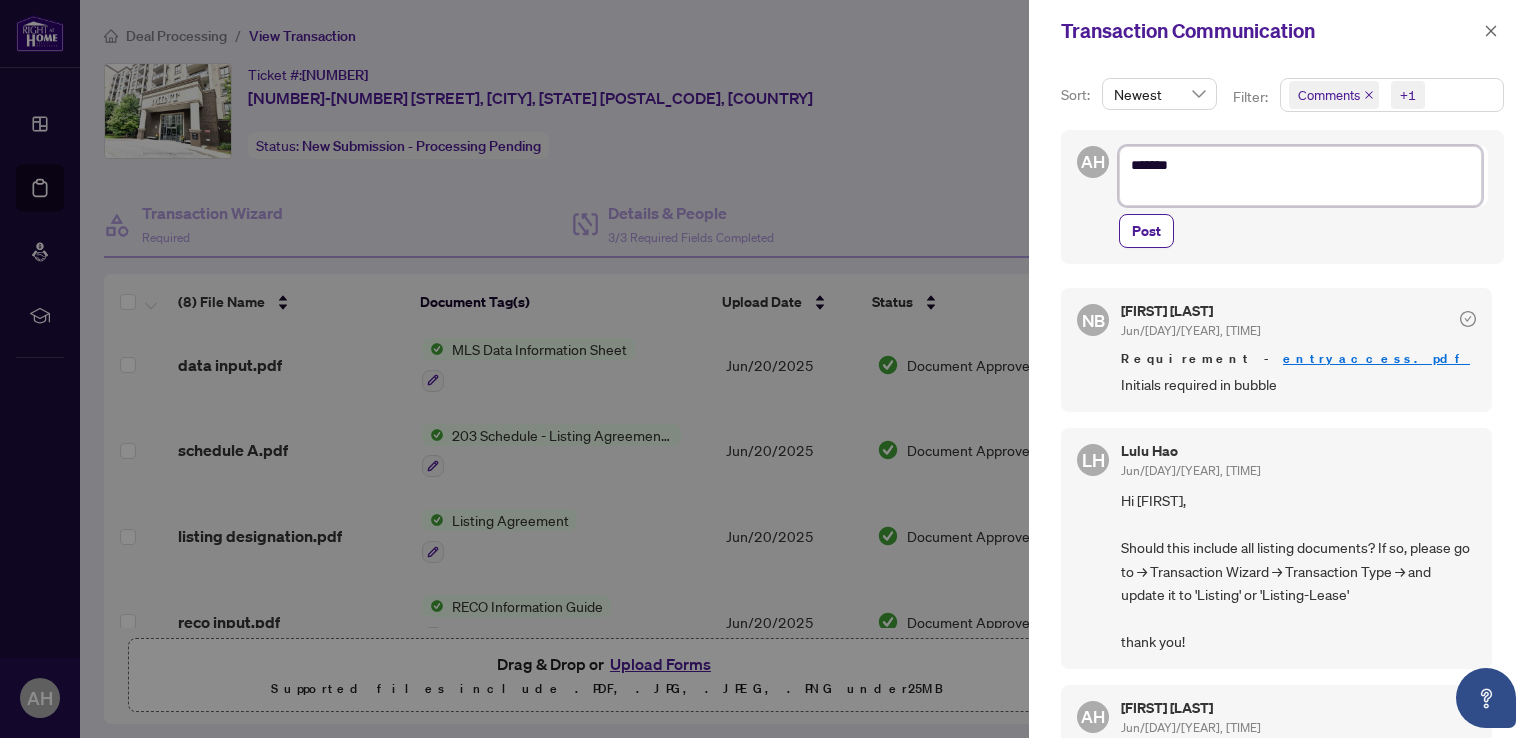 type on "******
*" 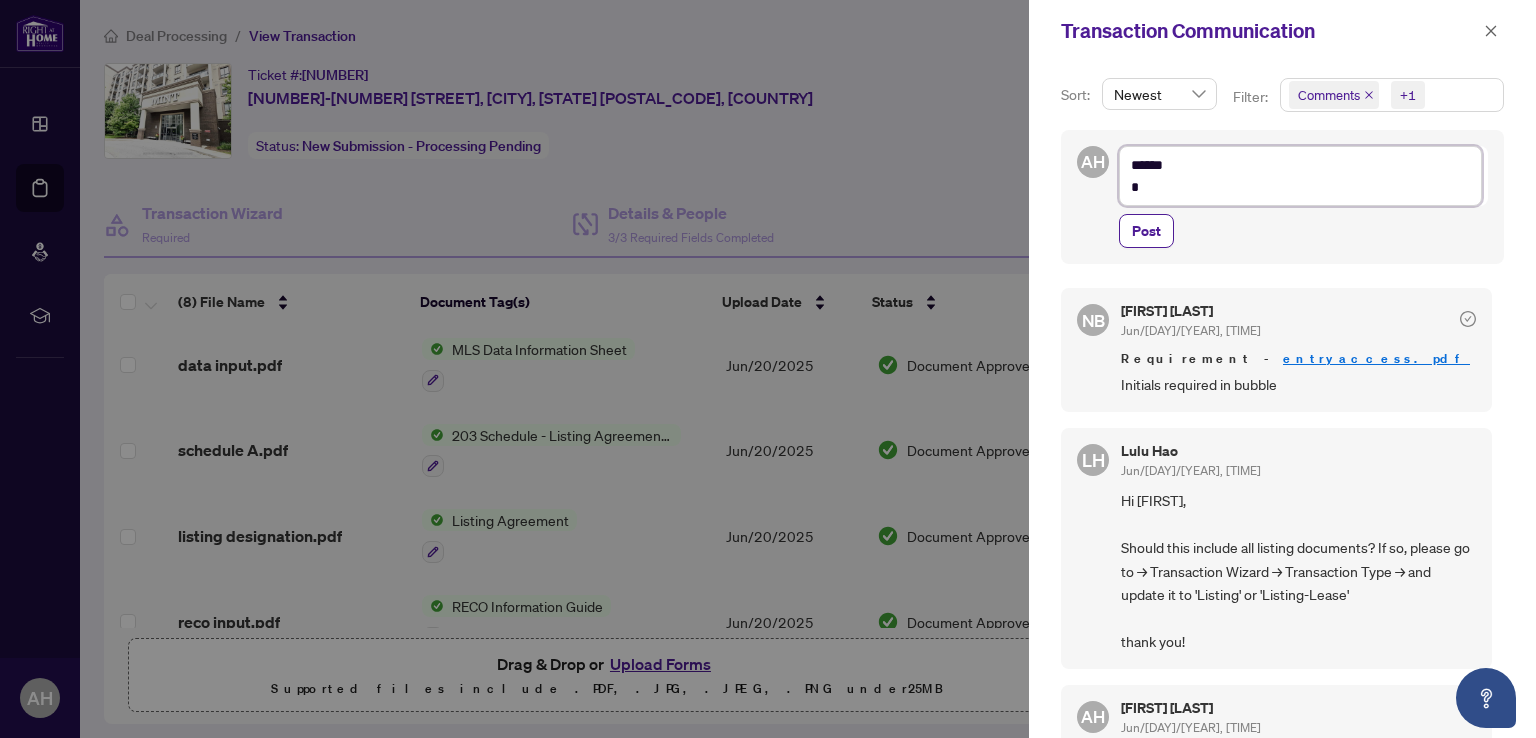 type on "******
**" 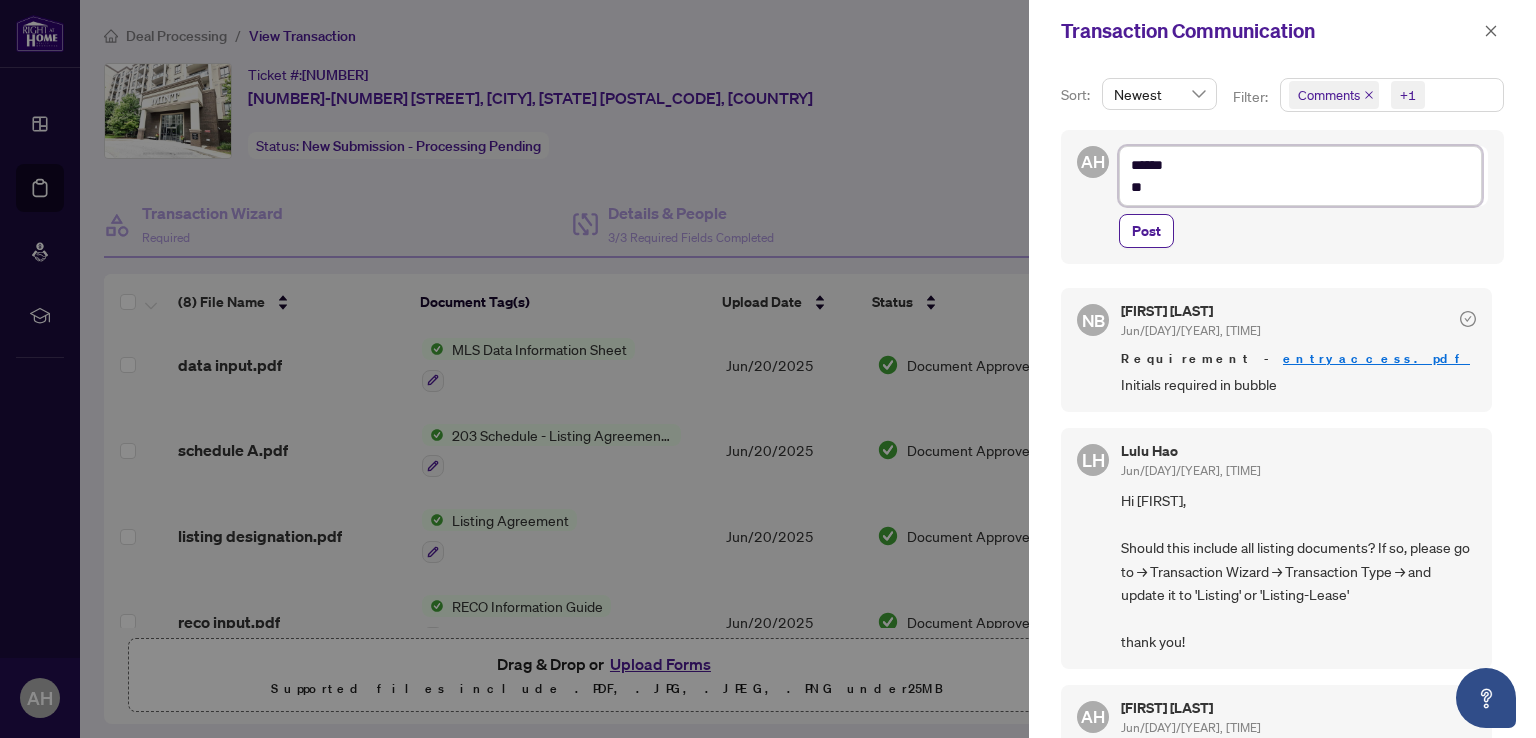 type on "******
***" 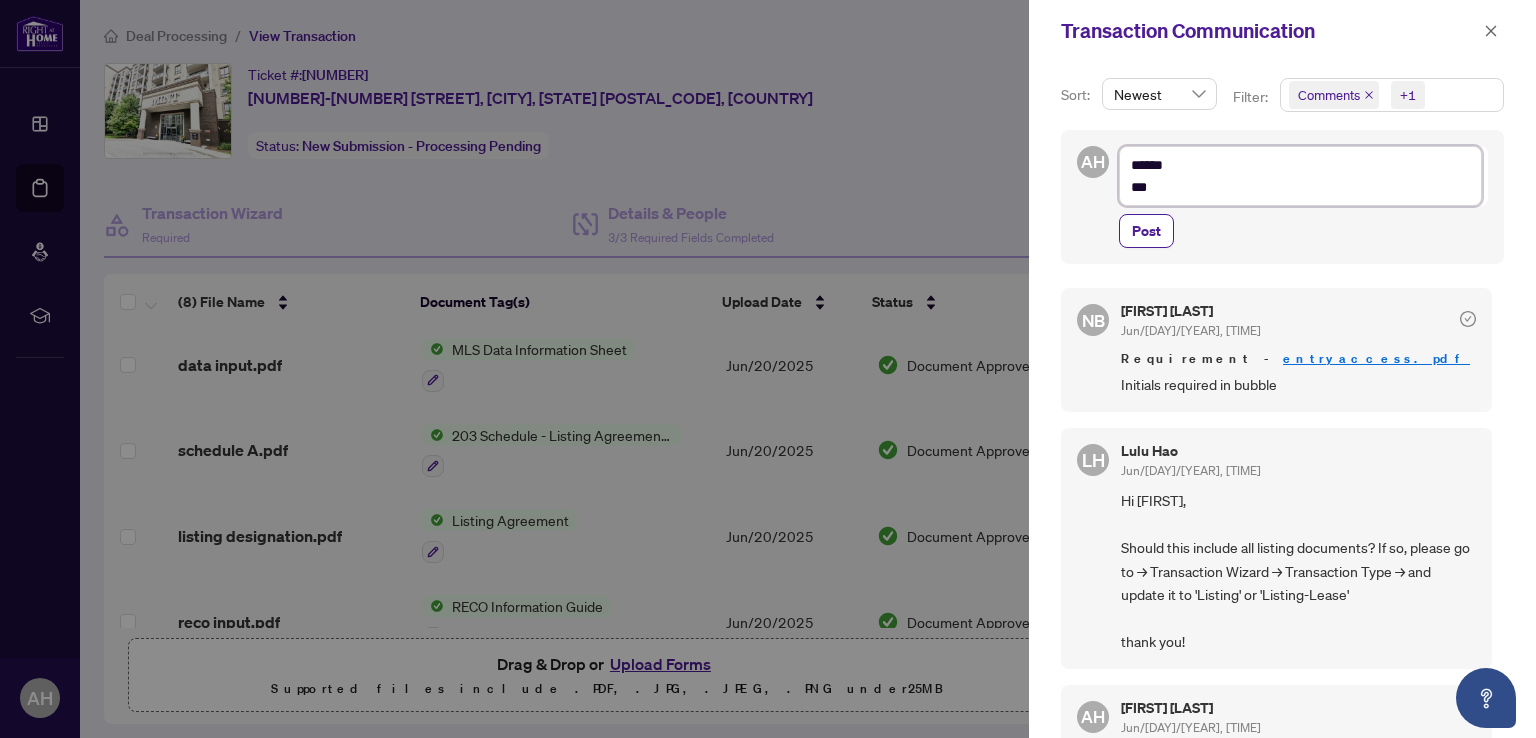 type on "******
***" 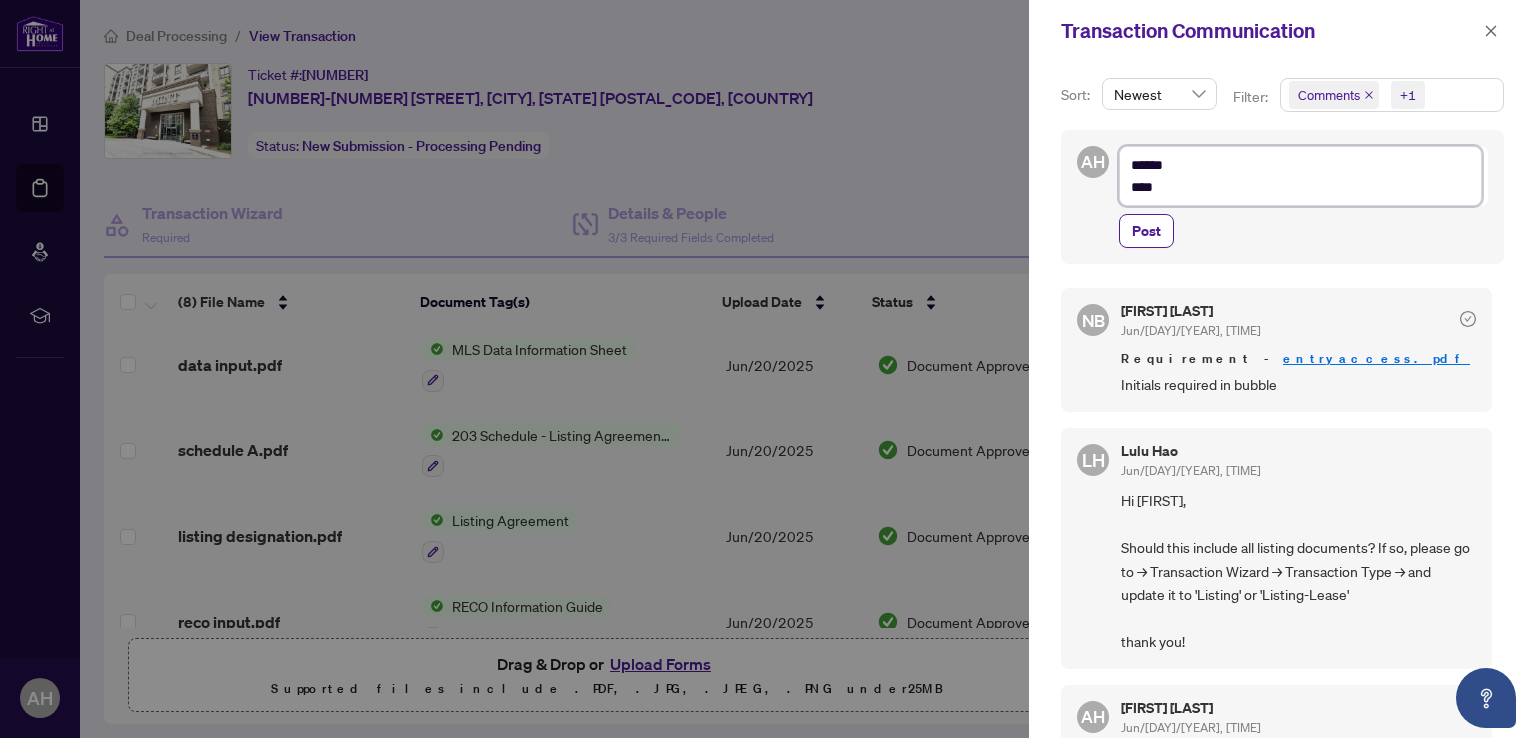 type on "******
*****" 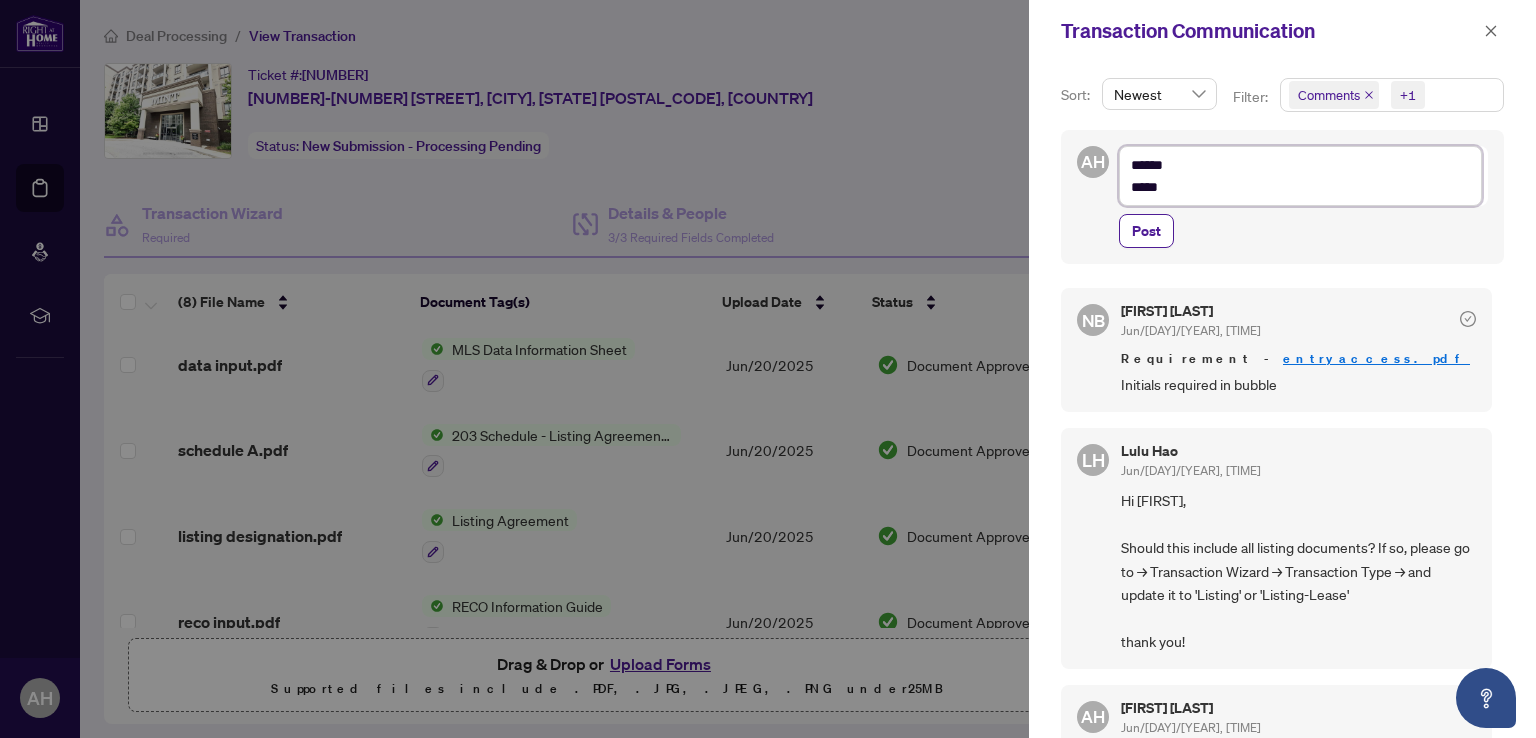 type on "******
******" 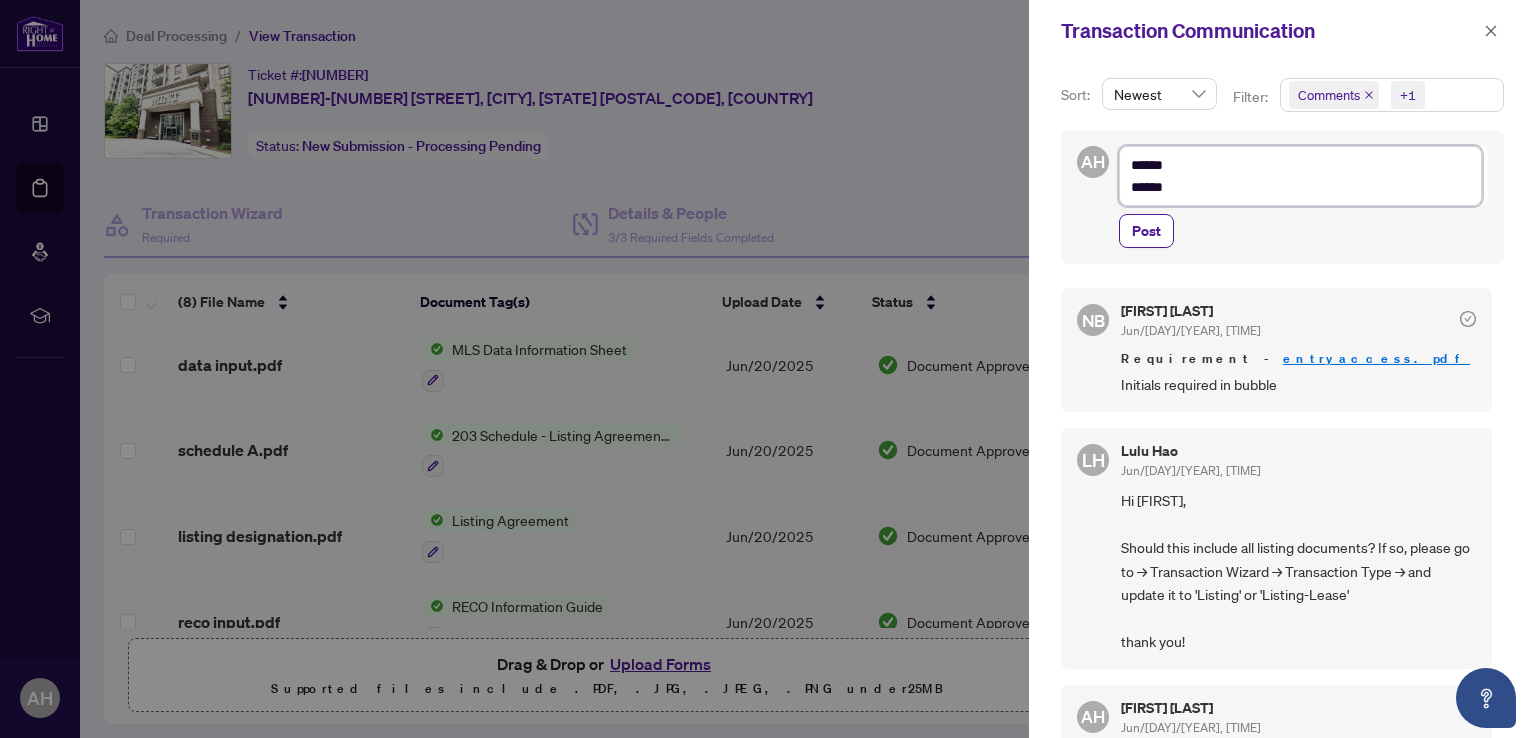 type on "******
******" 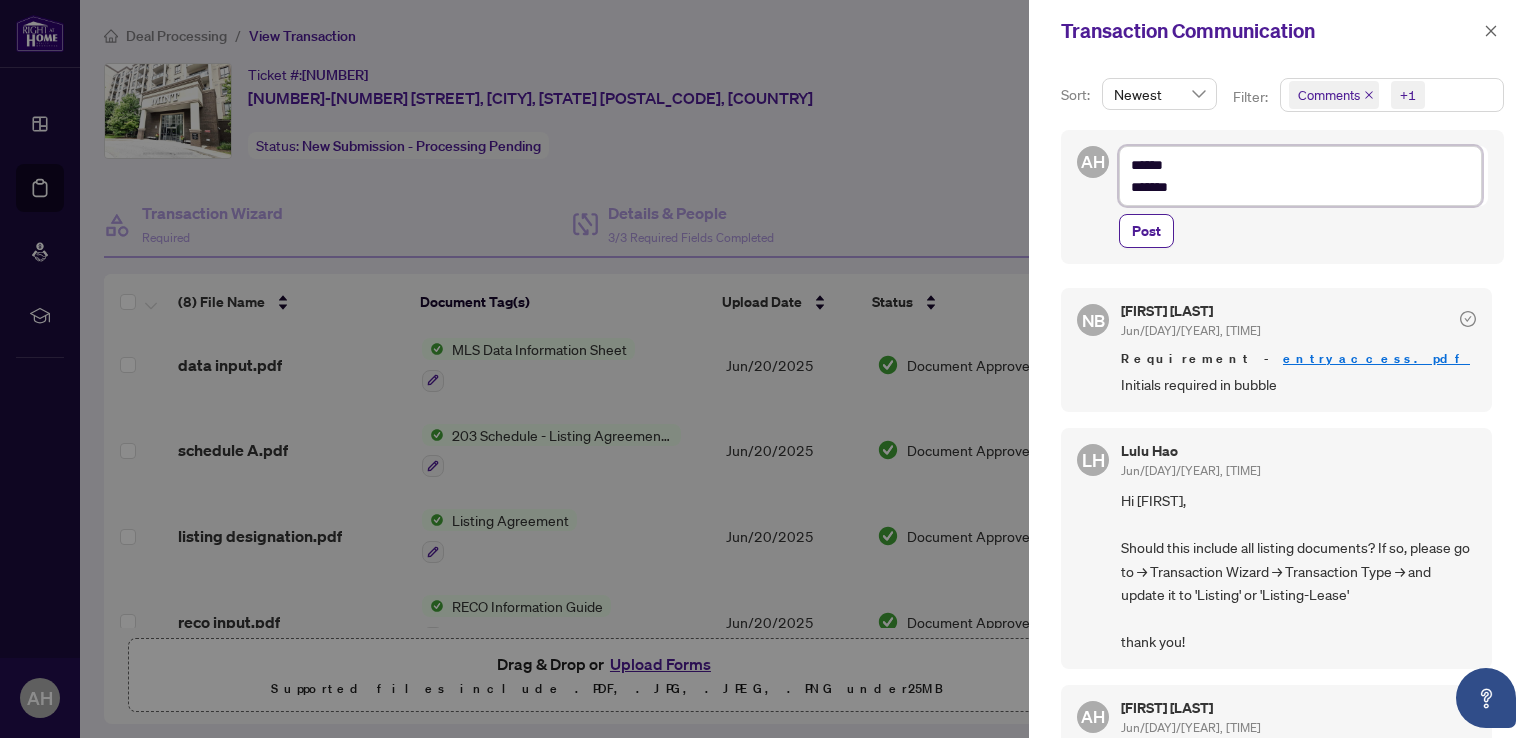 type on "******
*******" 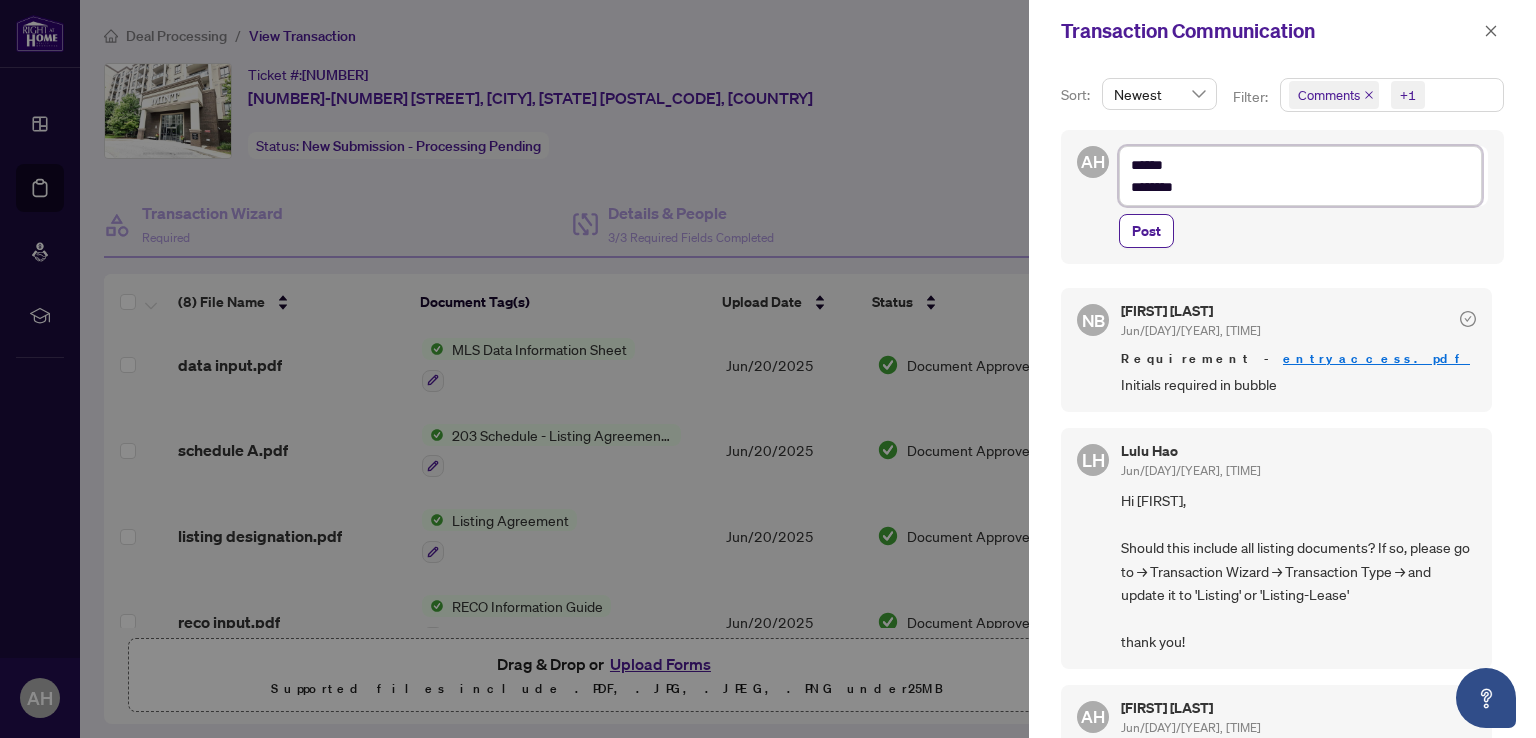 type on "******
*********" 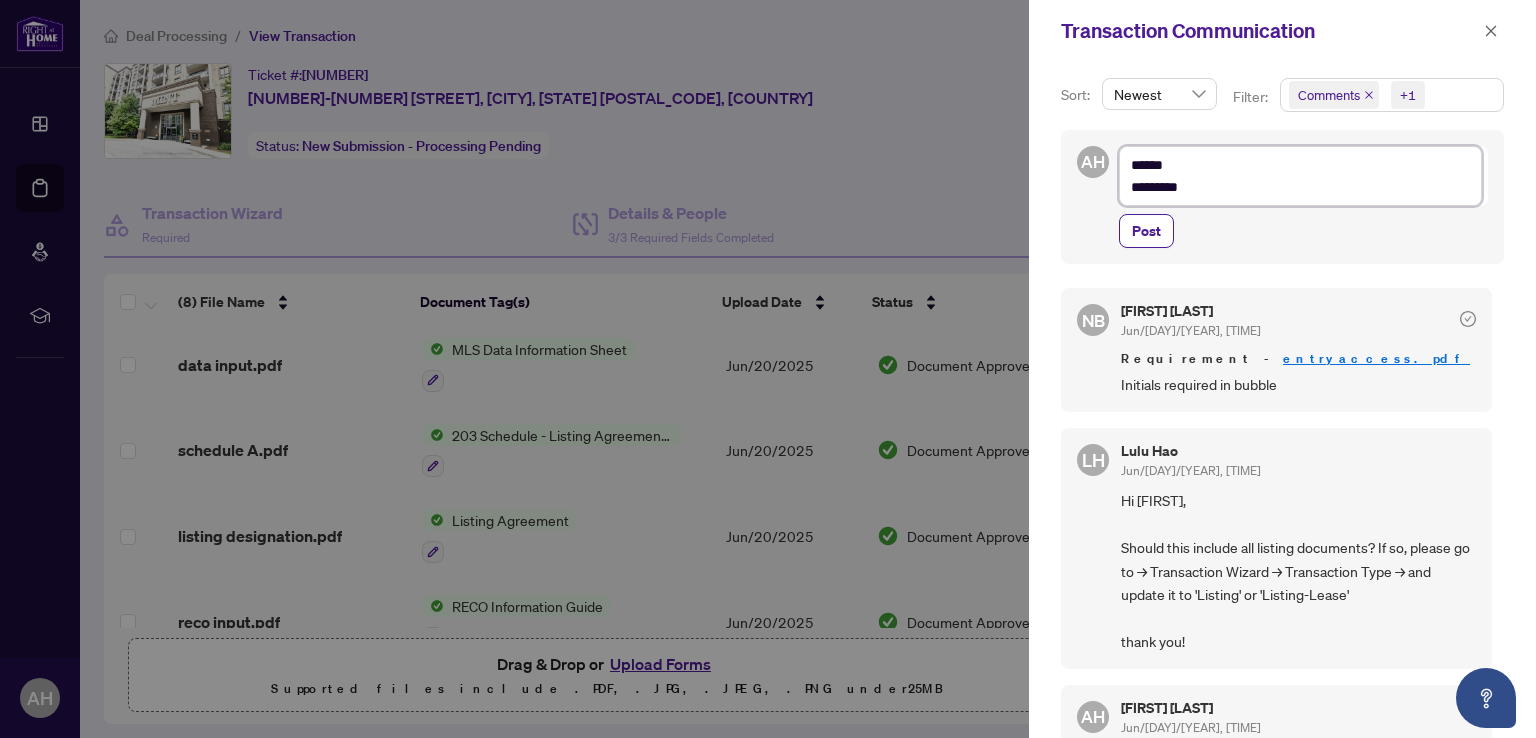 type on "**********" 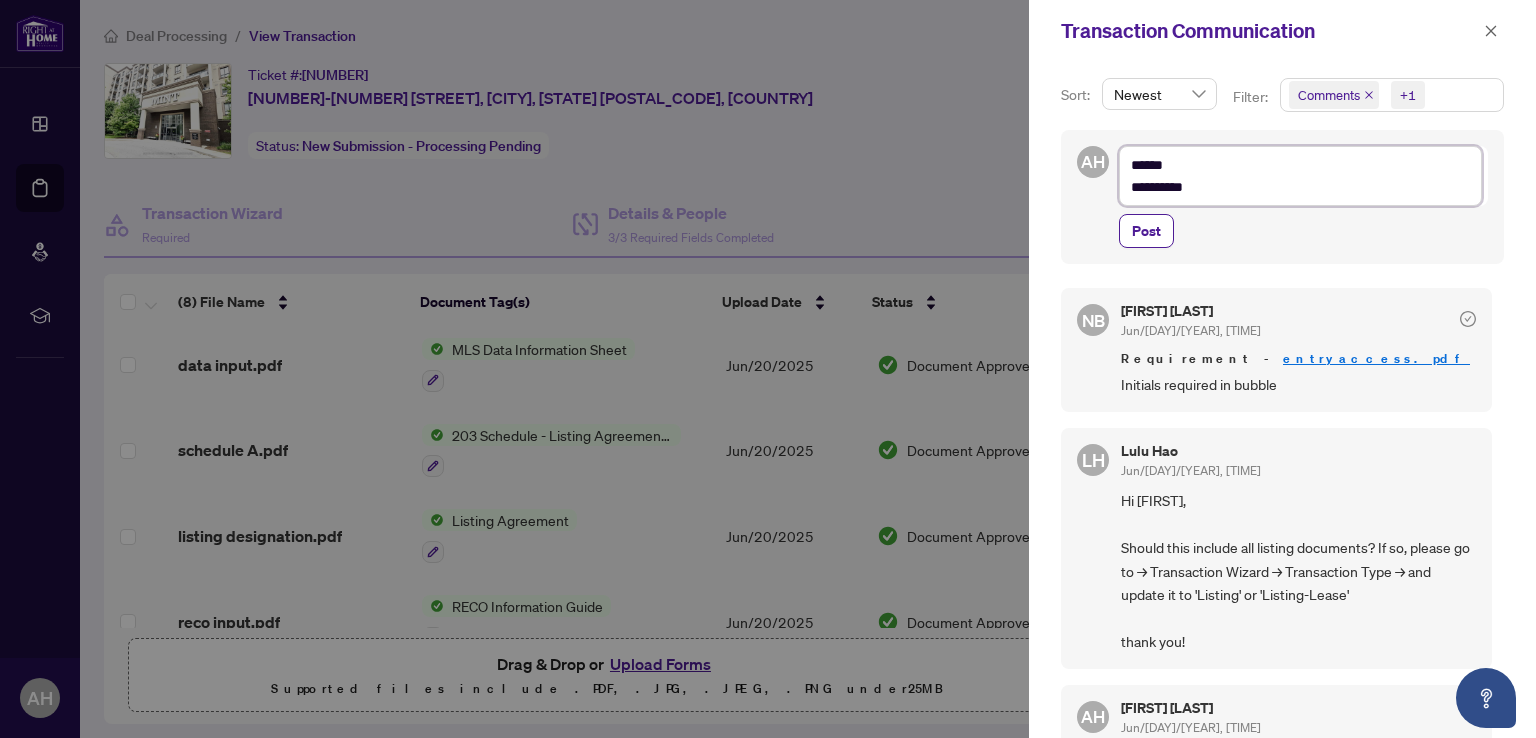type on "**********" 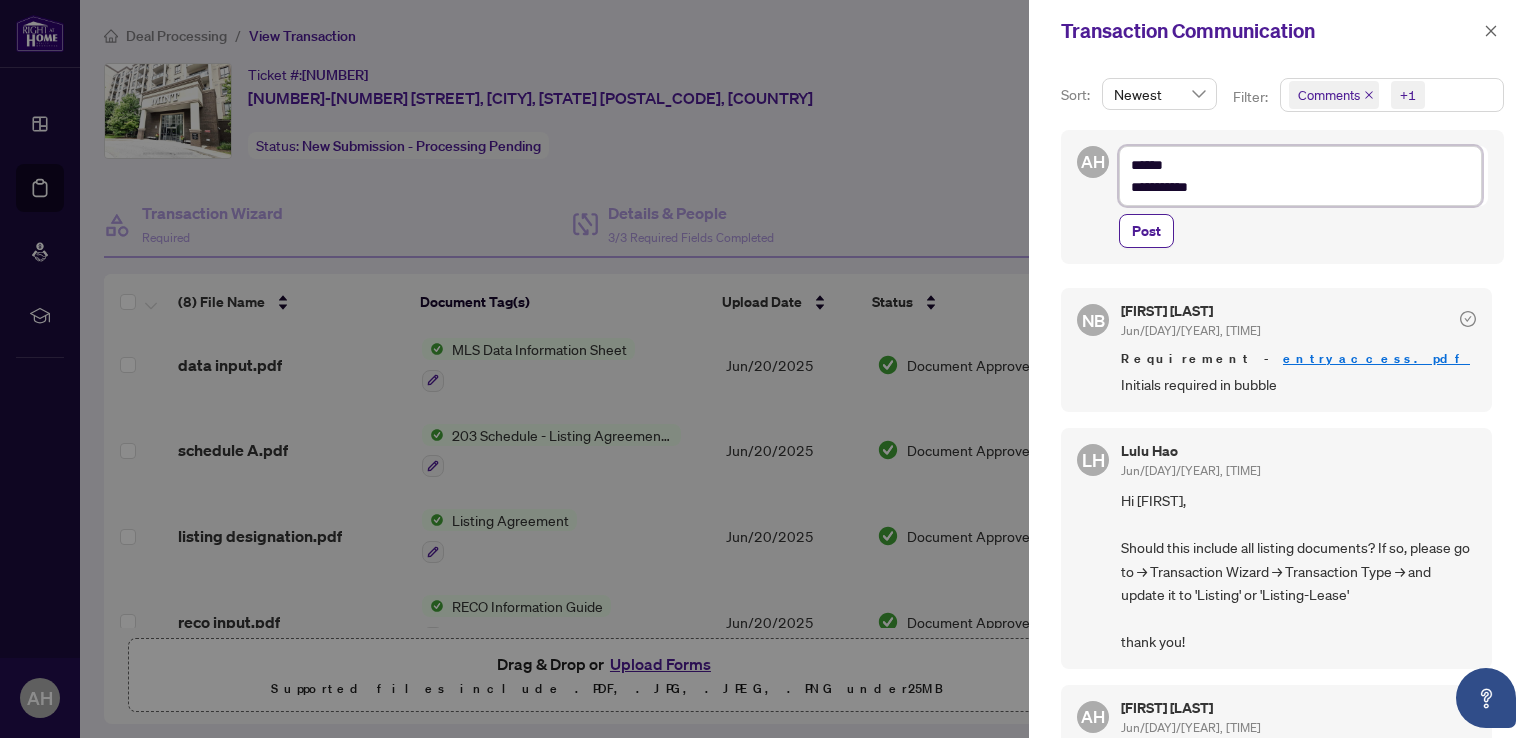 type on "**********" 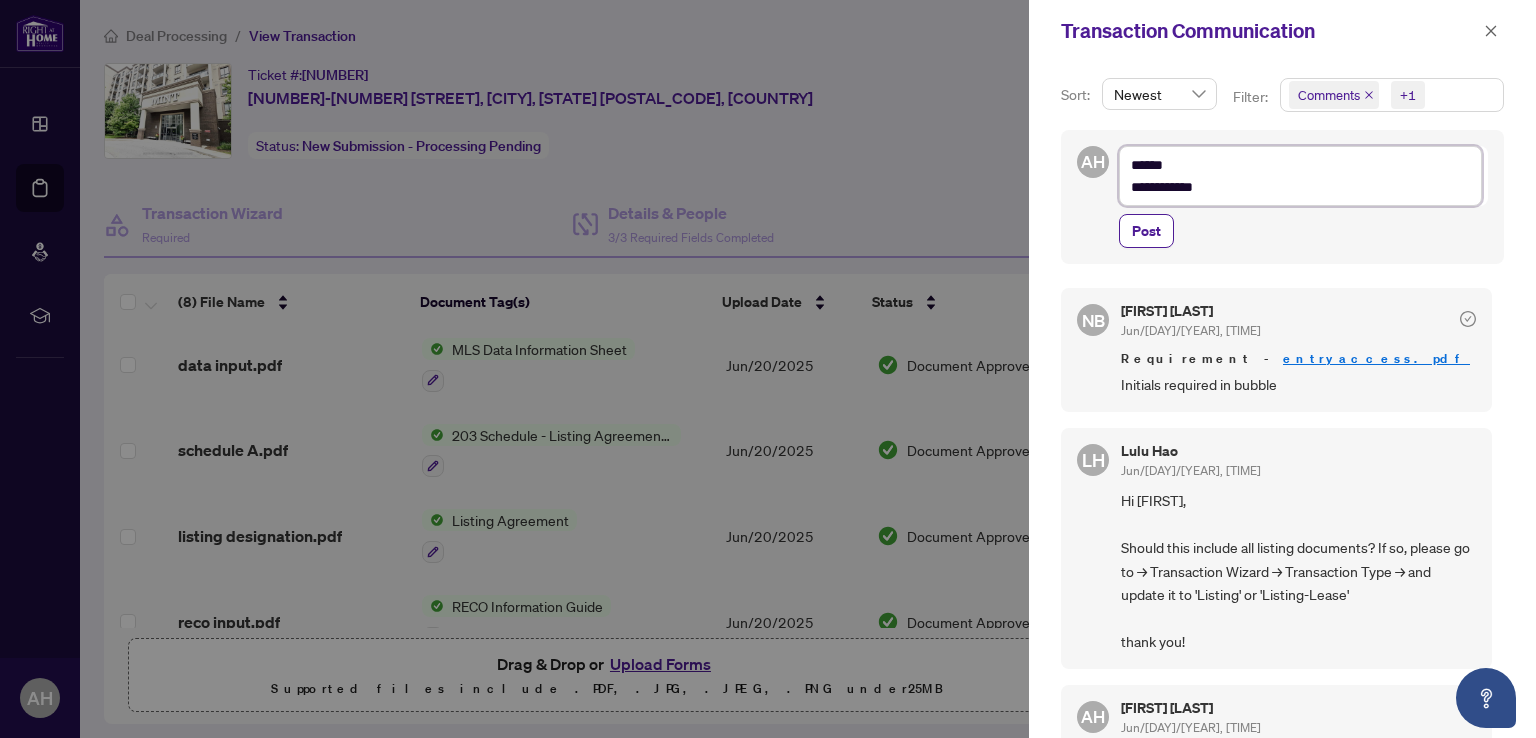 type on "**********" 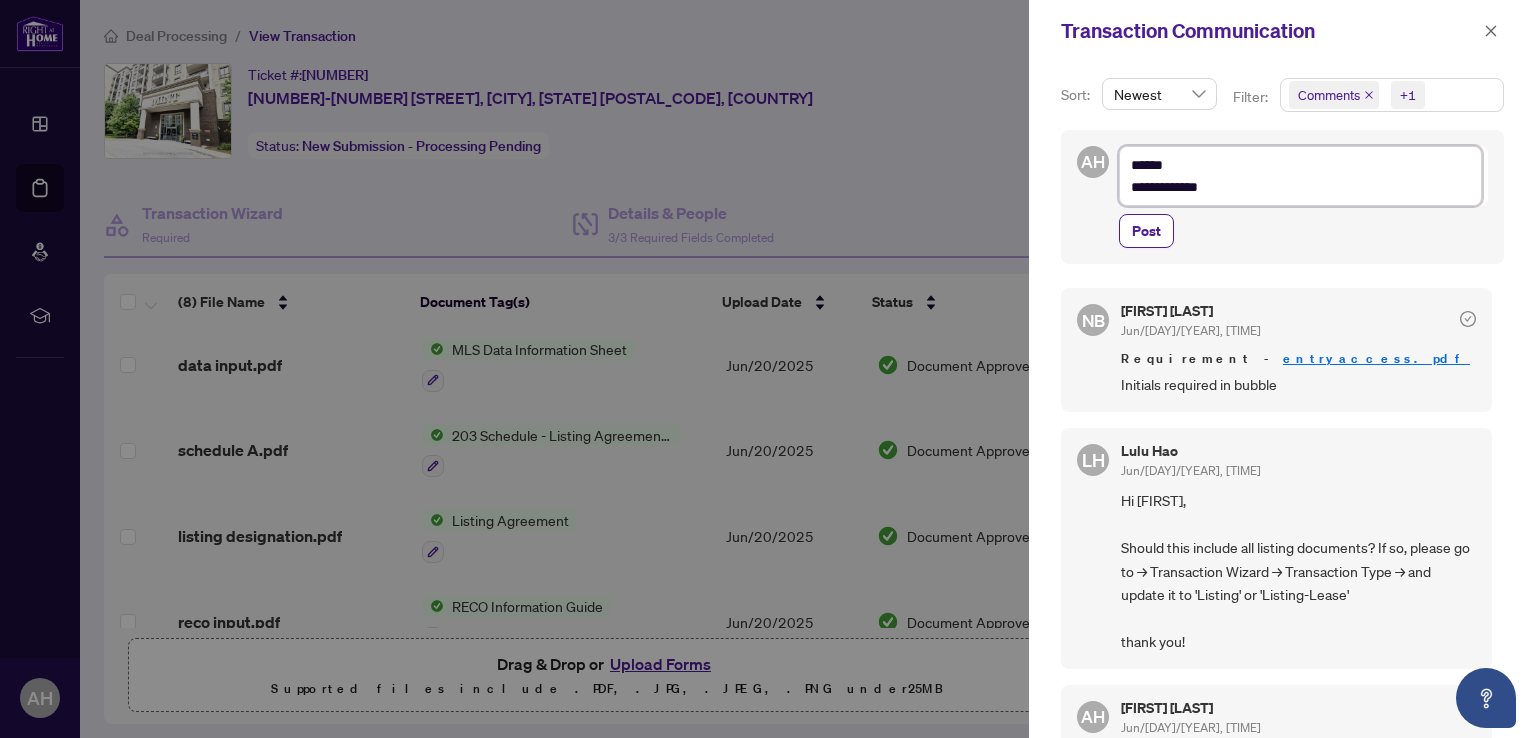 type on "**********" 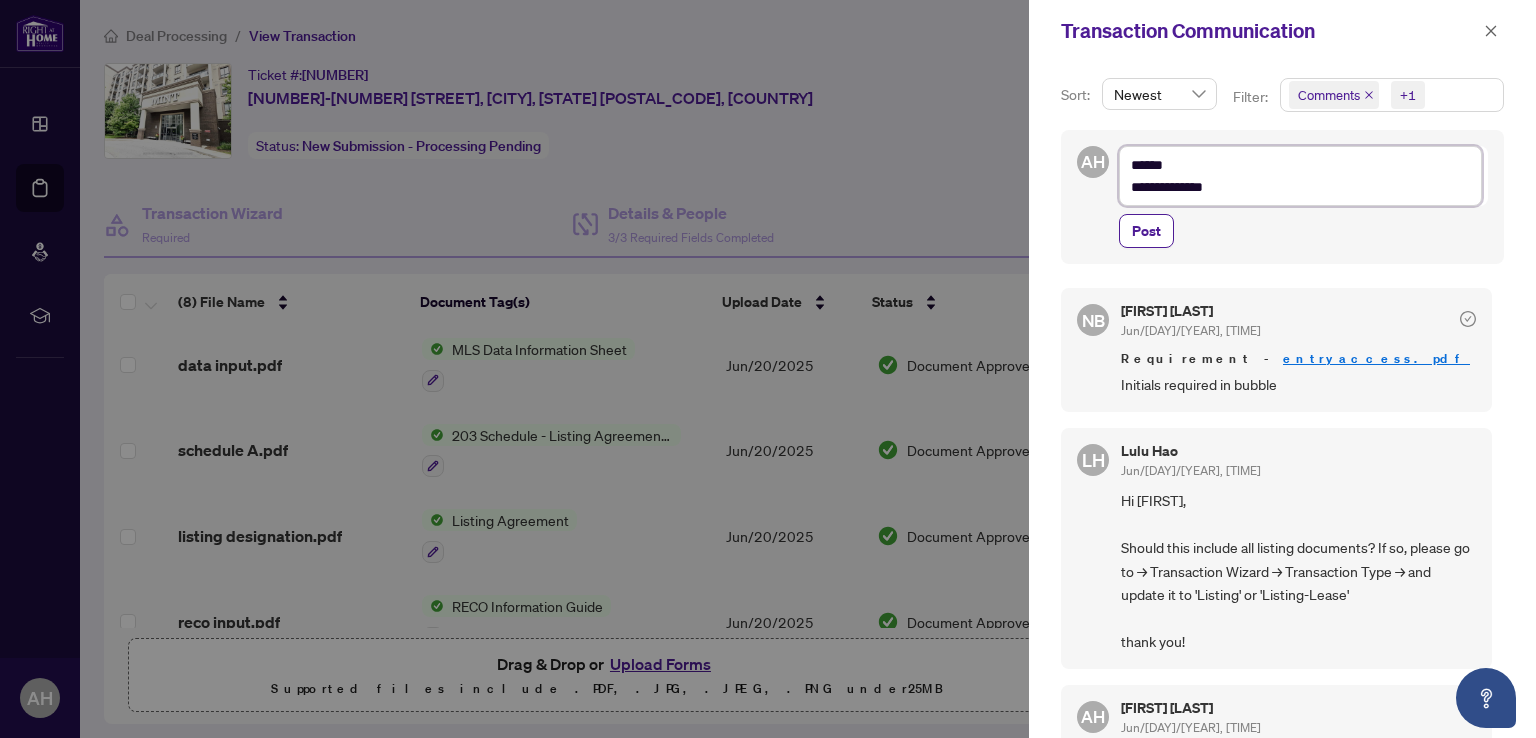 type on "**********" 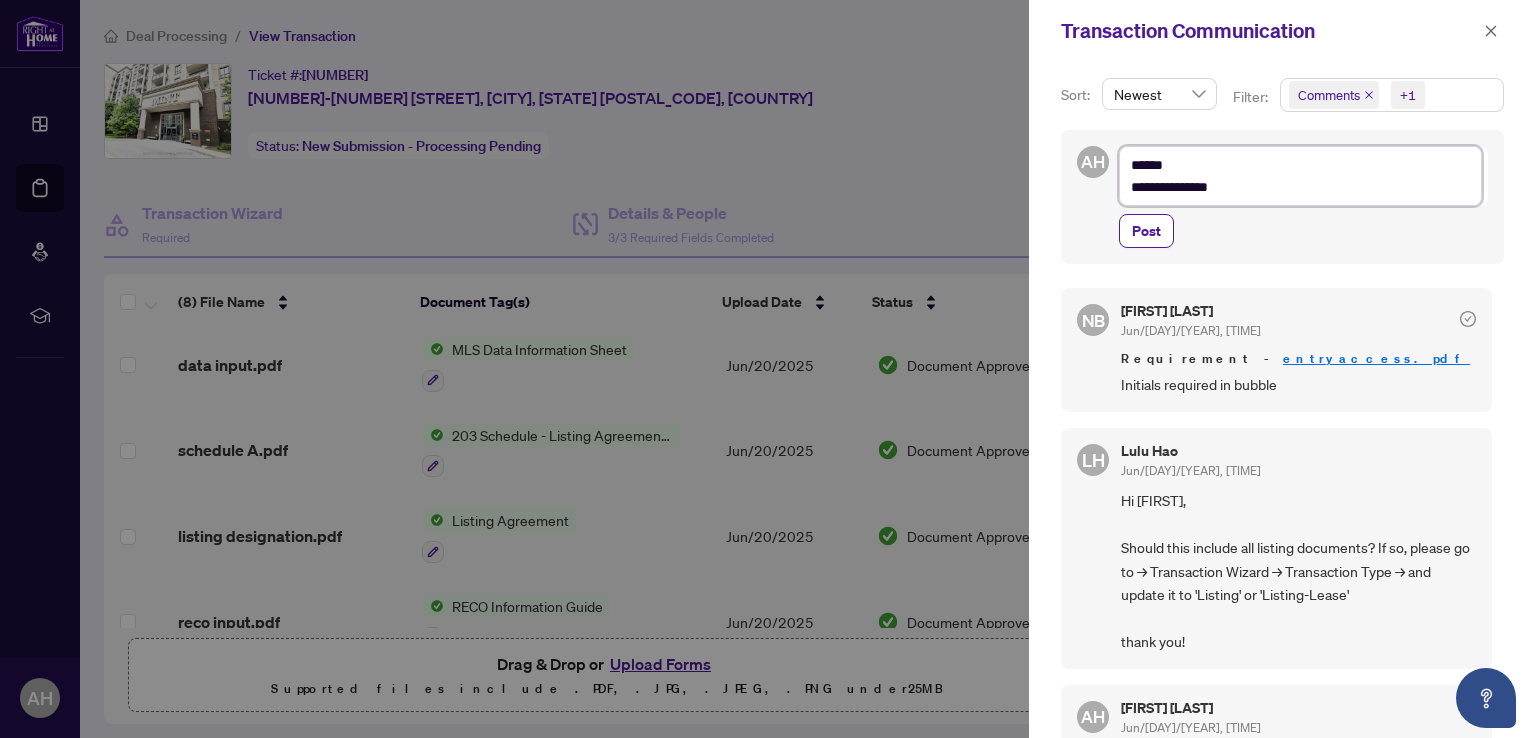 type on "**********" 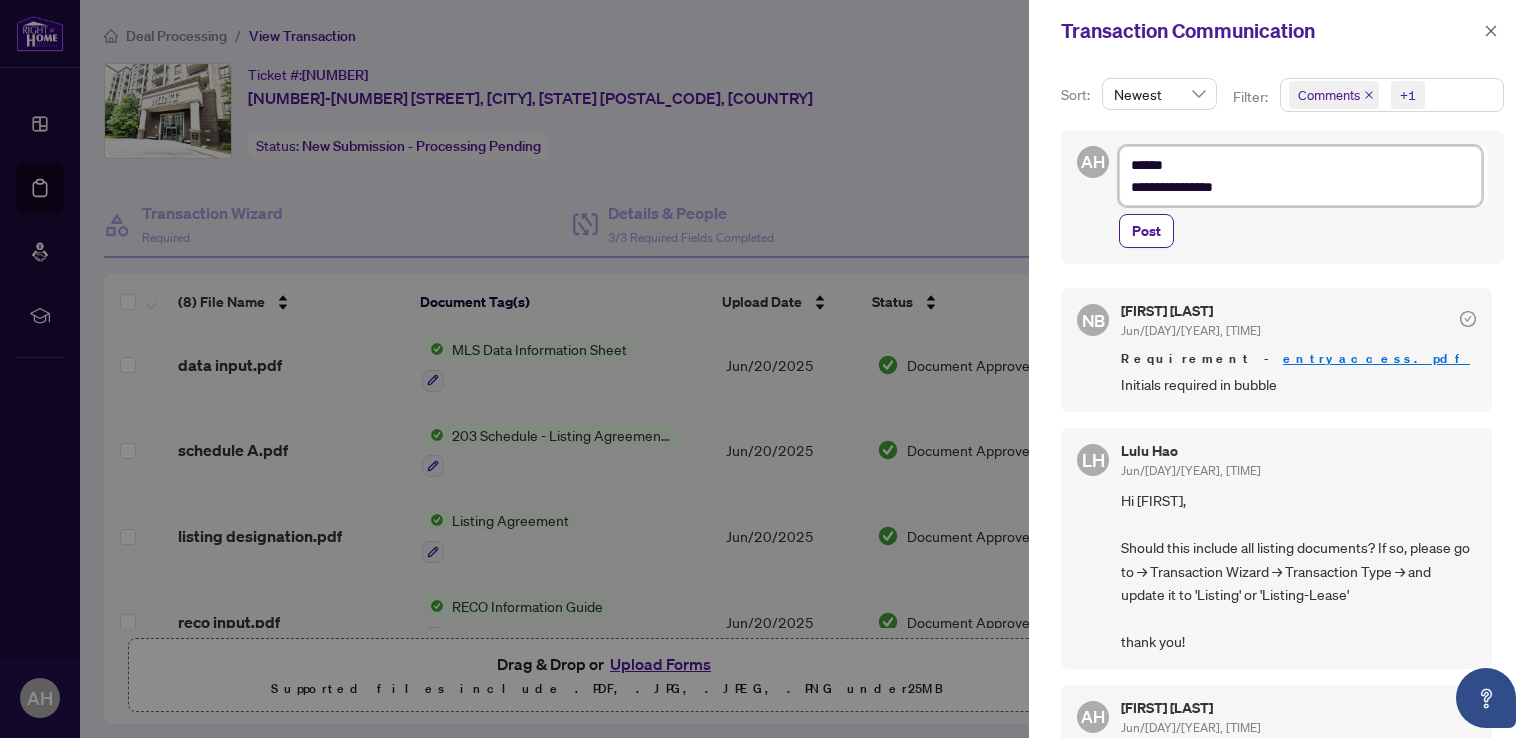 type on "**********" 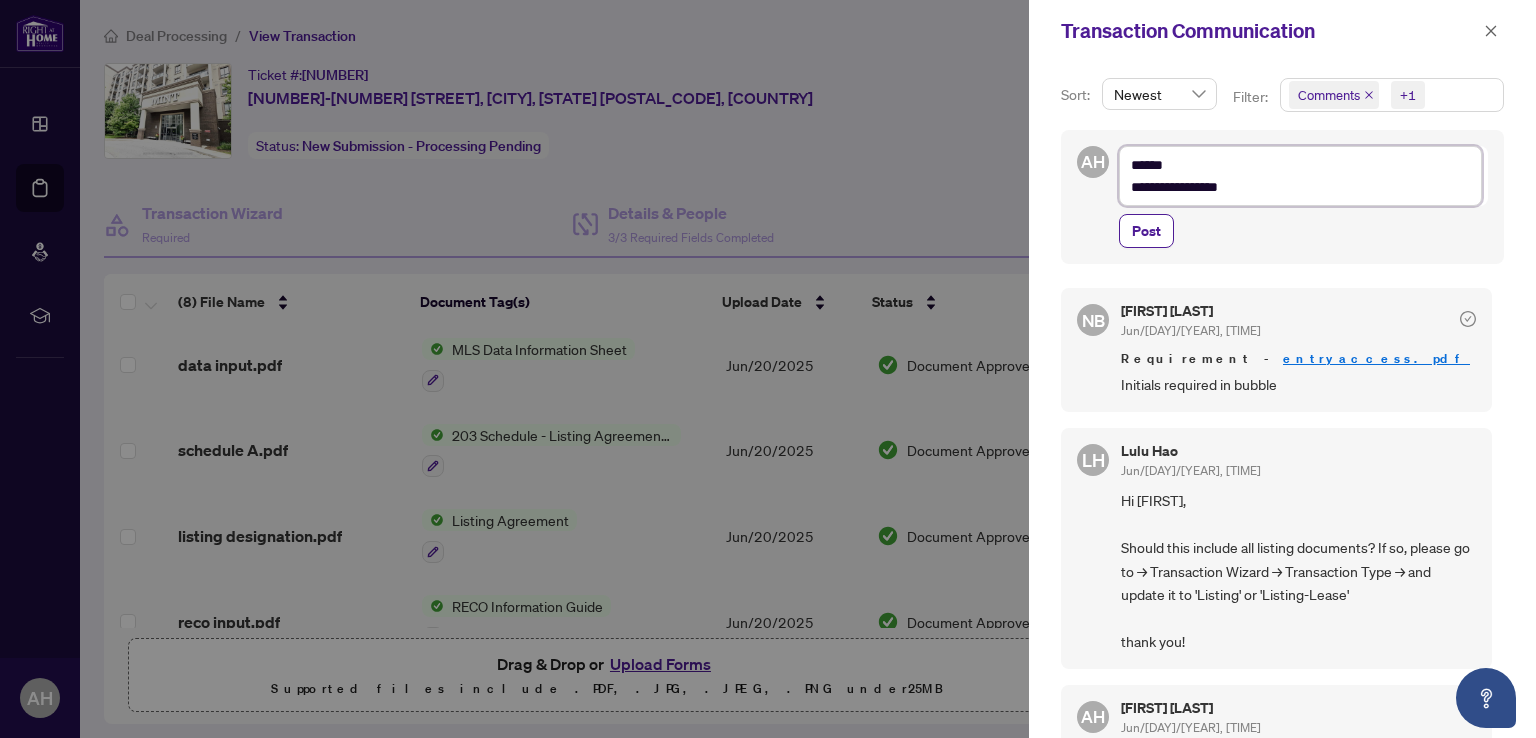 type on "**********" 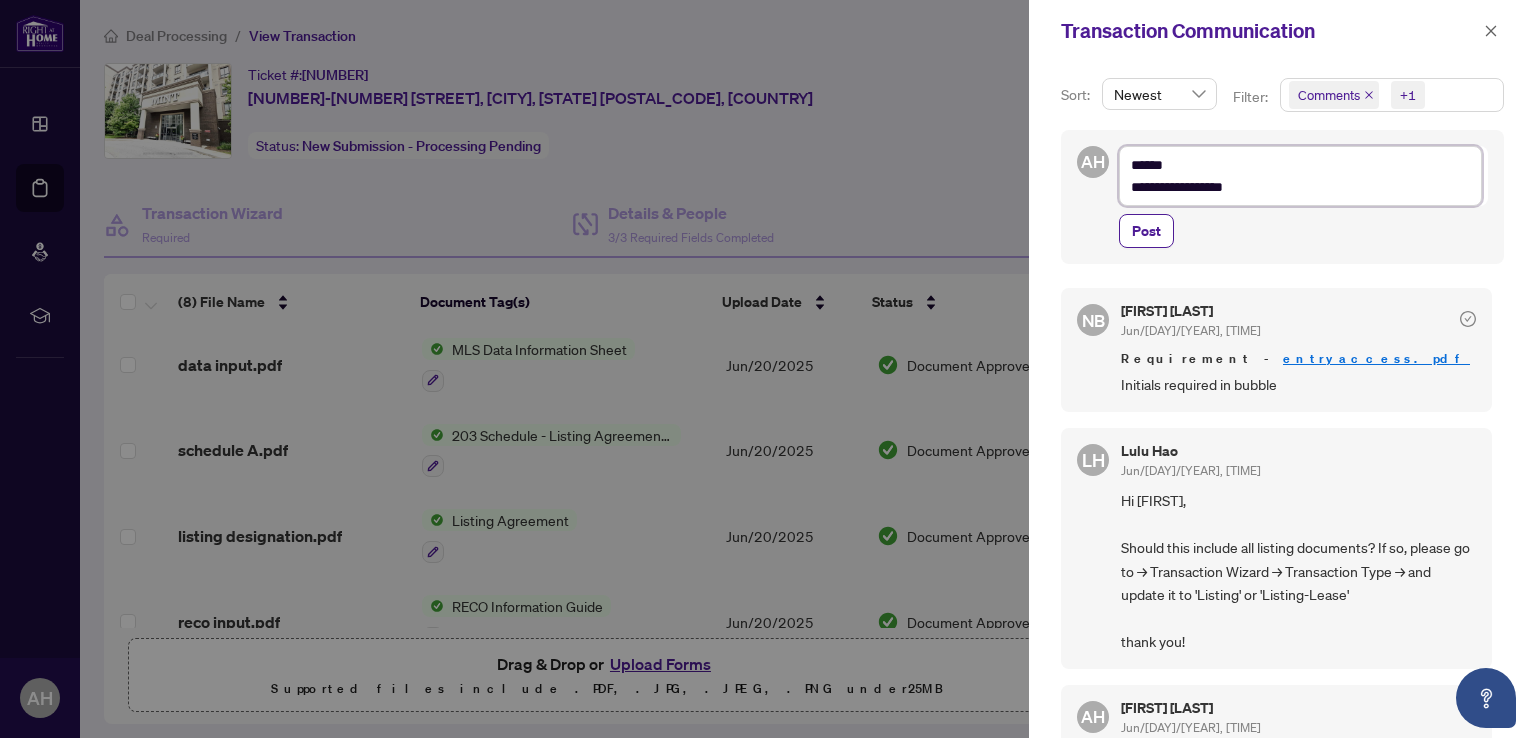 type on "**********" 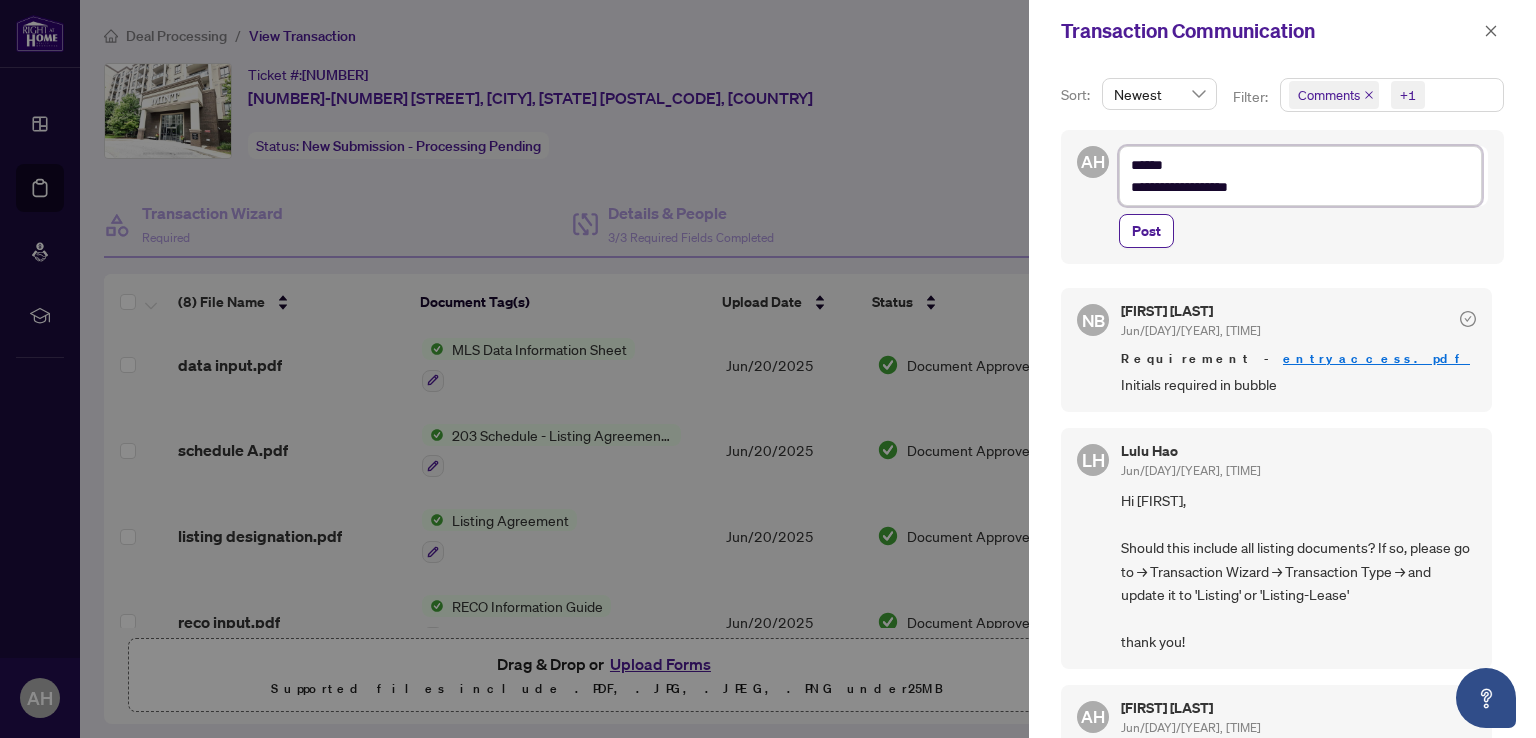 type on "**********" 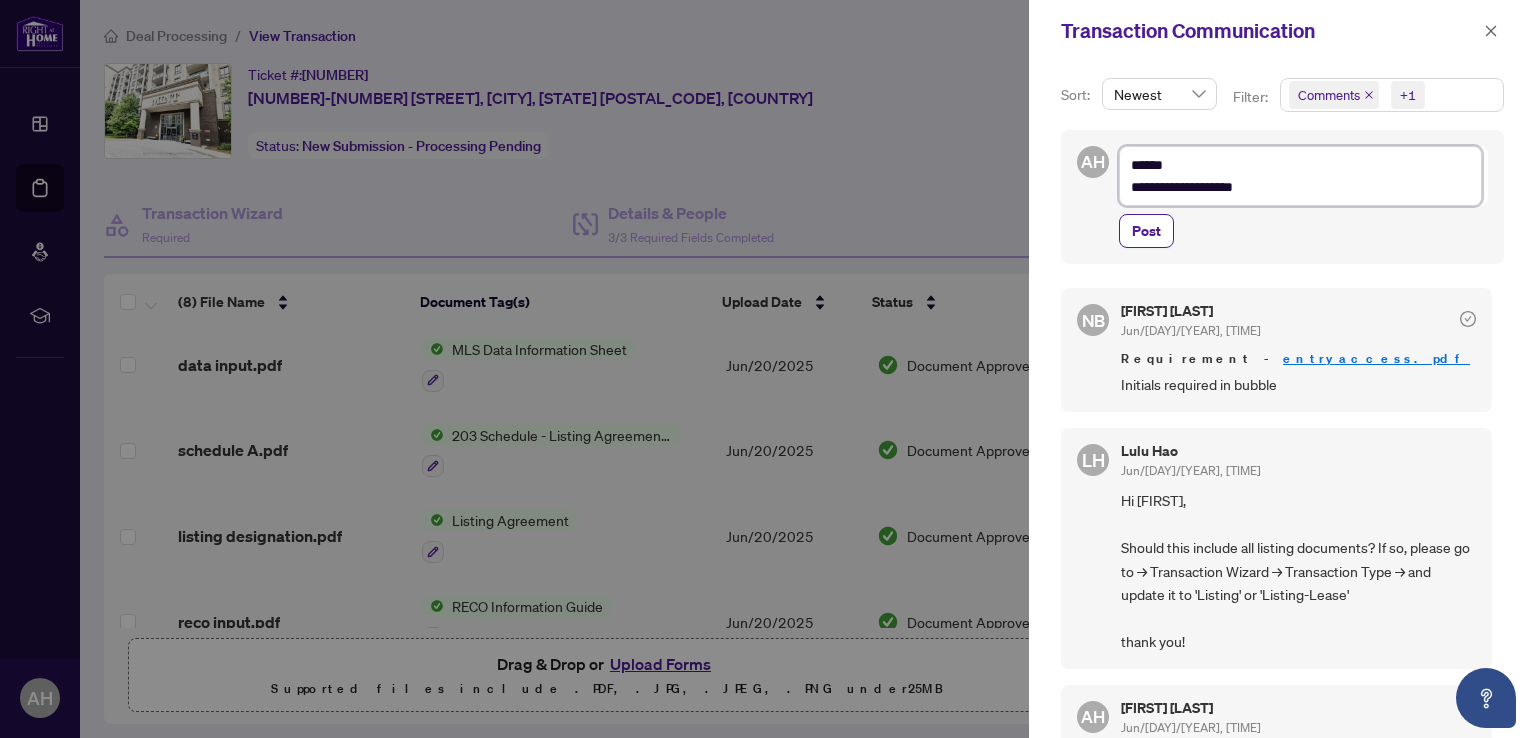 type on "**********" 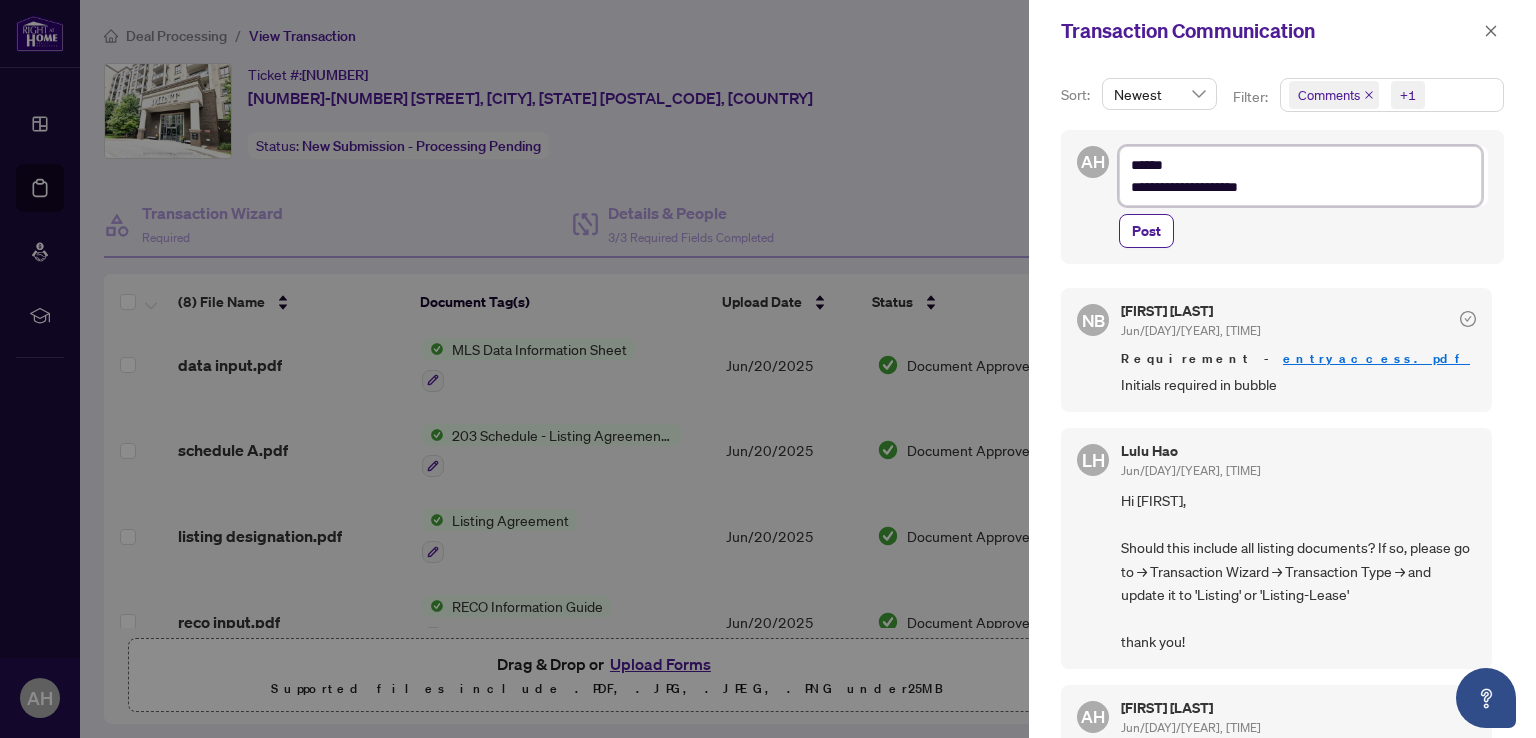 type on "**********" 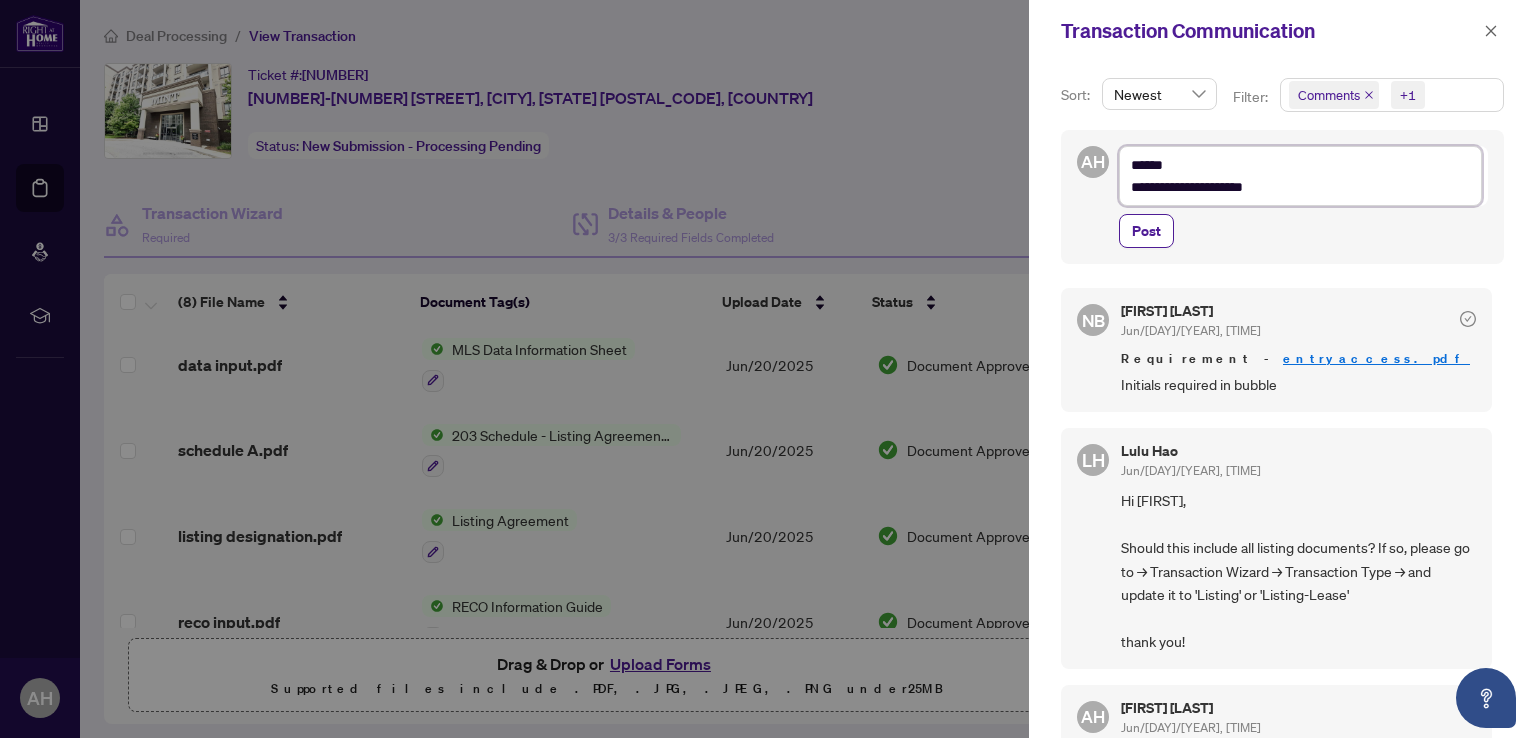 type on "**********" 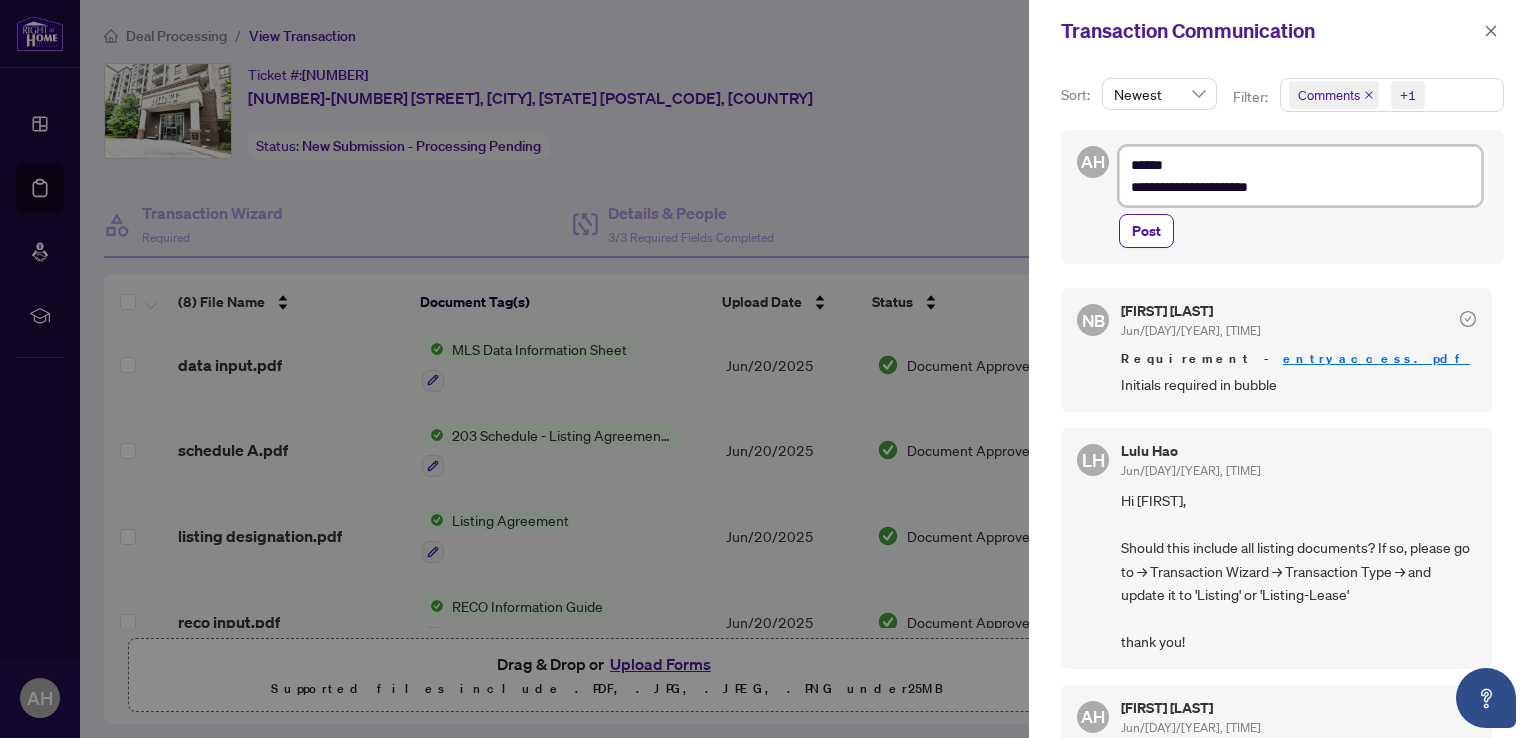 type on "**********" 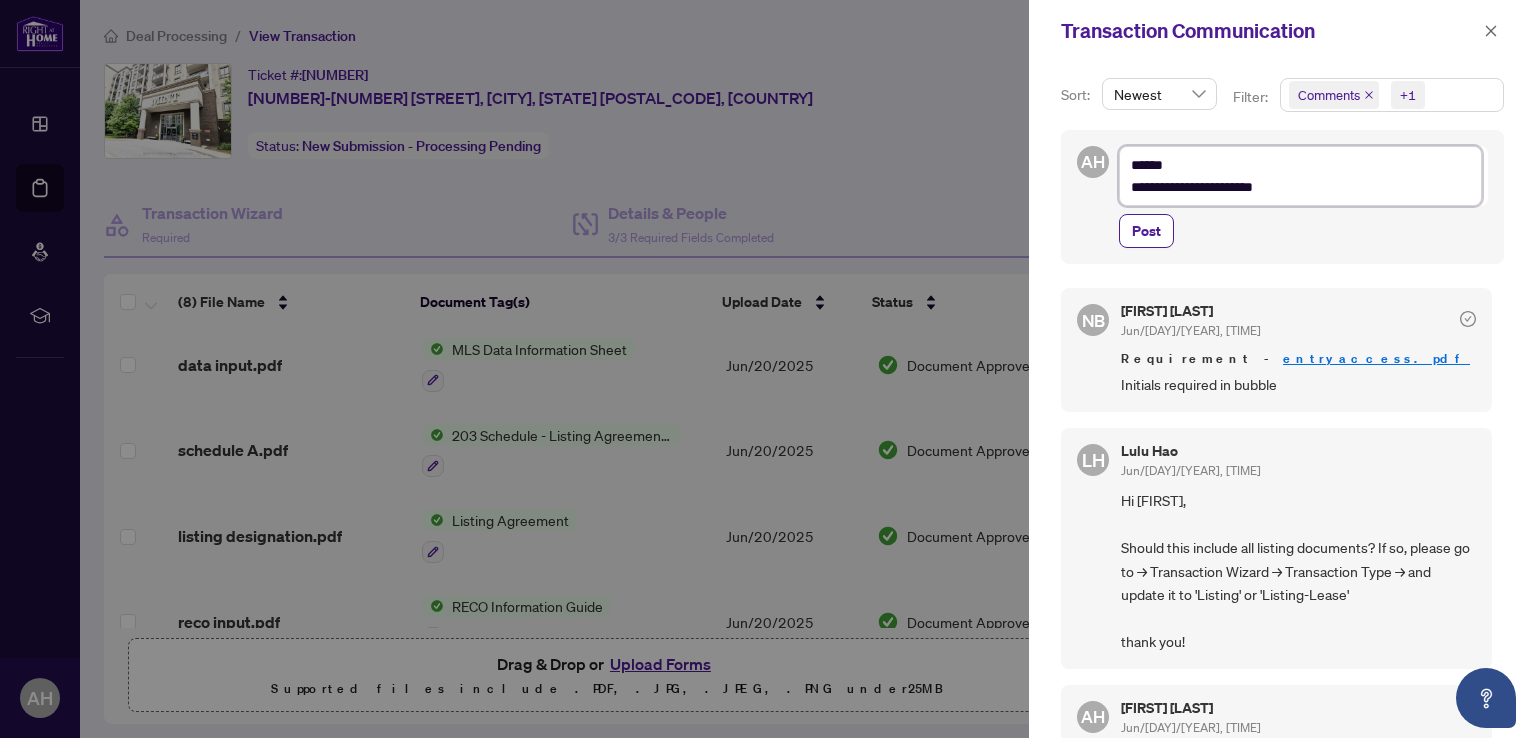 type on "**********" 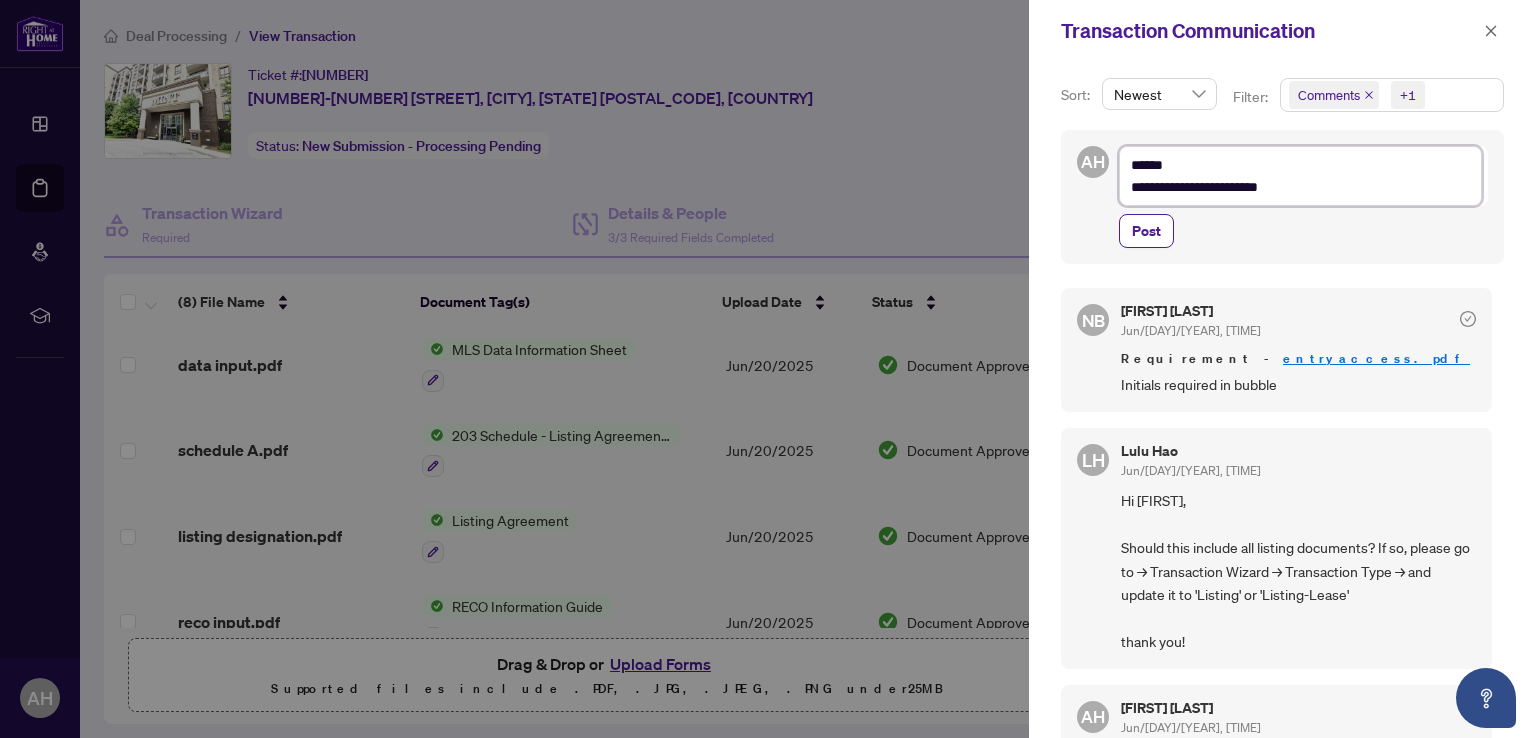 type on "**********" 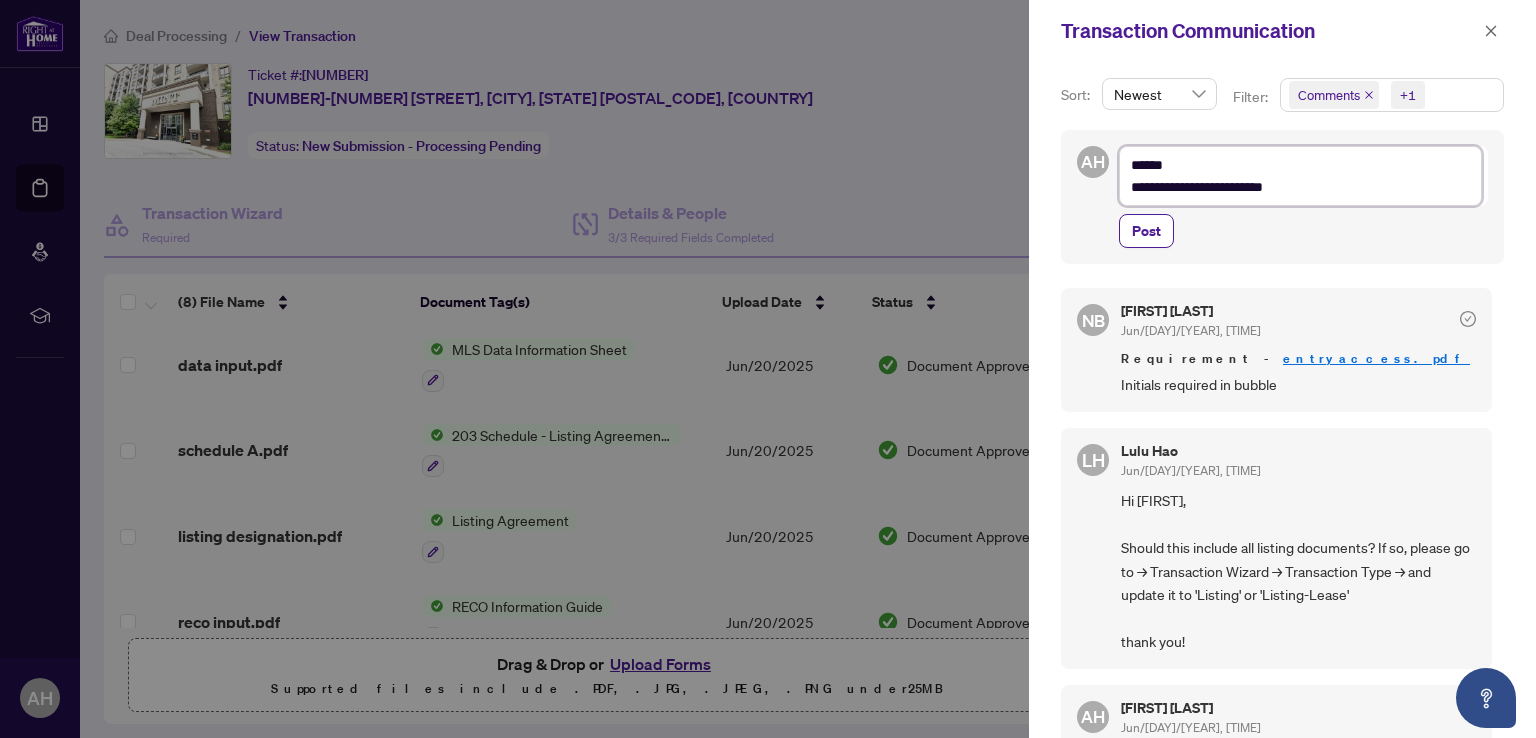 type on "**********" 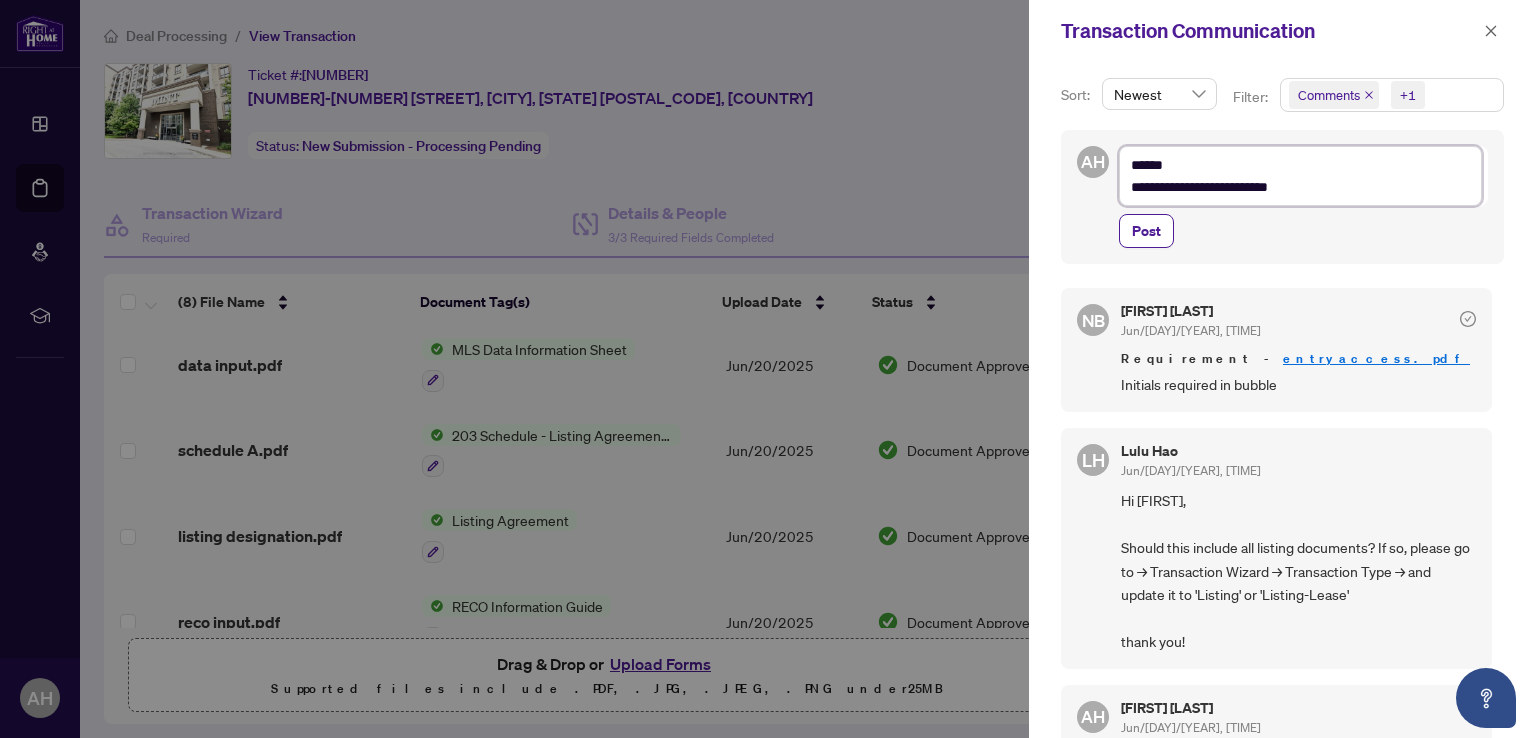 type on "**********" 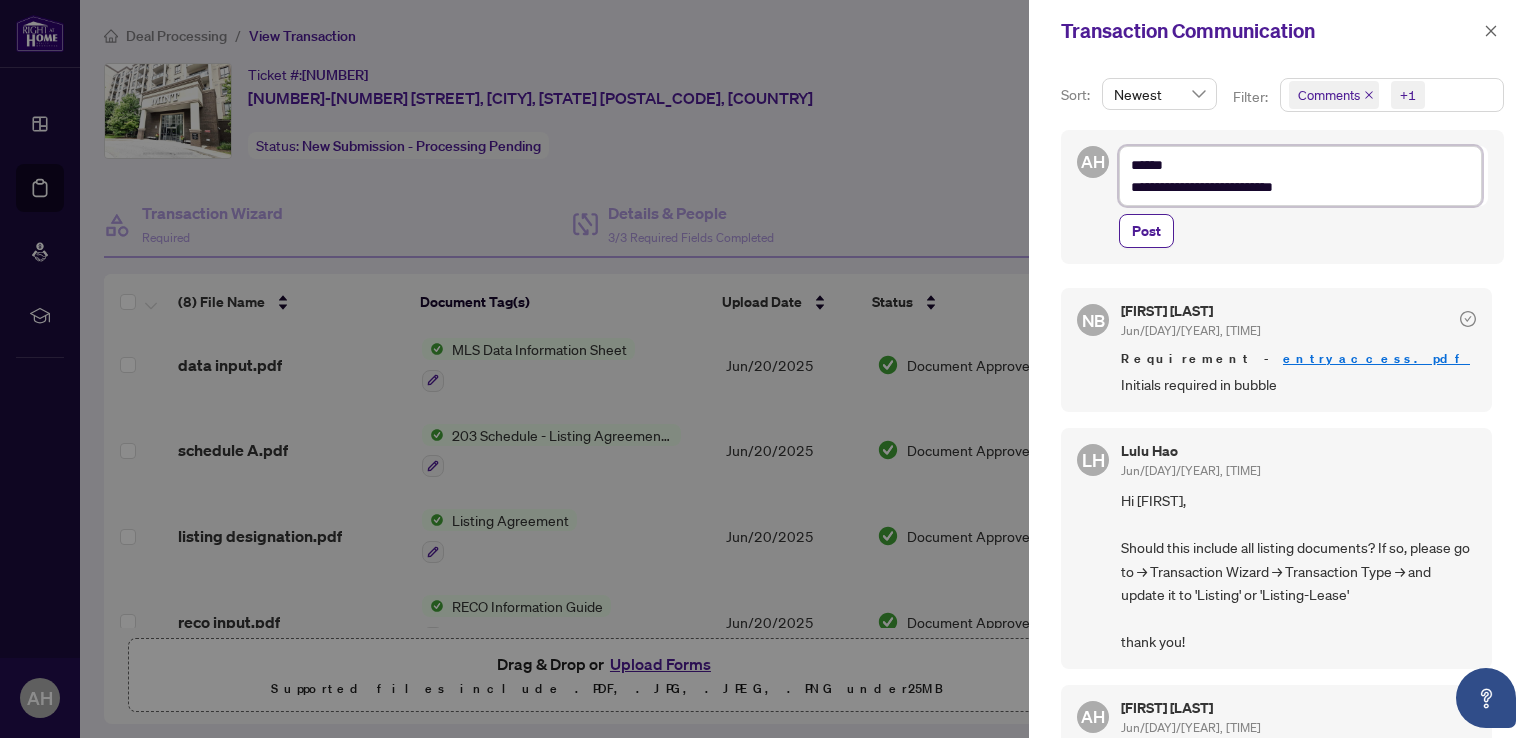 type on "**********" 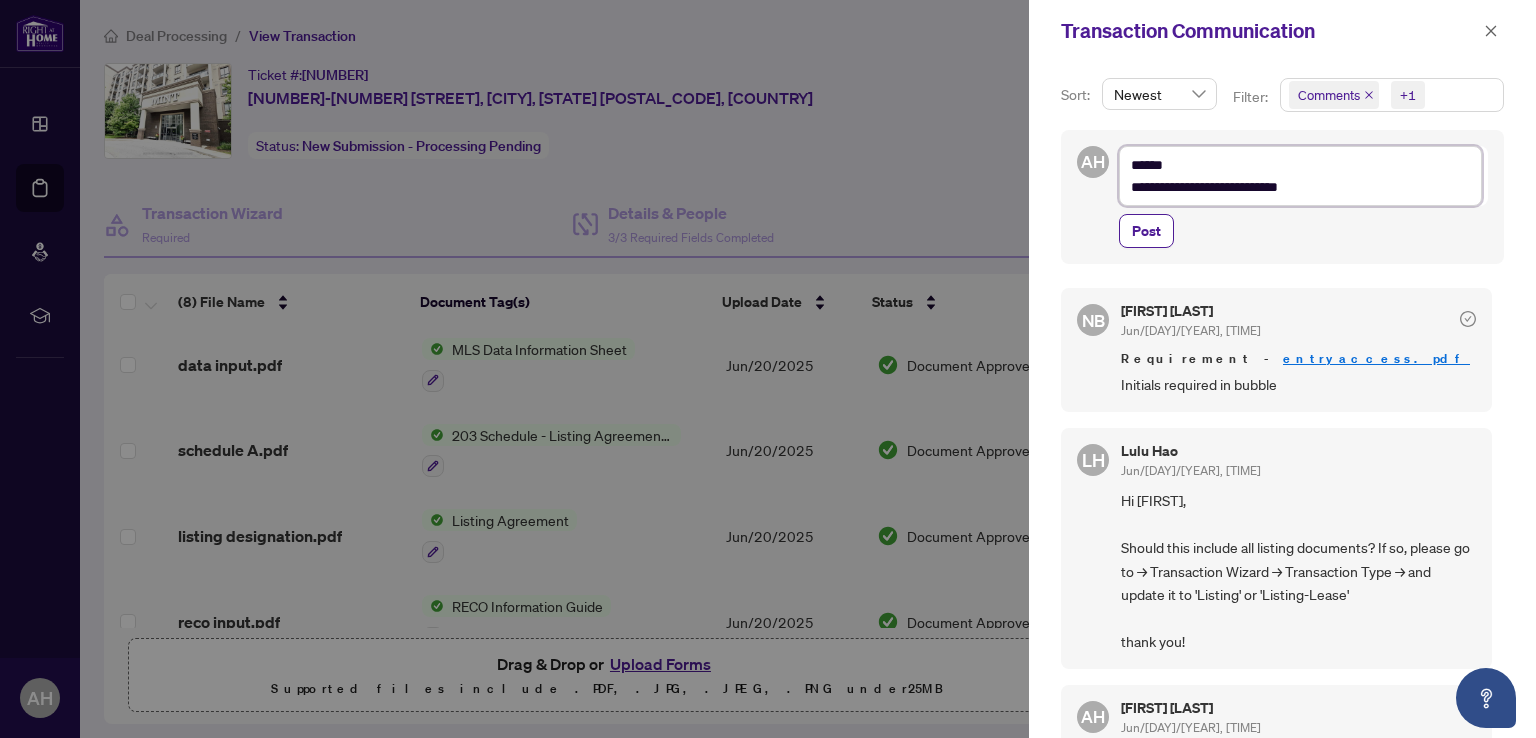 type on "**********" 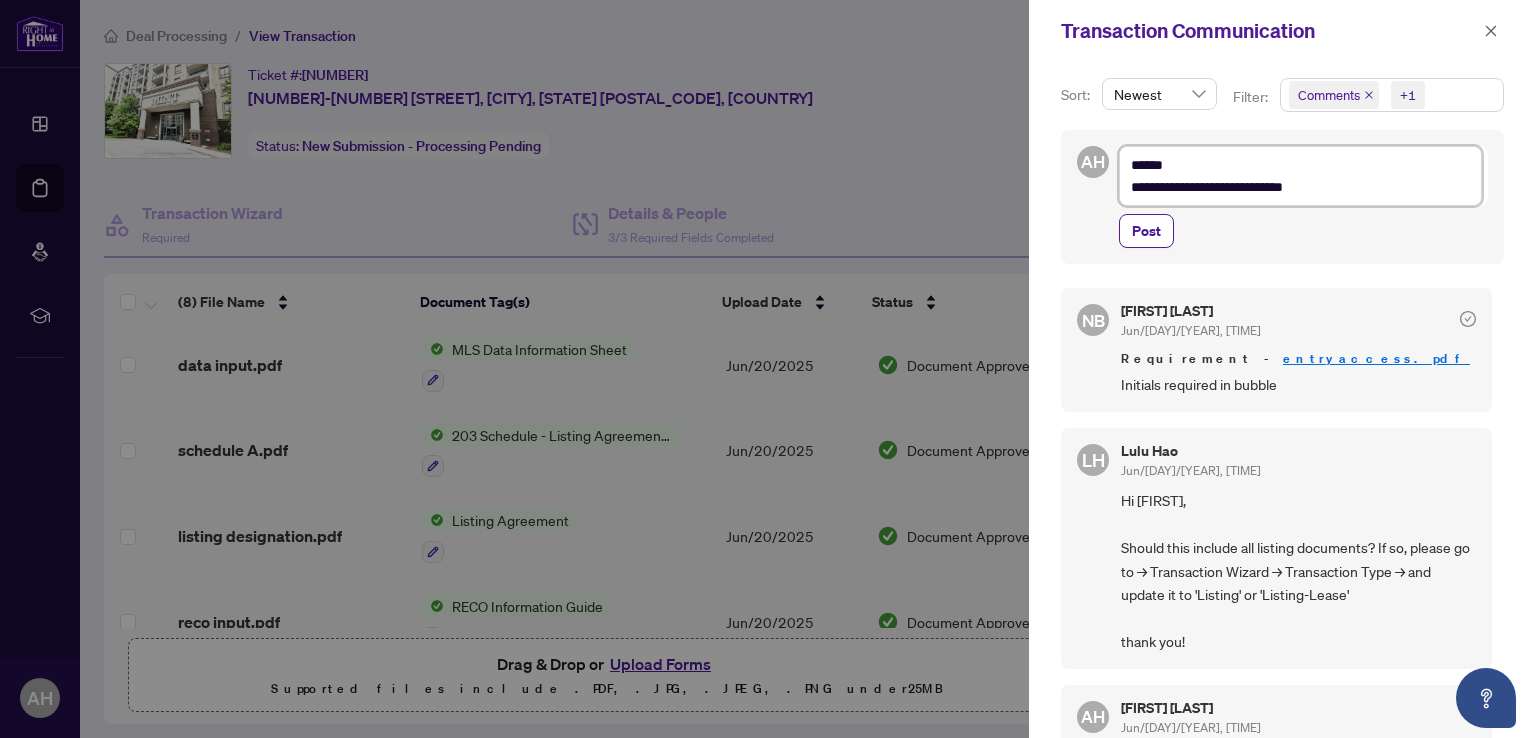 type on "**********" 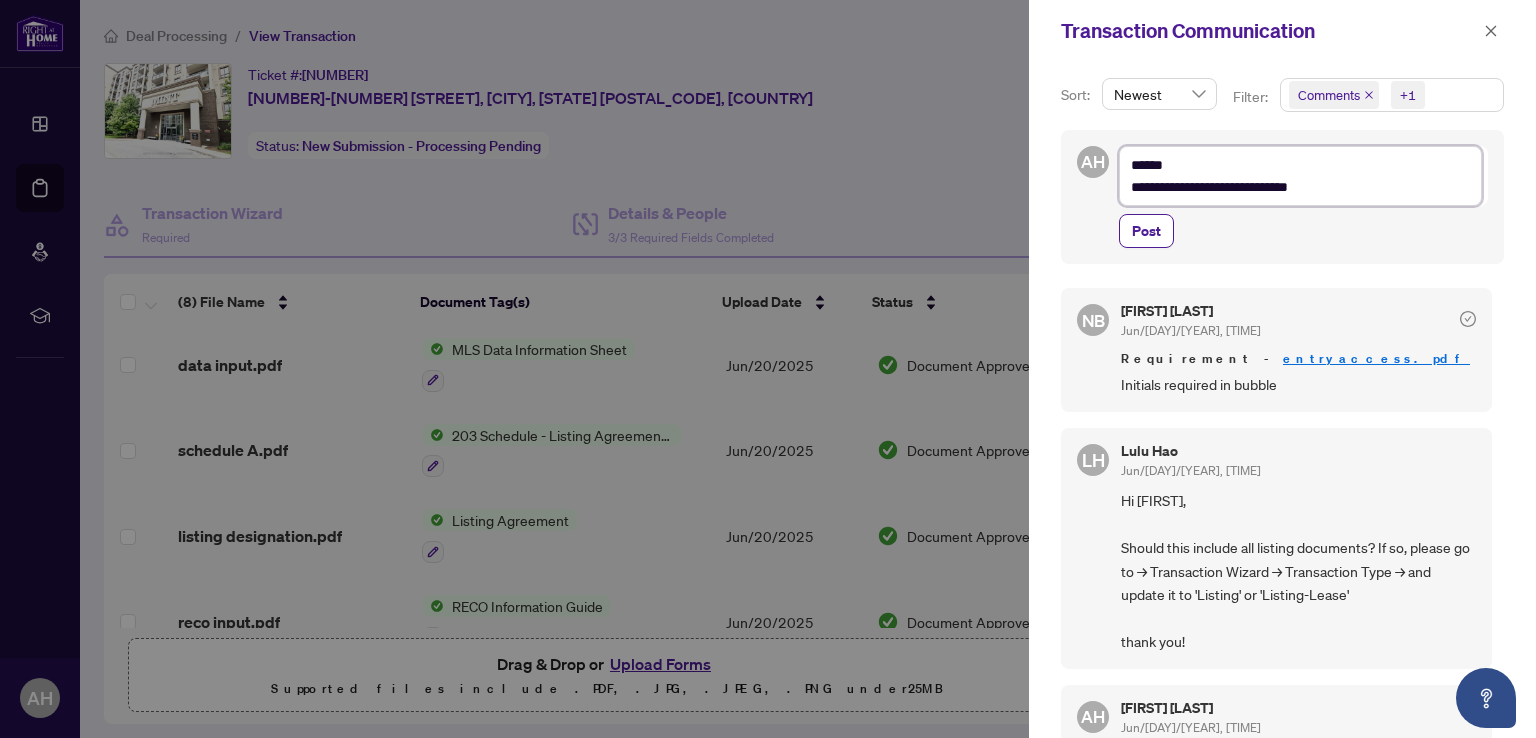 type on "**********" 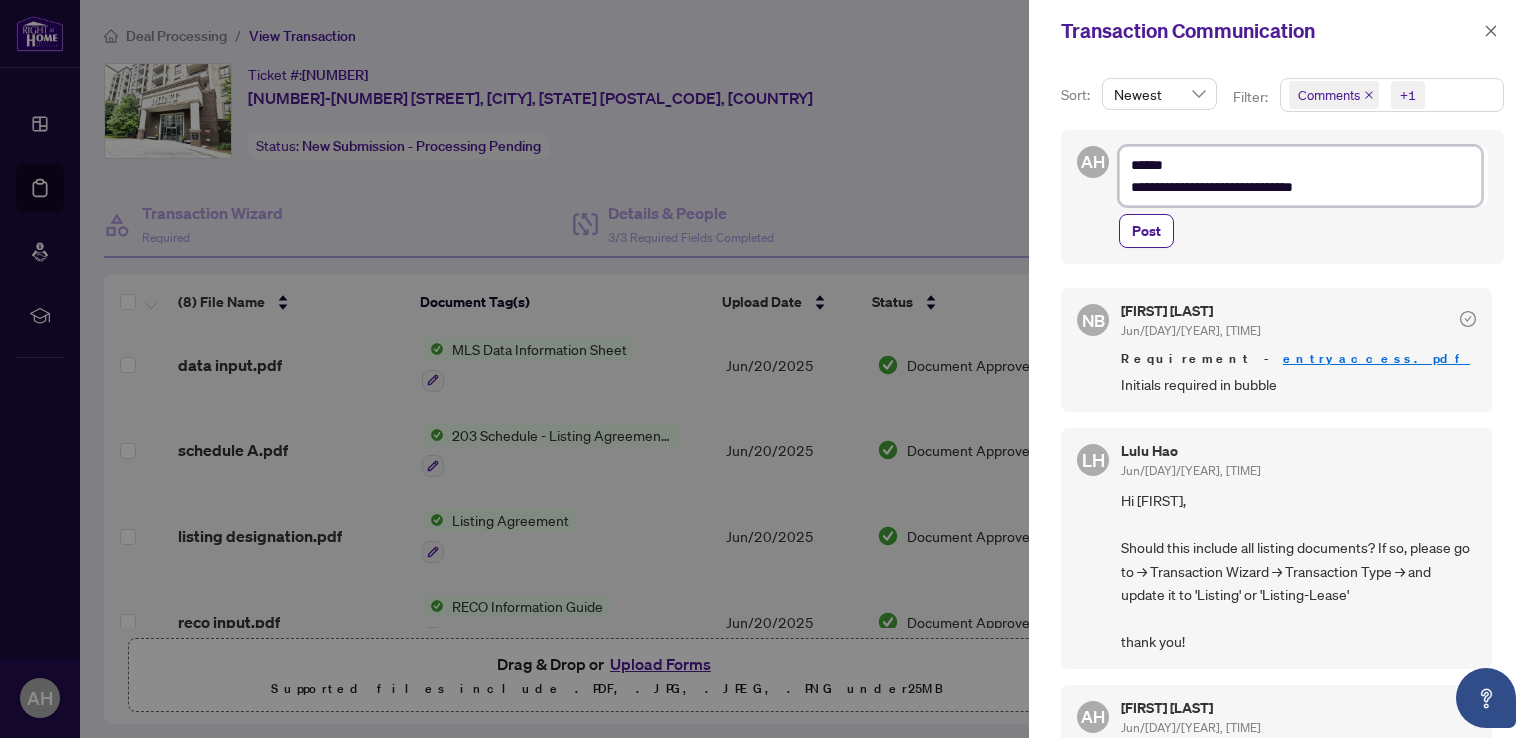 type on "**********" 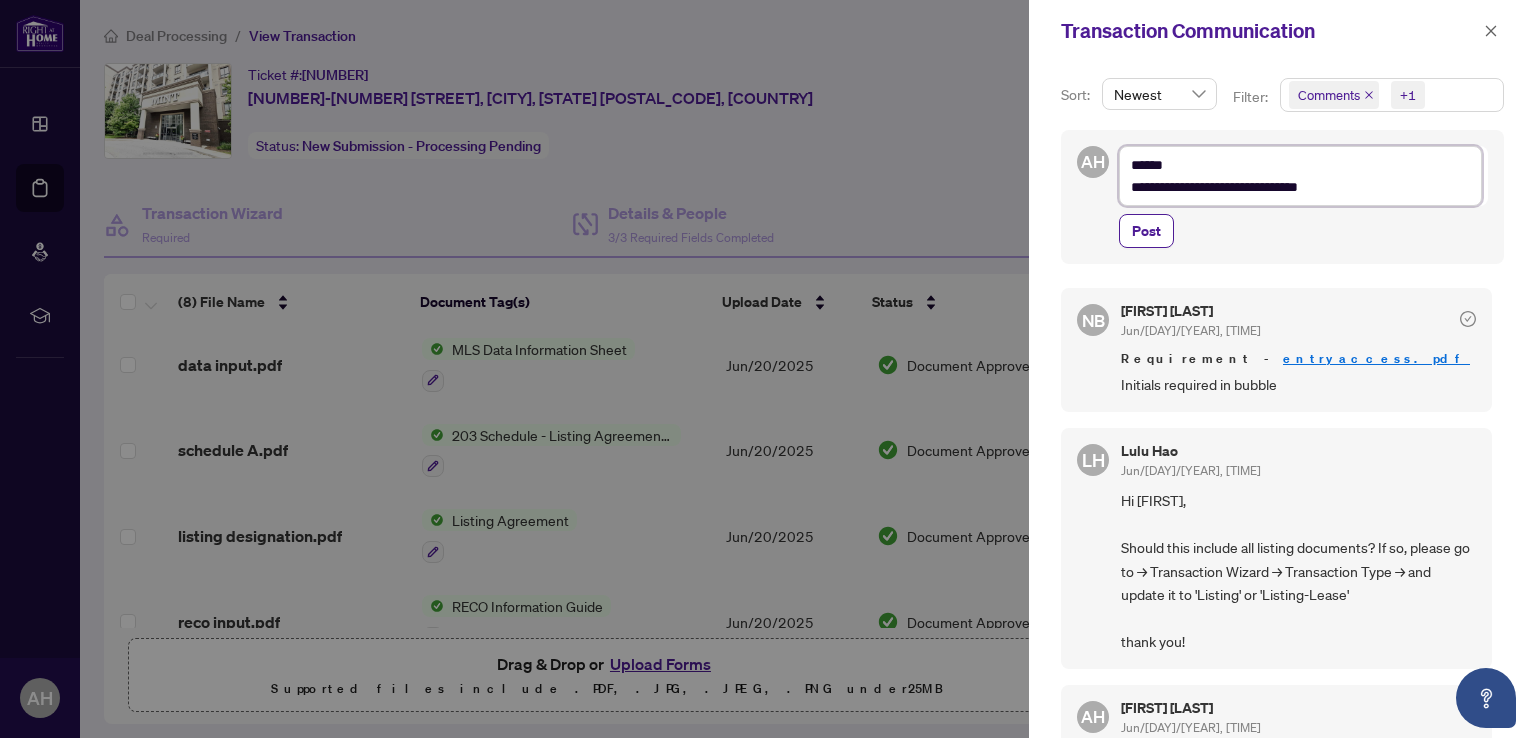 type on "**********" 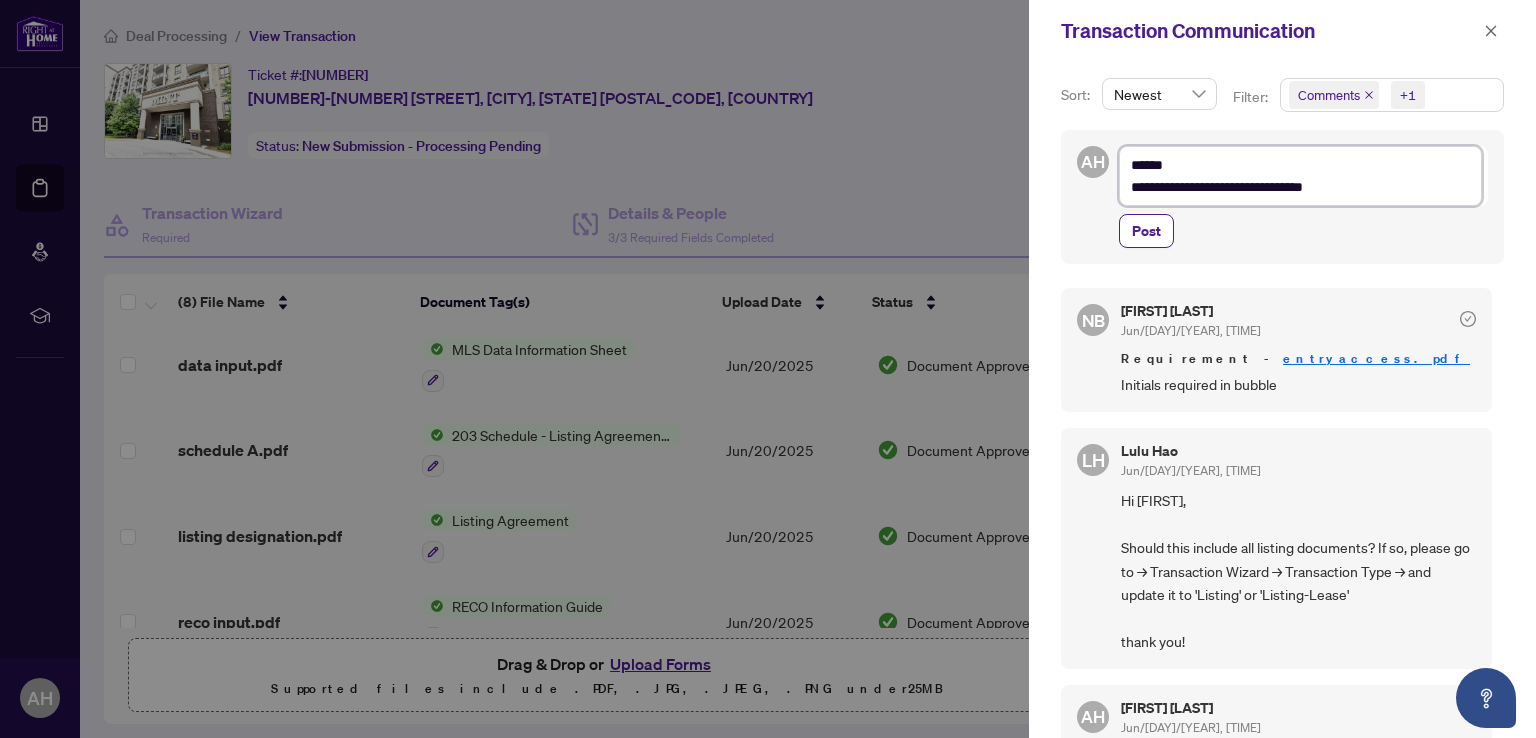 type on "**********" 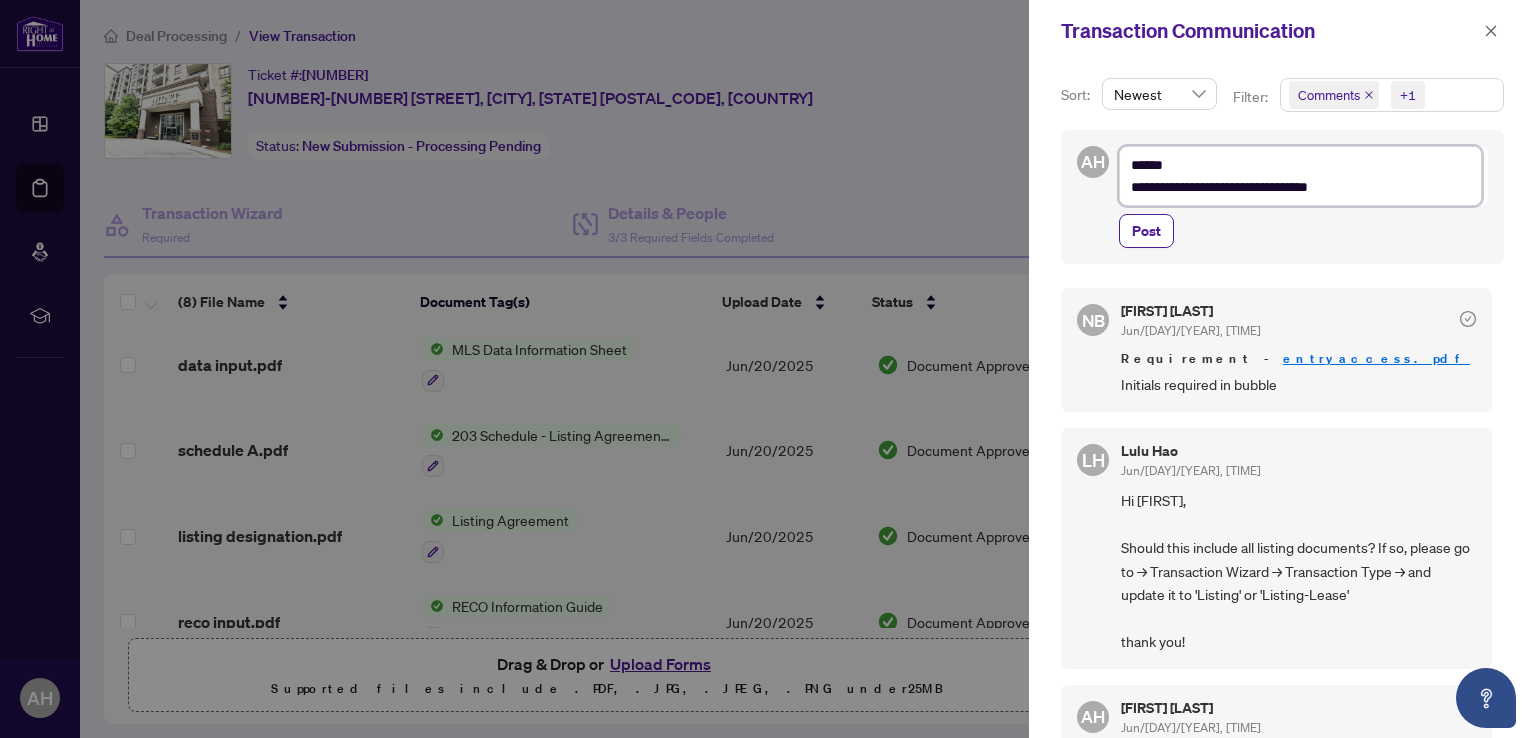 type on "**********" 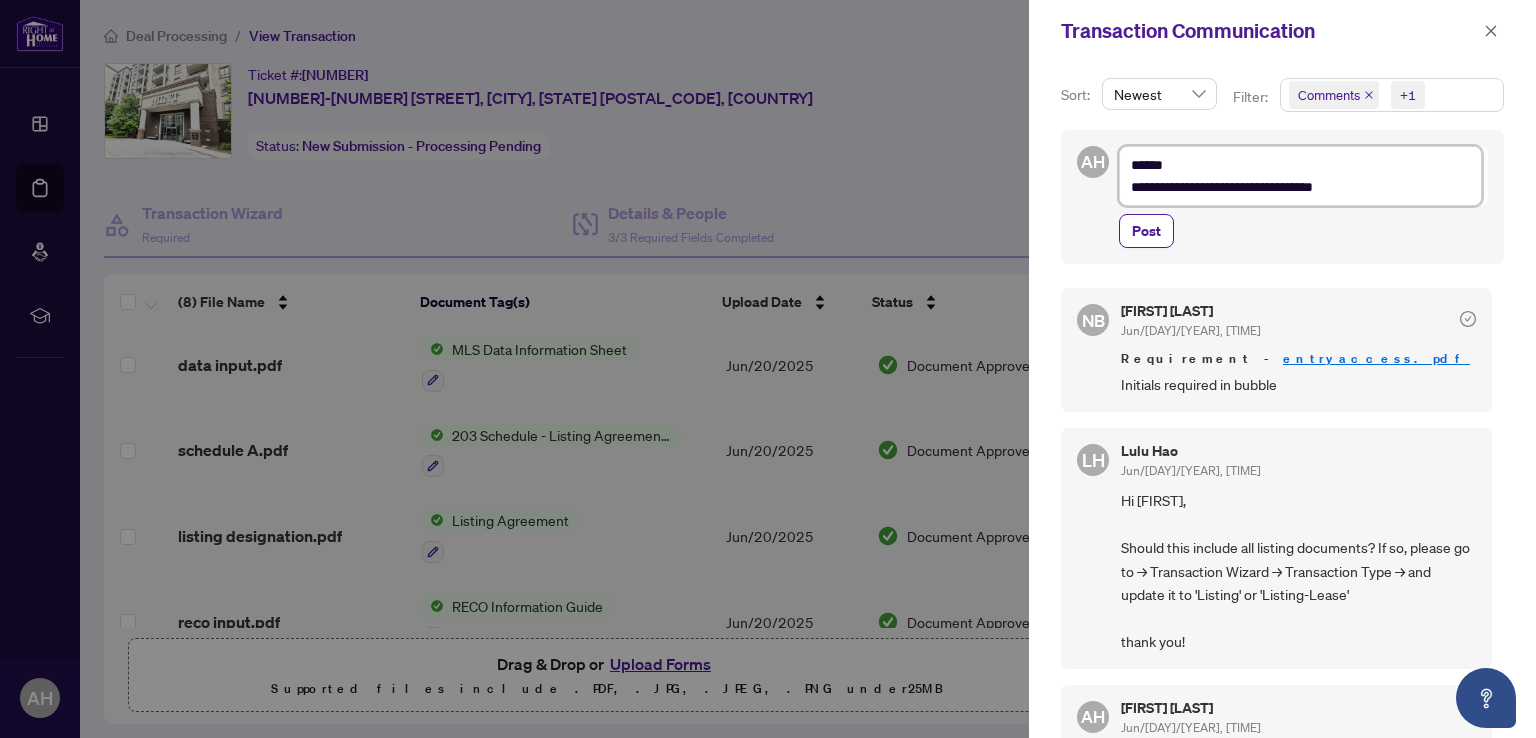 type on "**********" 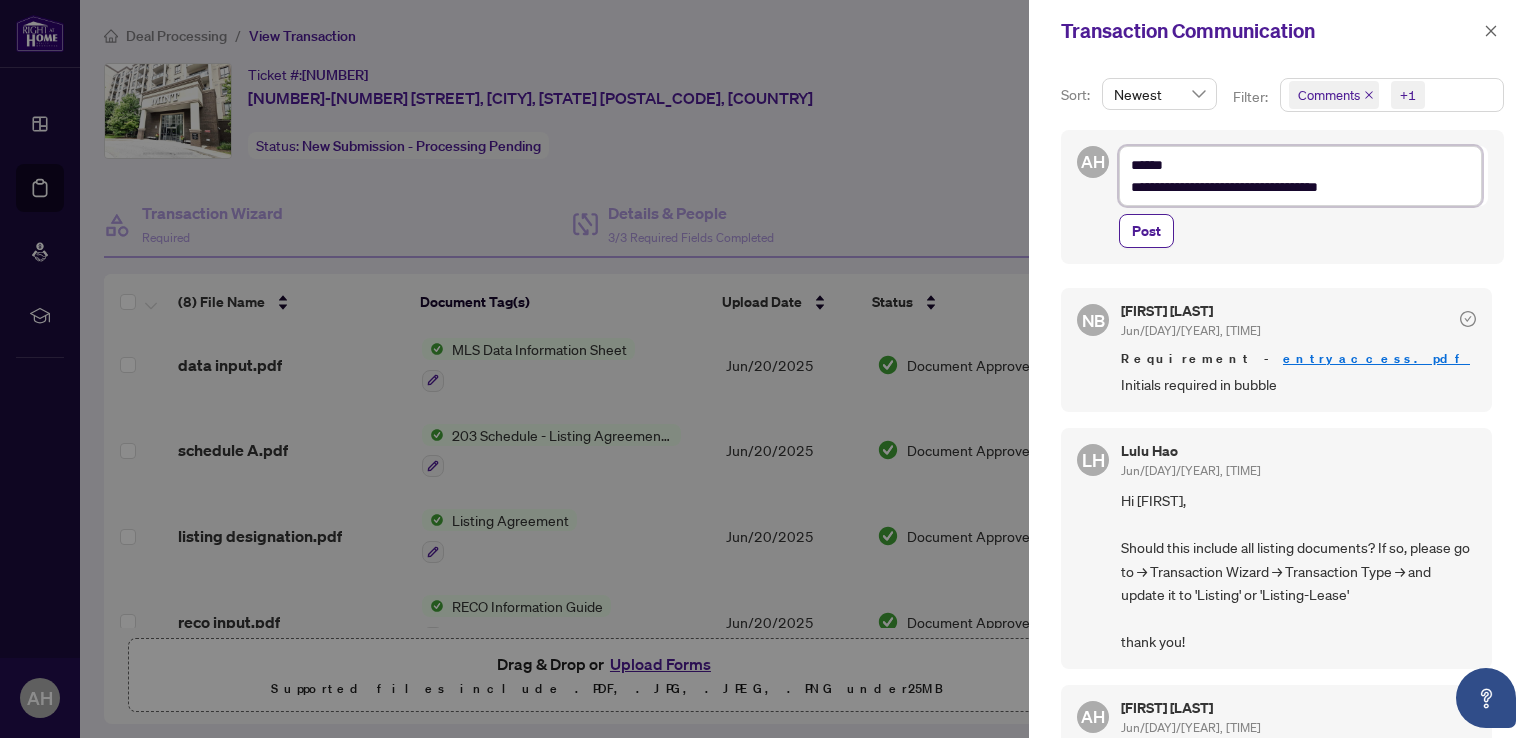 type on "**********" 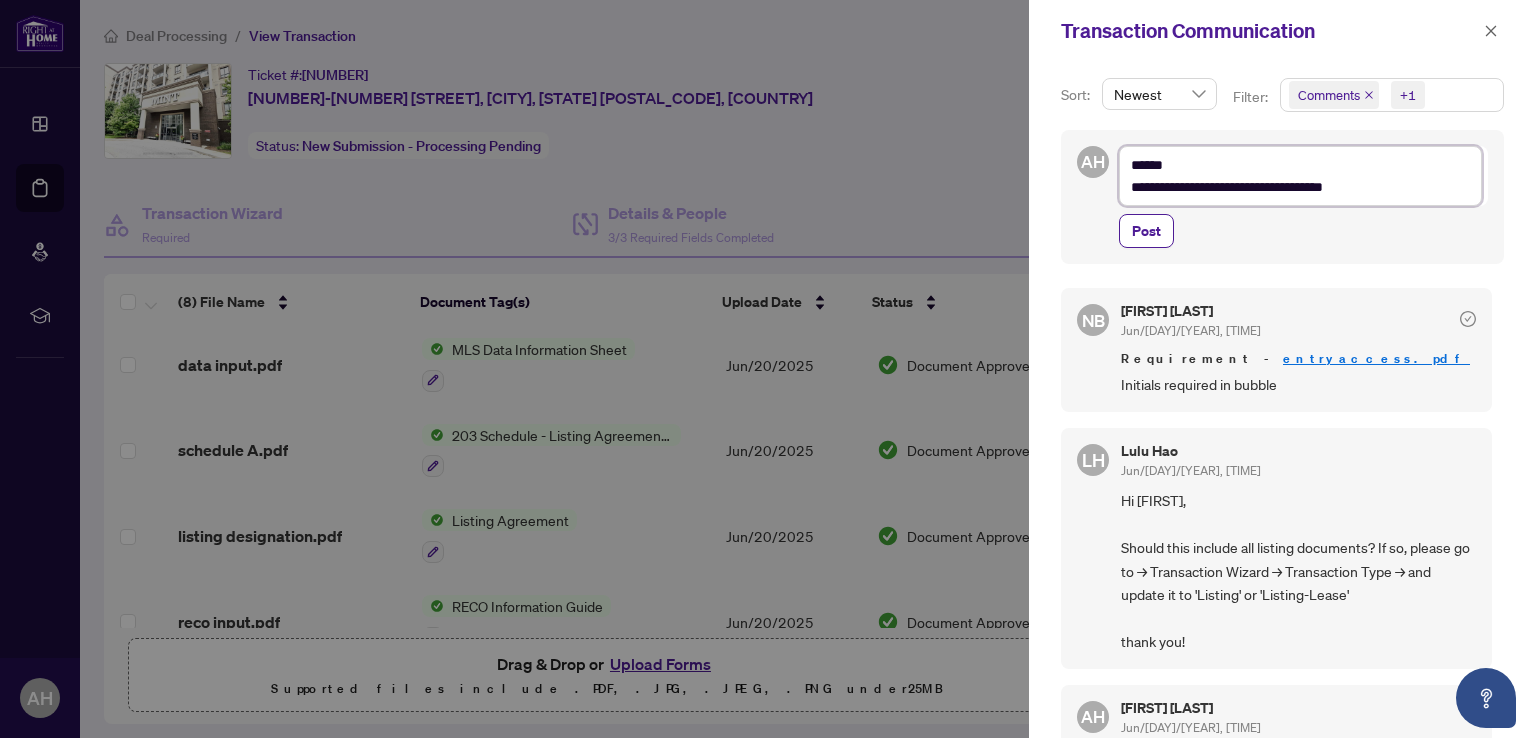 type on "**********" 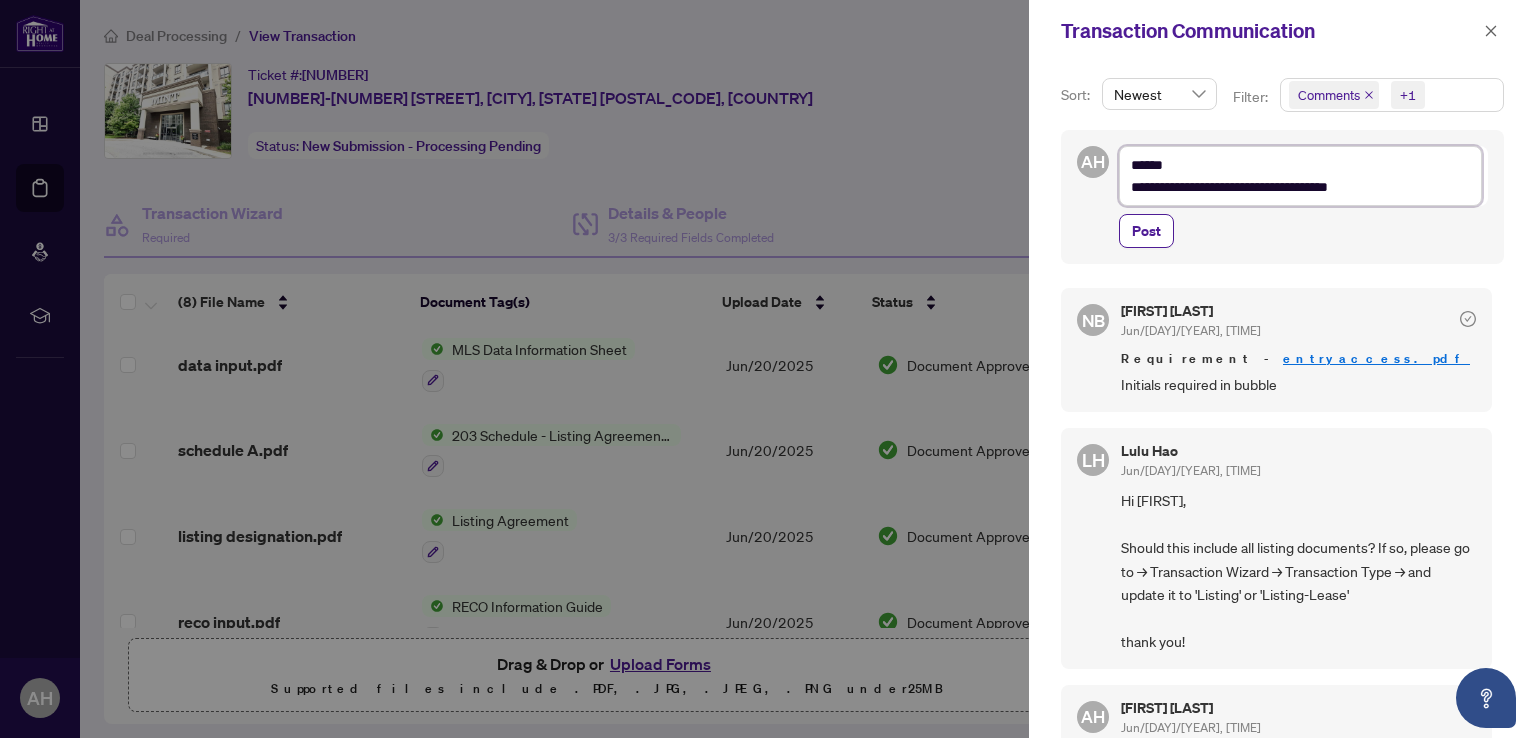 type on "**********" 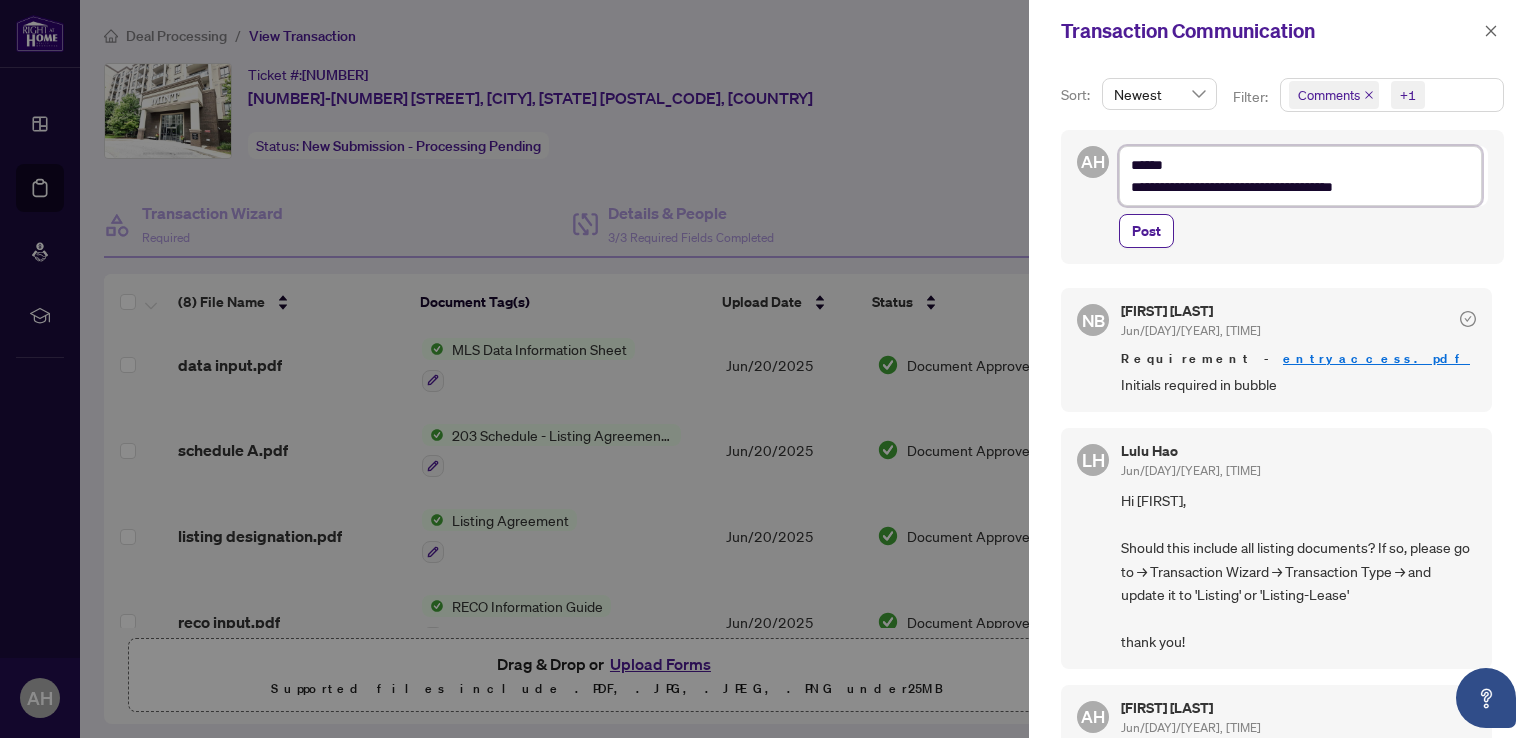 type on "**********" 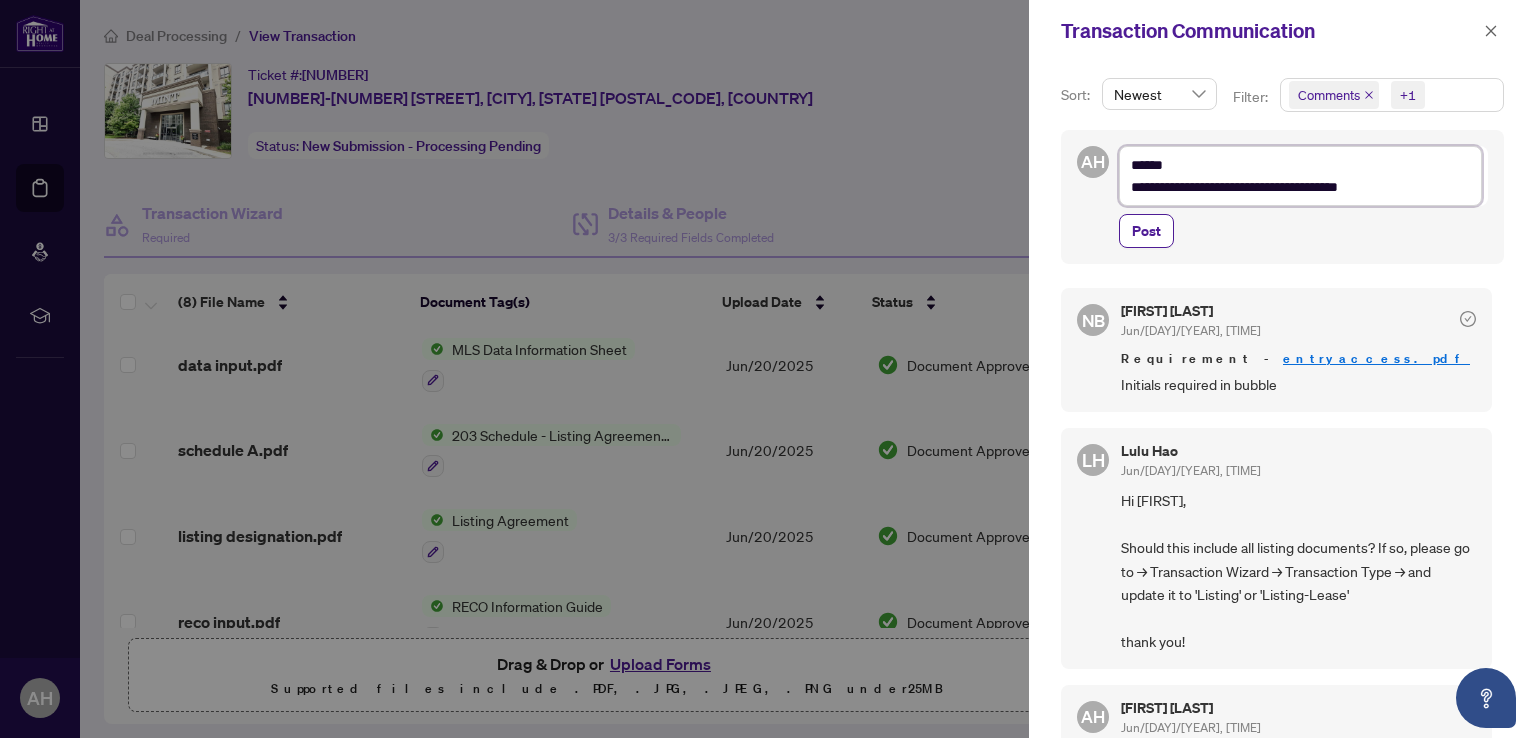 type on "**********" 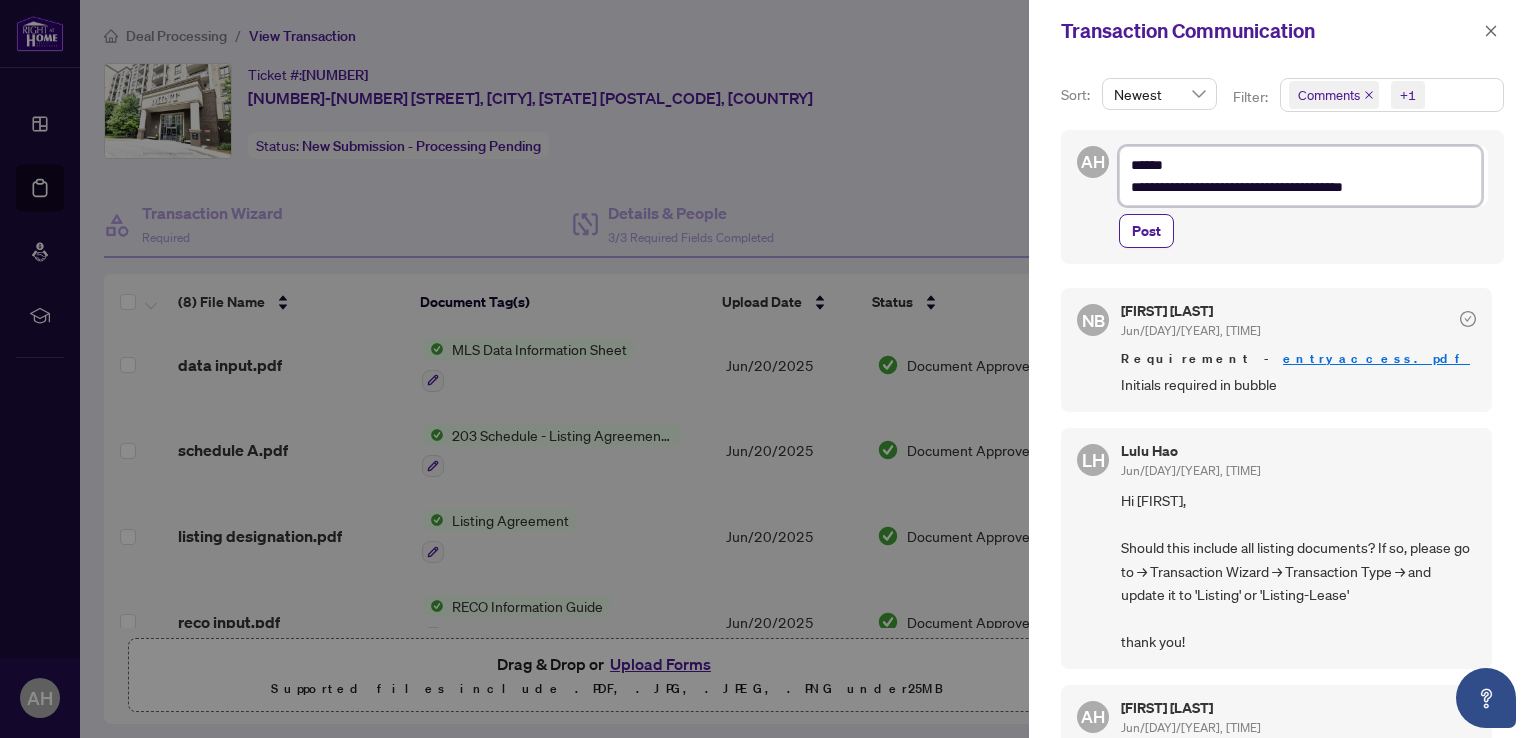 type on "**********" 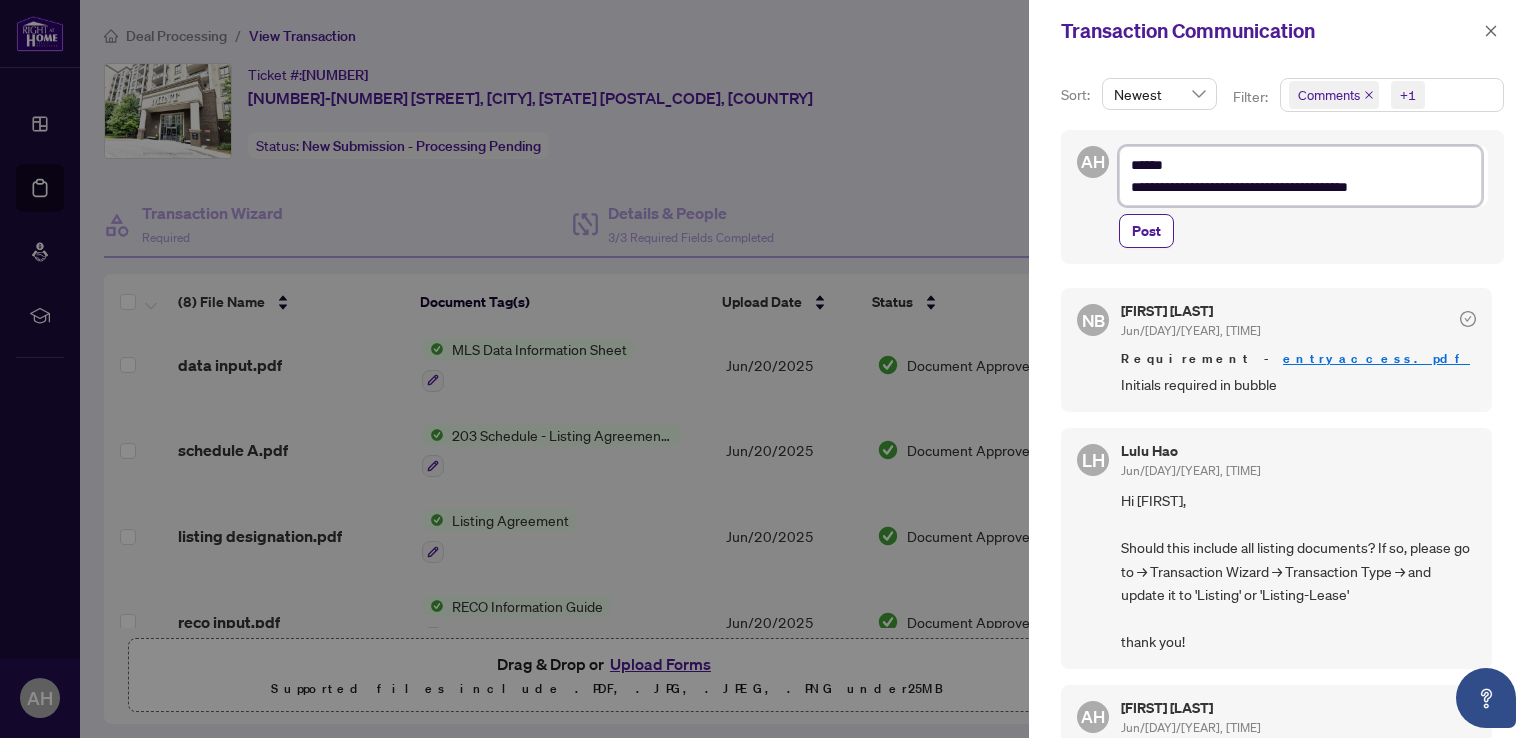 scroll, scrollTop: 9, scrollLeft: 0, axis: vertical 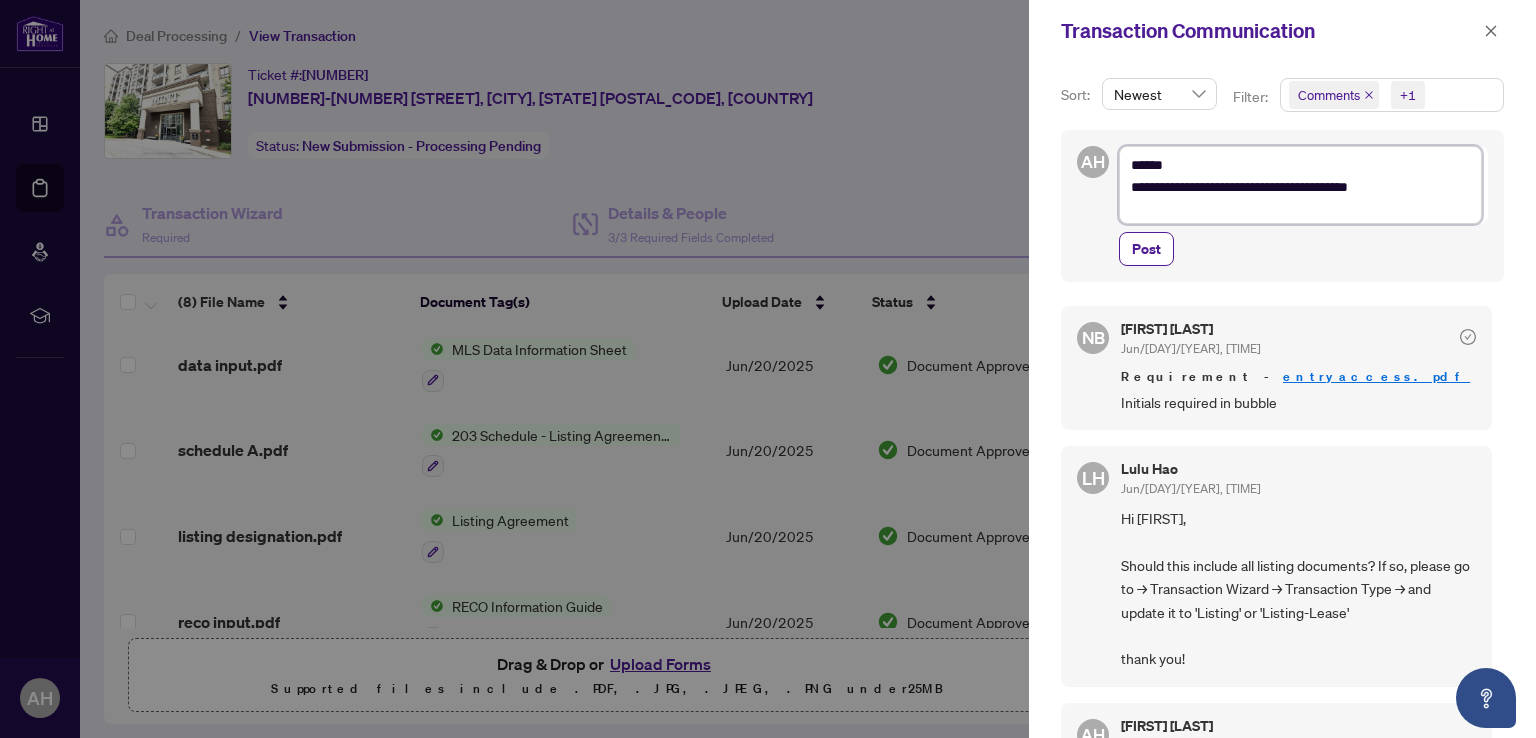 type on "**********" 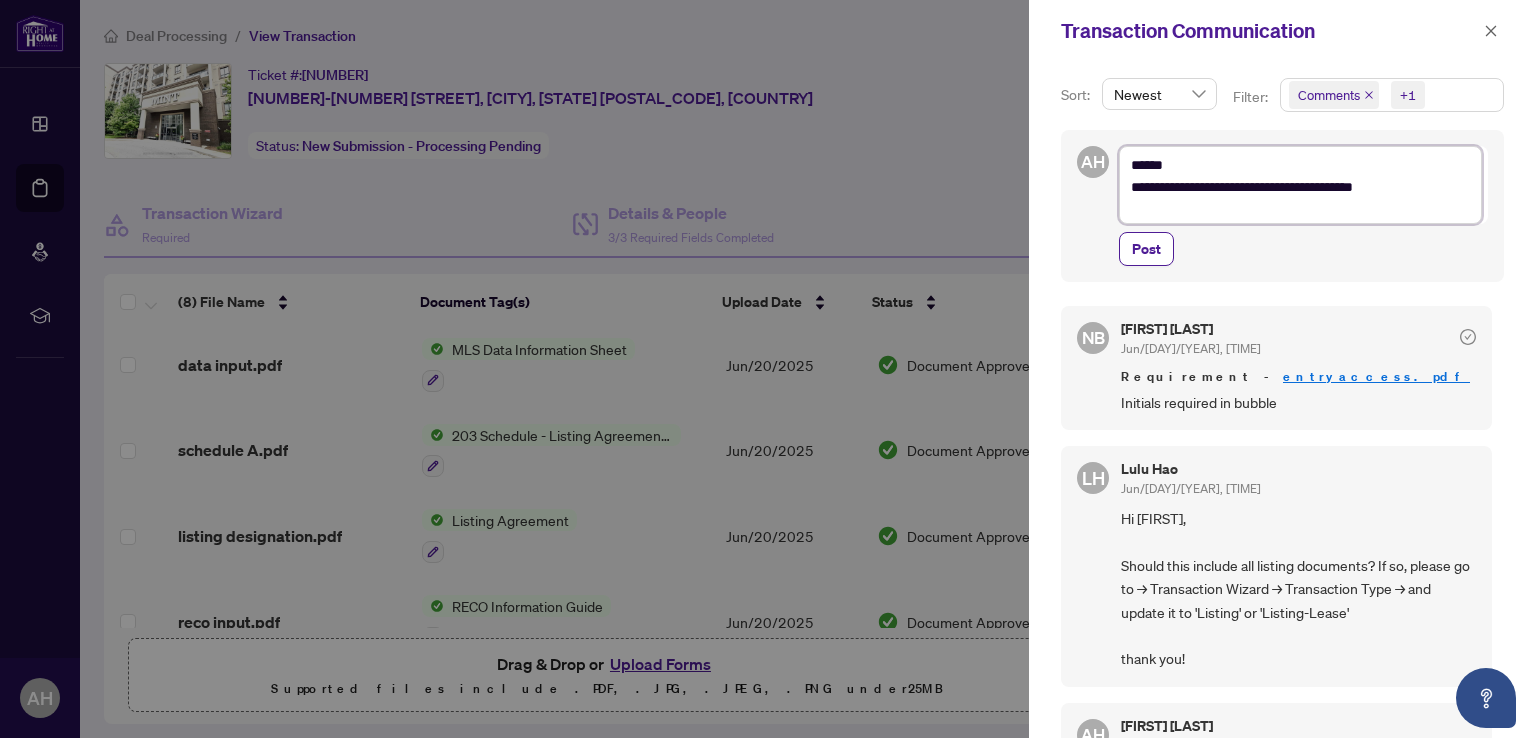 scroll, scrollTop: 0, scrollLeft: 0, axis: both 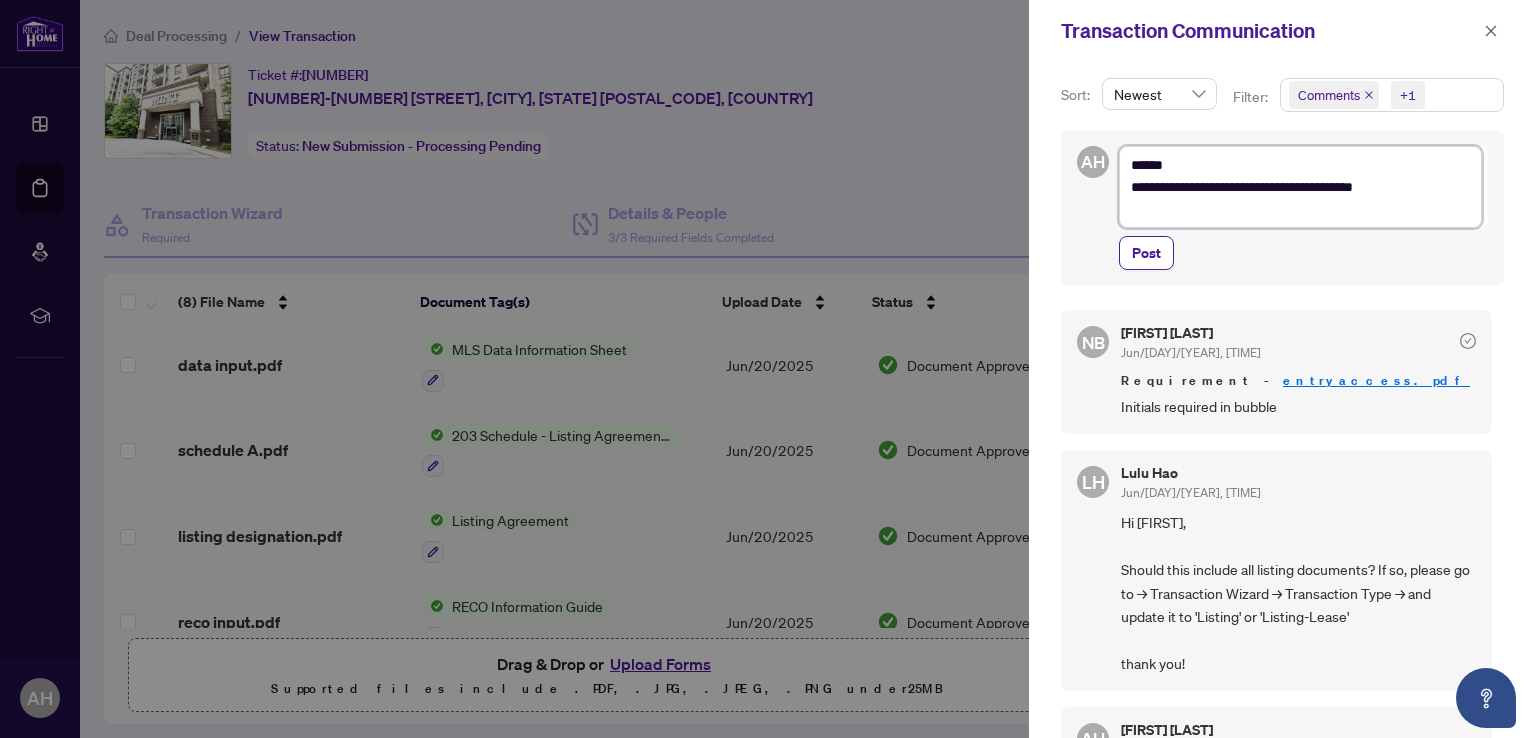 type on "**********" 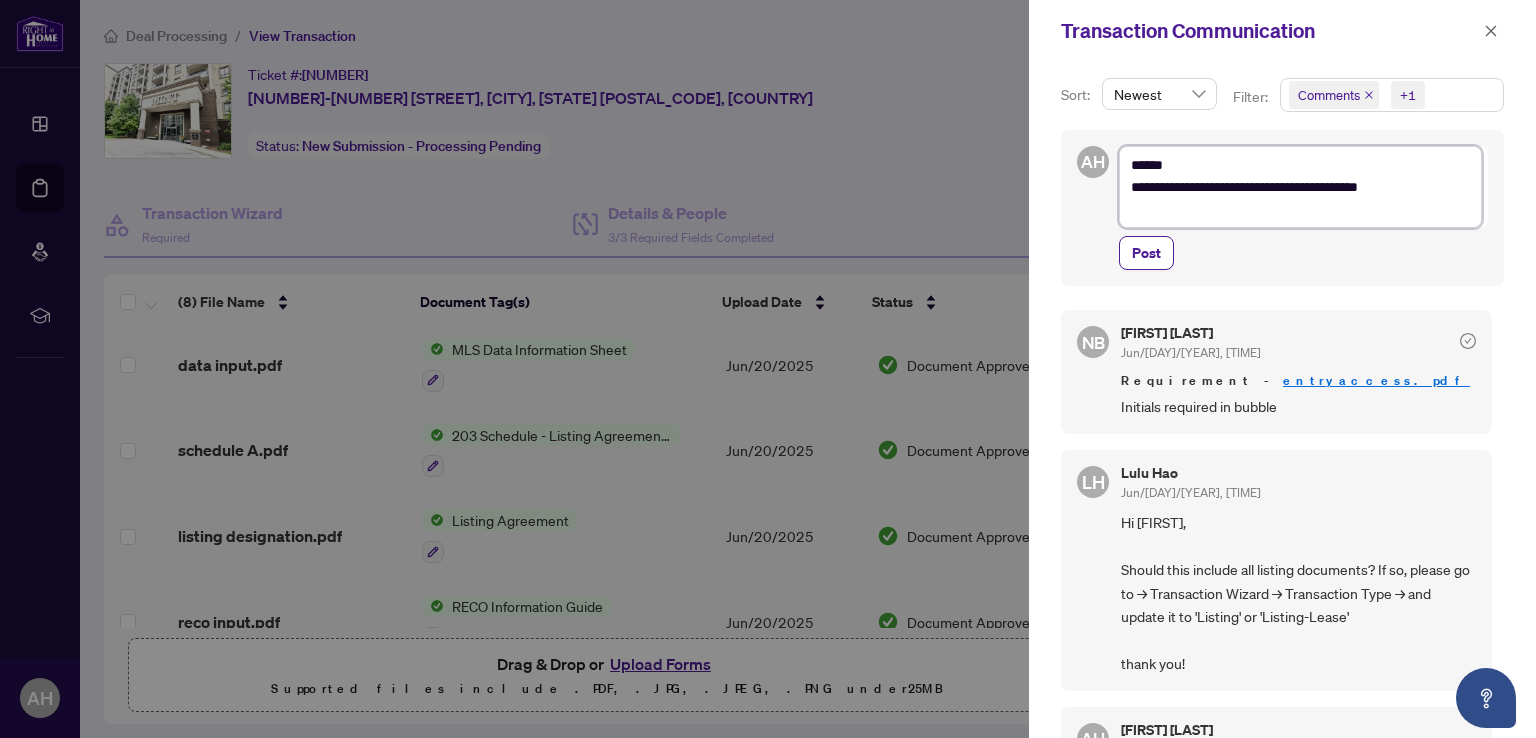 type on "**********" 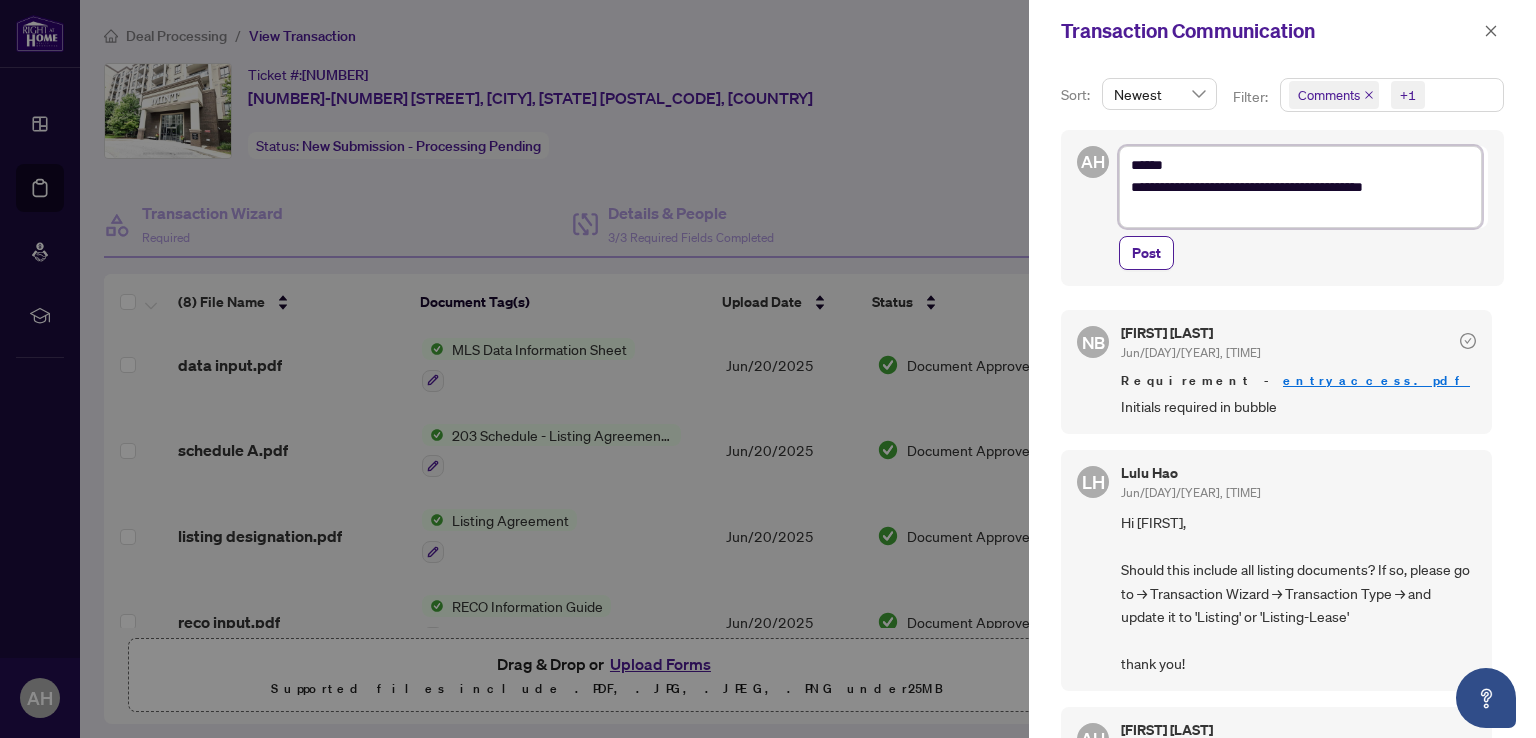 type on "**********" 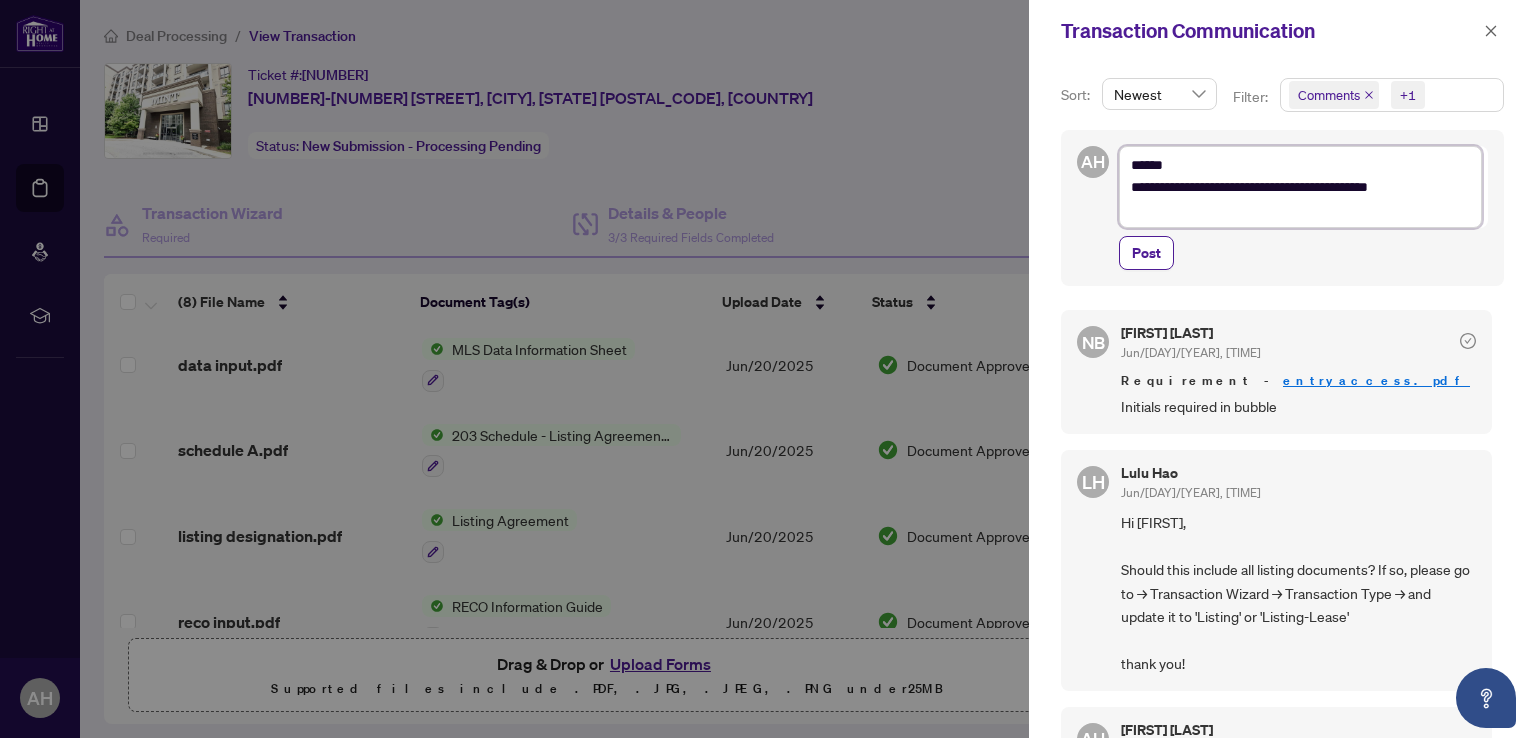type on "**********" 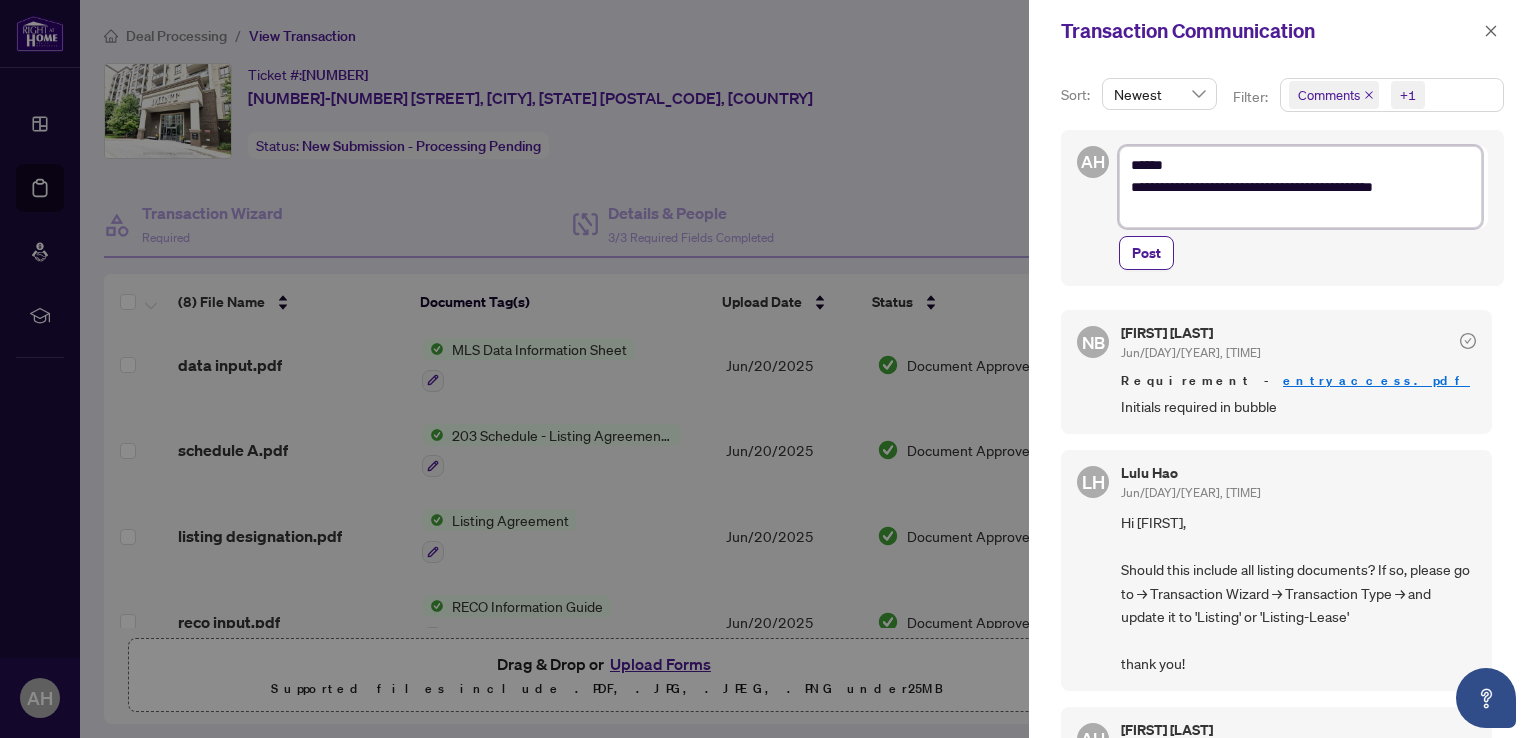 type on "**********" 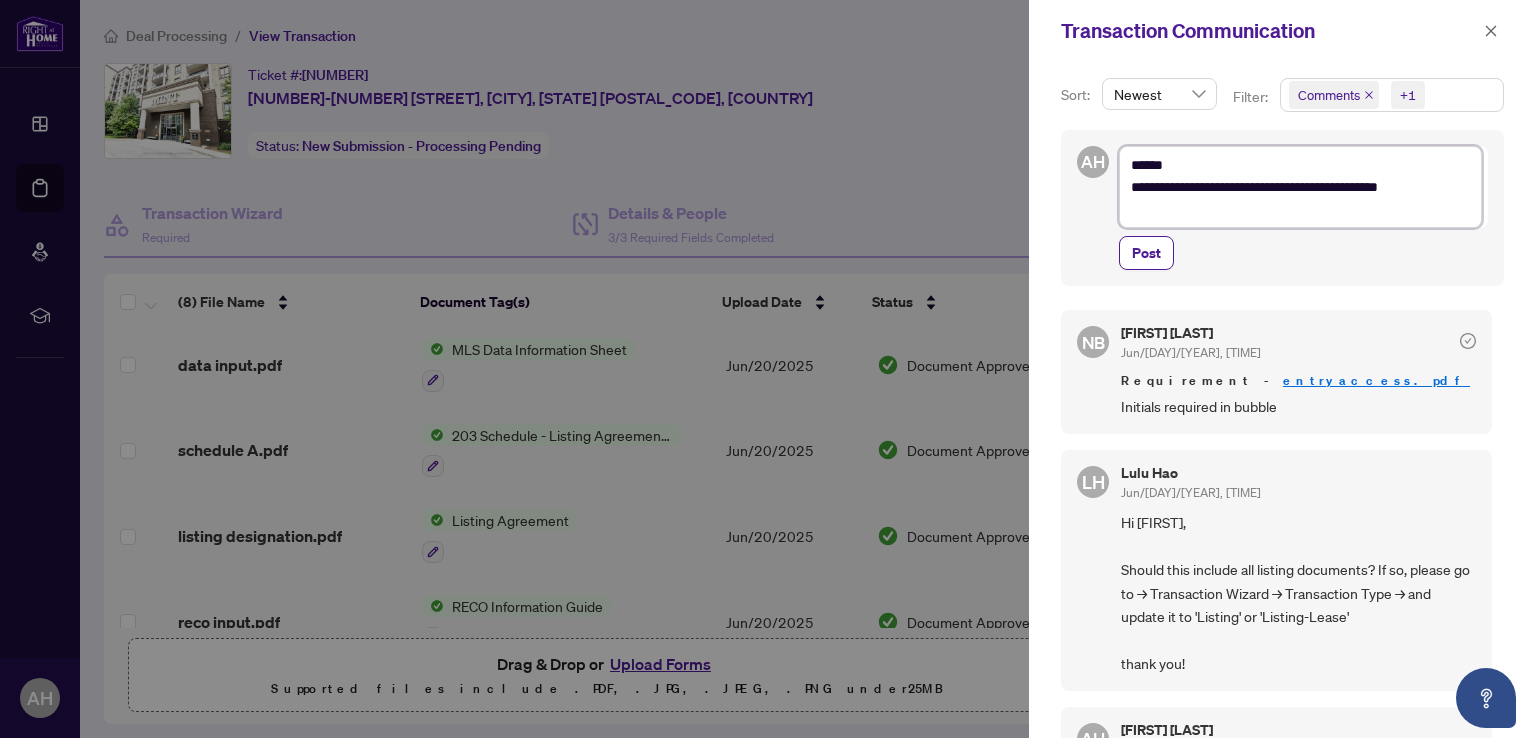 type on "**********" 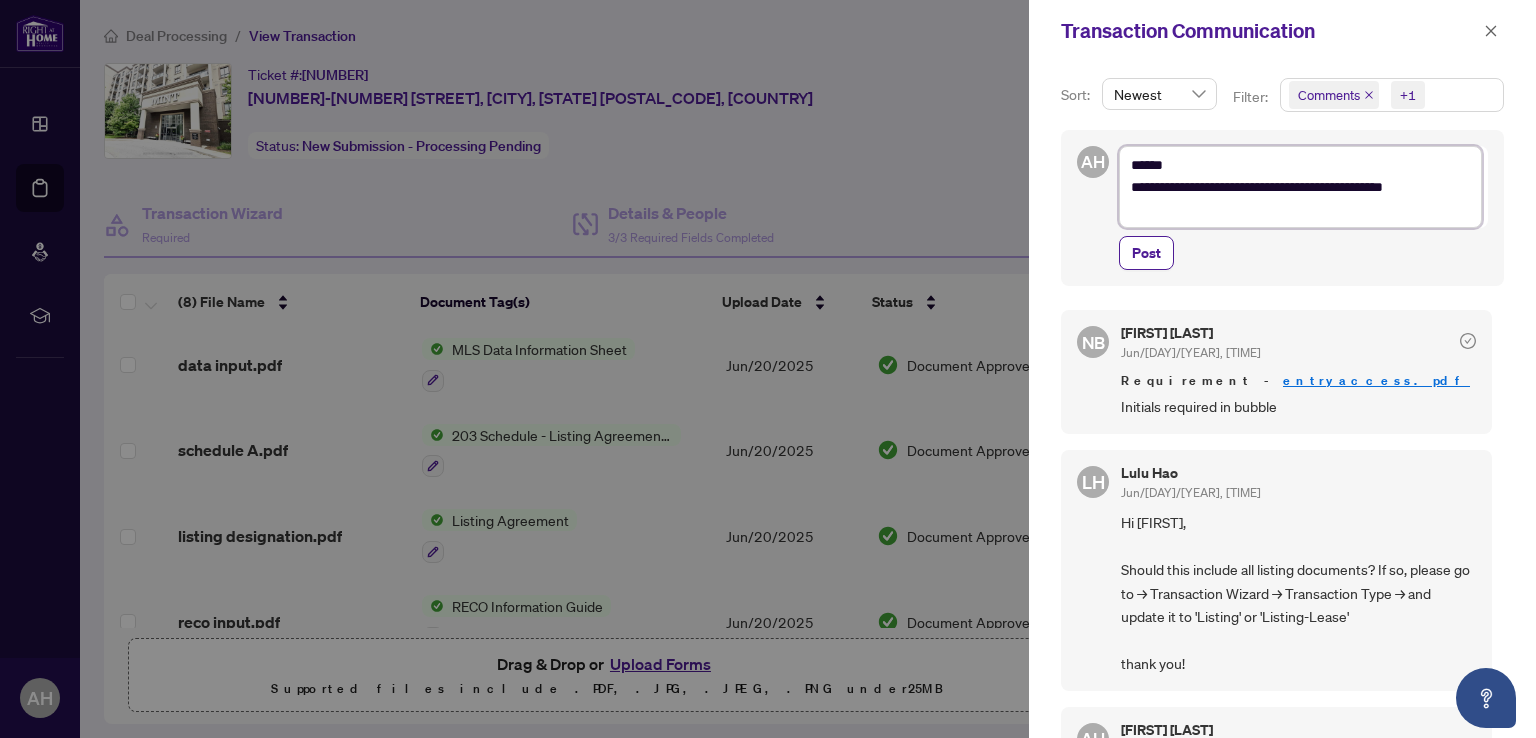 type on "**********" 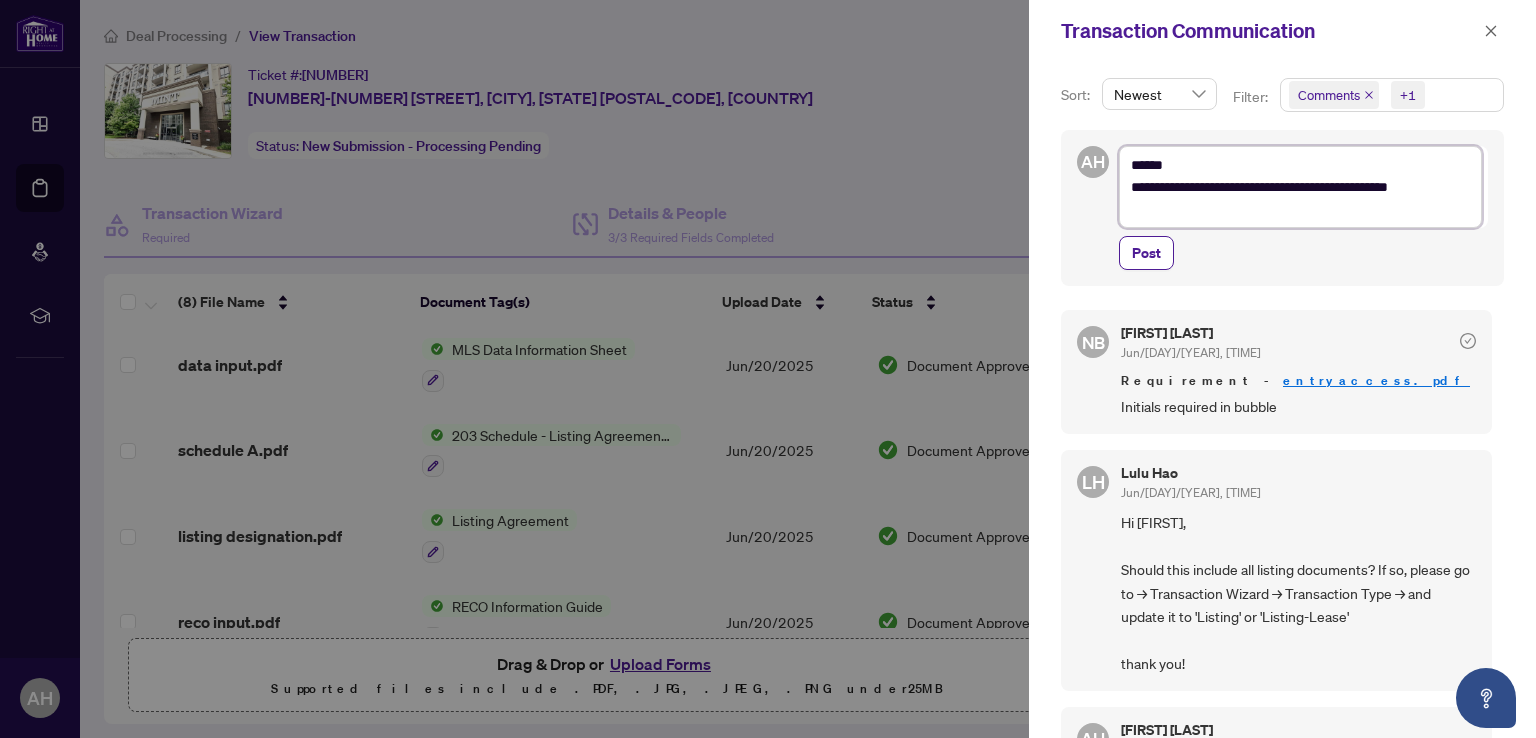 type on "**********" 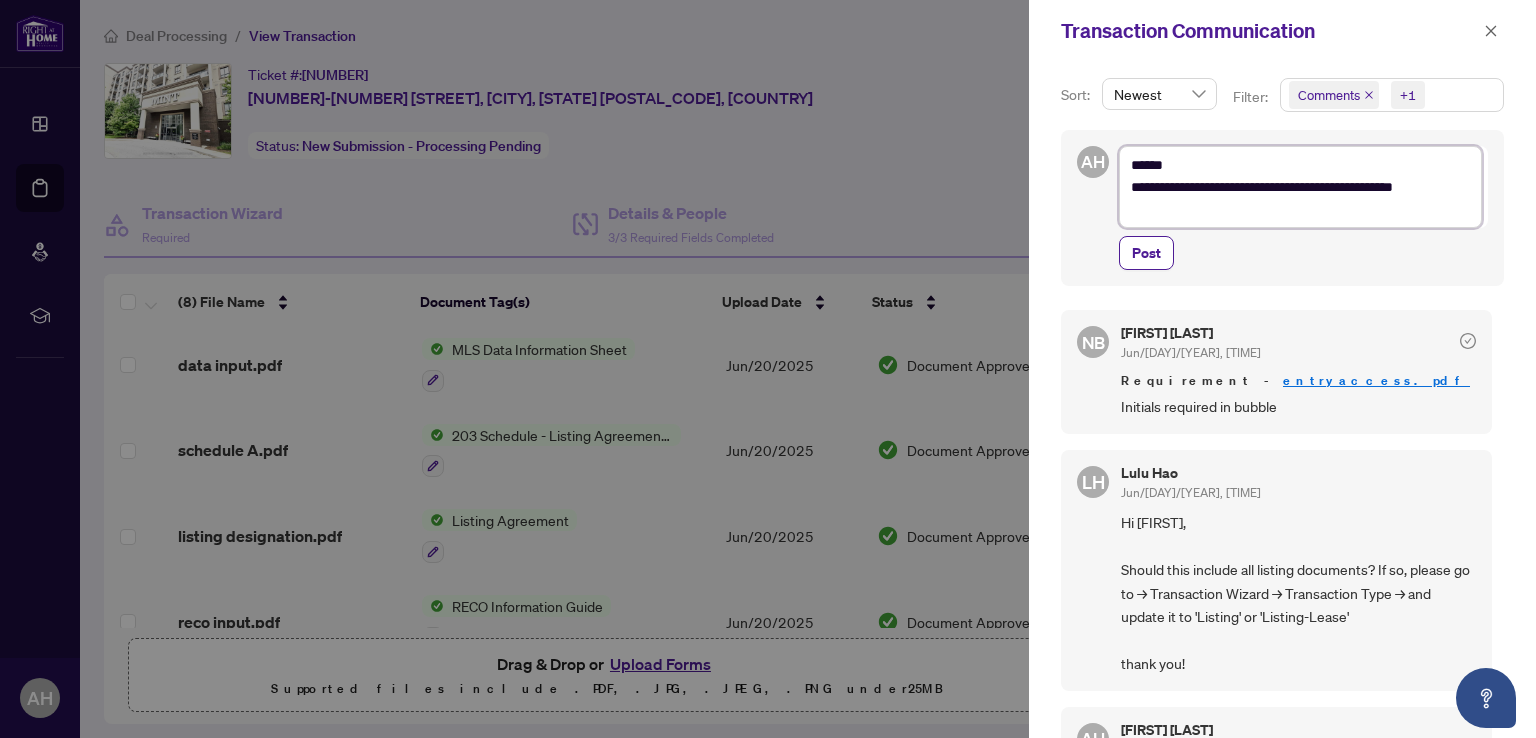 type on "**********" 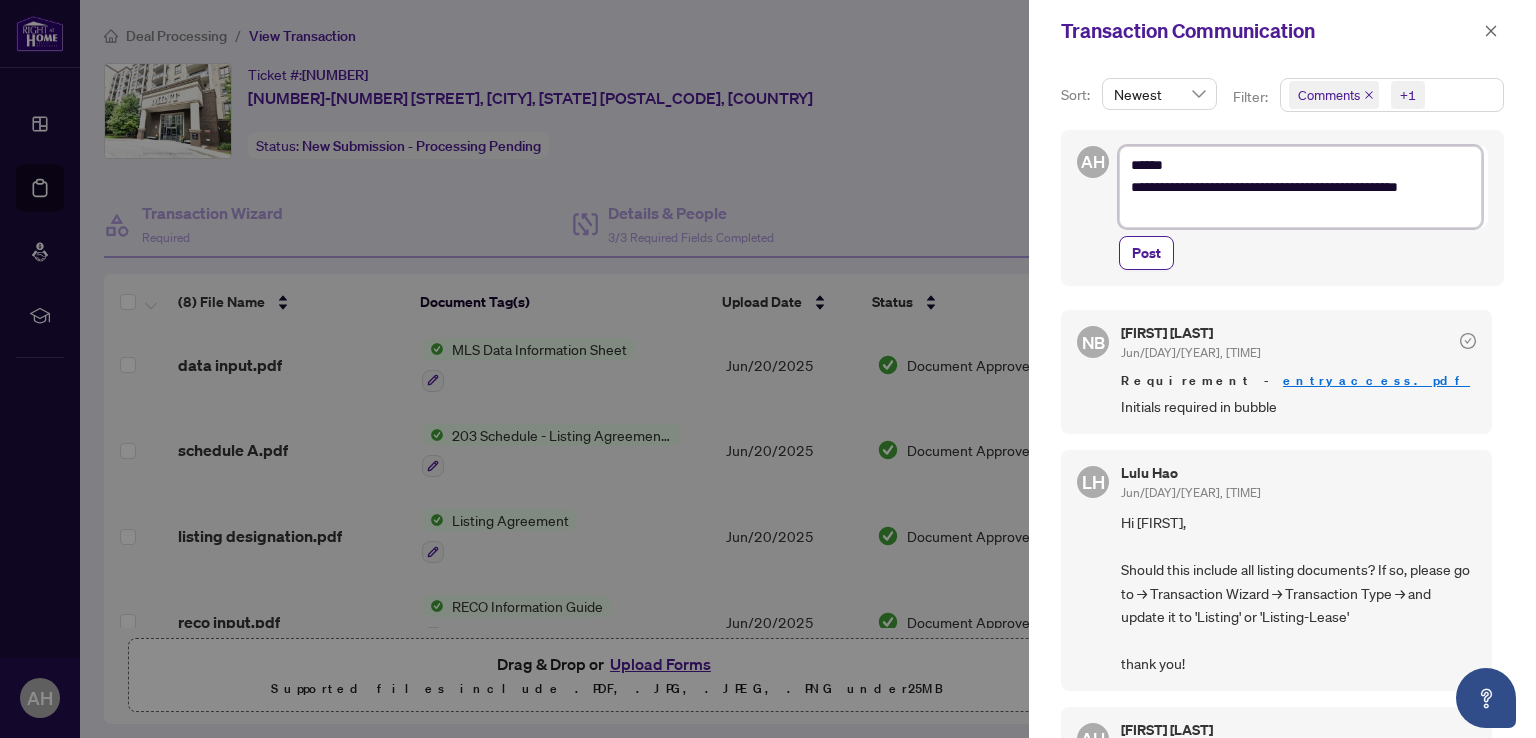 type on "**********" 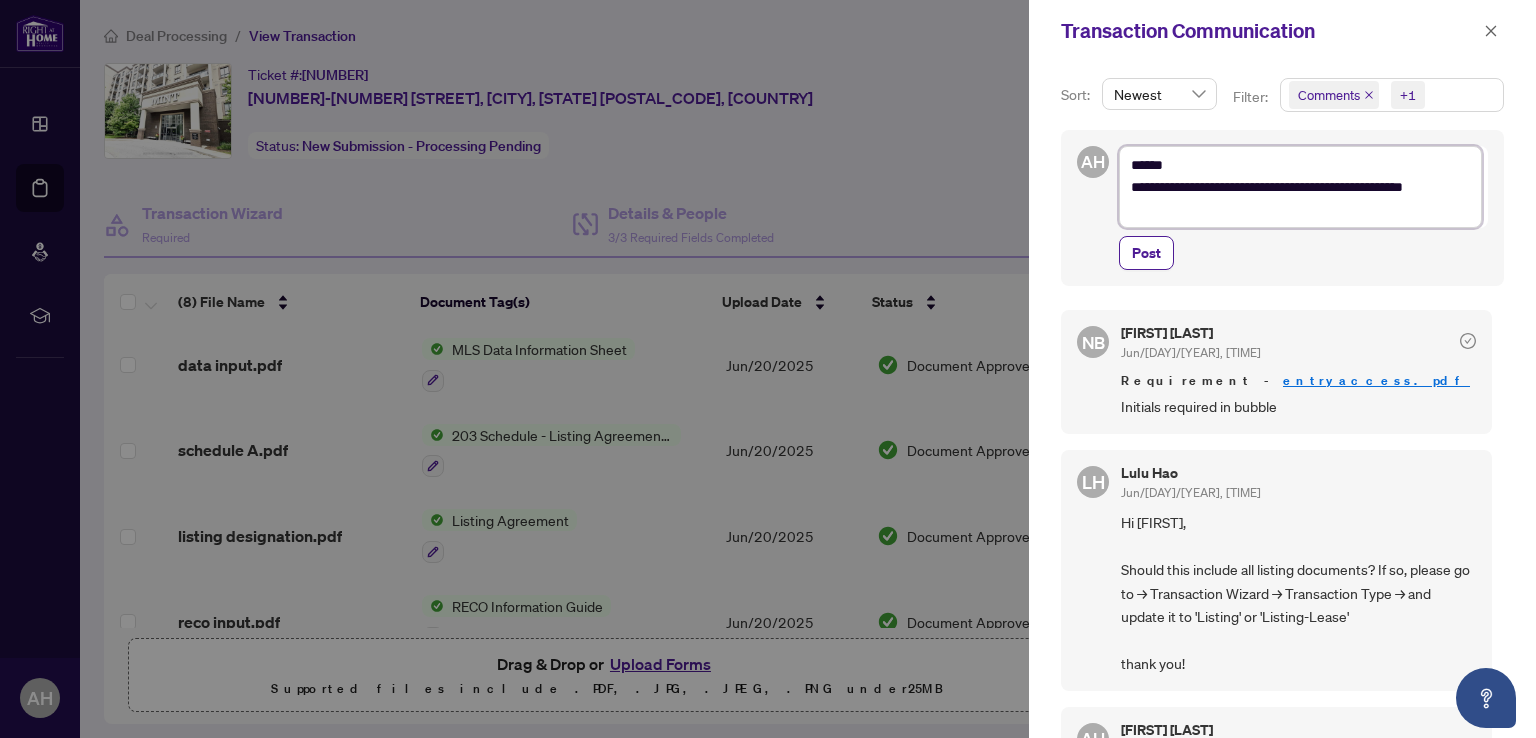 type on "**********" 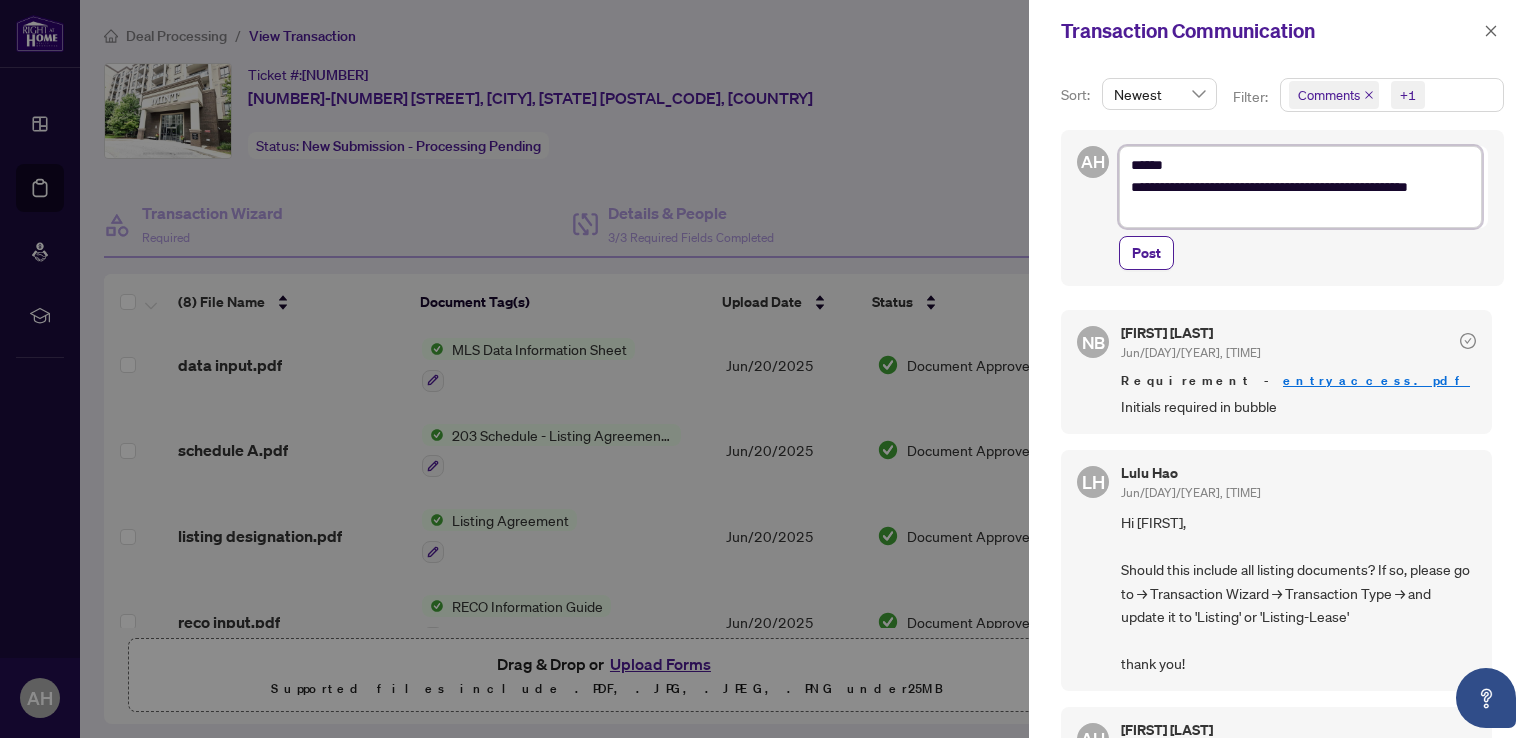 type on "**********" 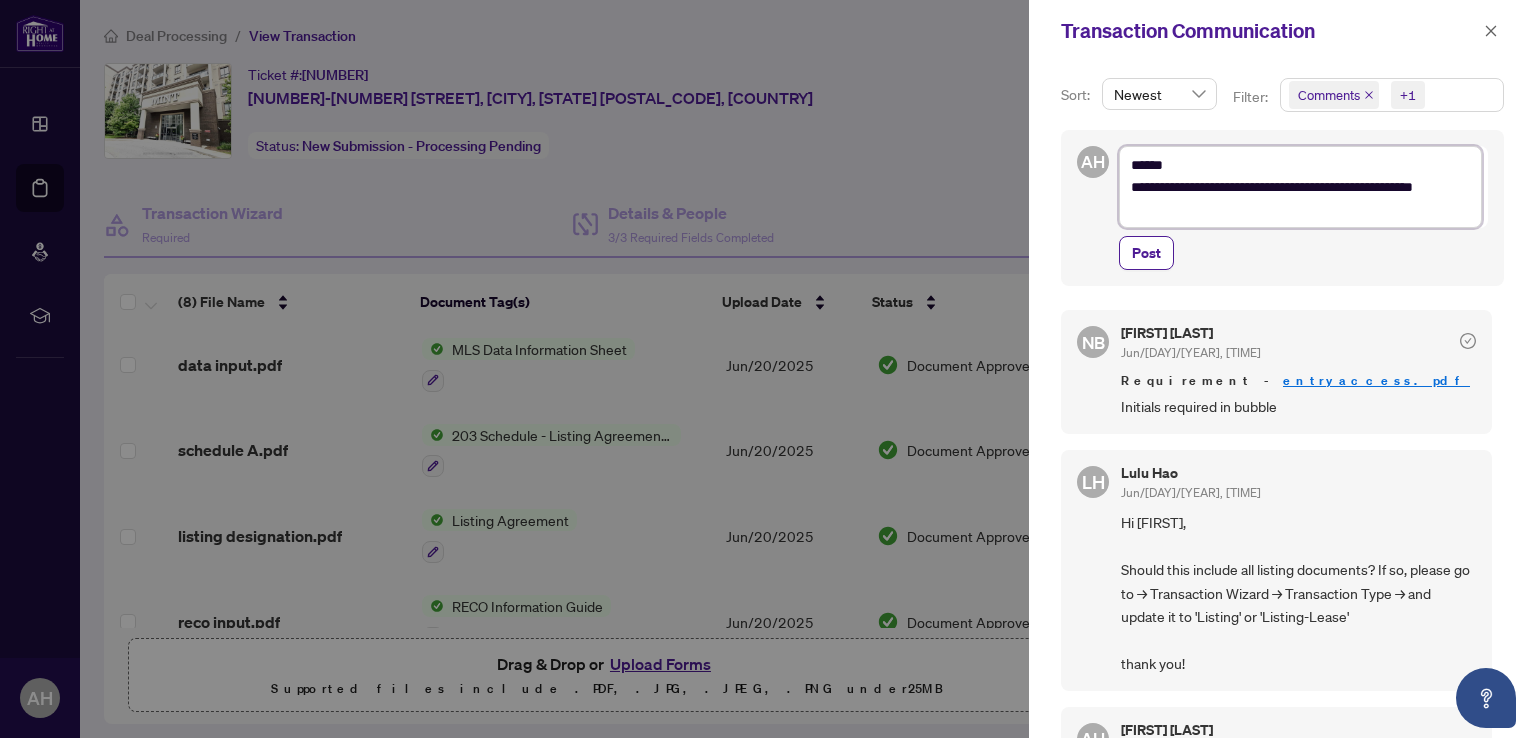 type on "**********" 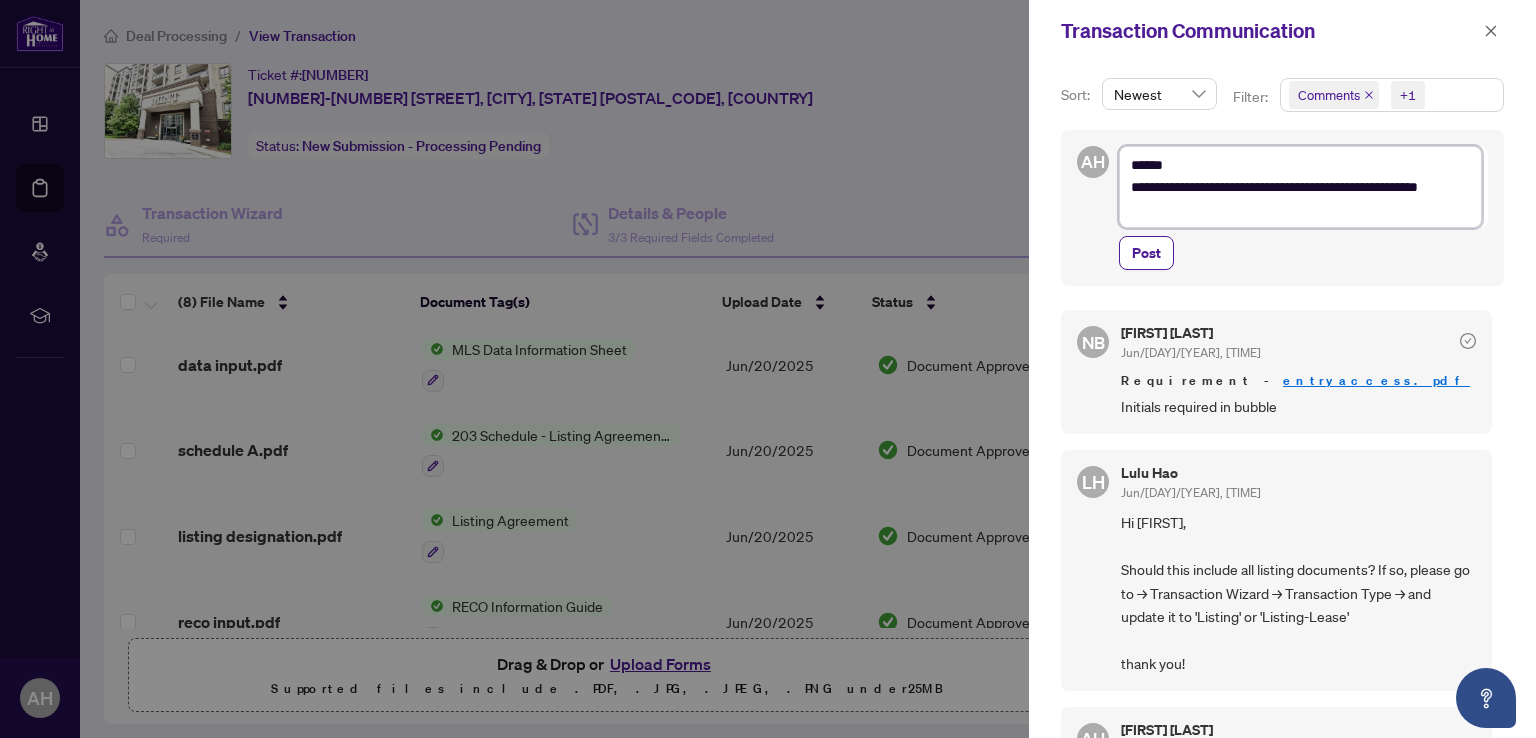 type on "**********" 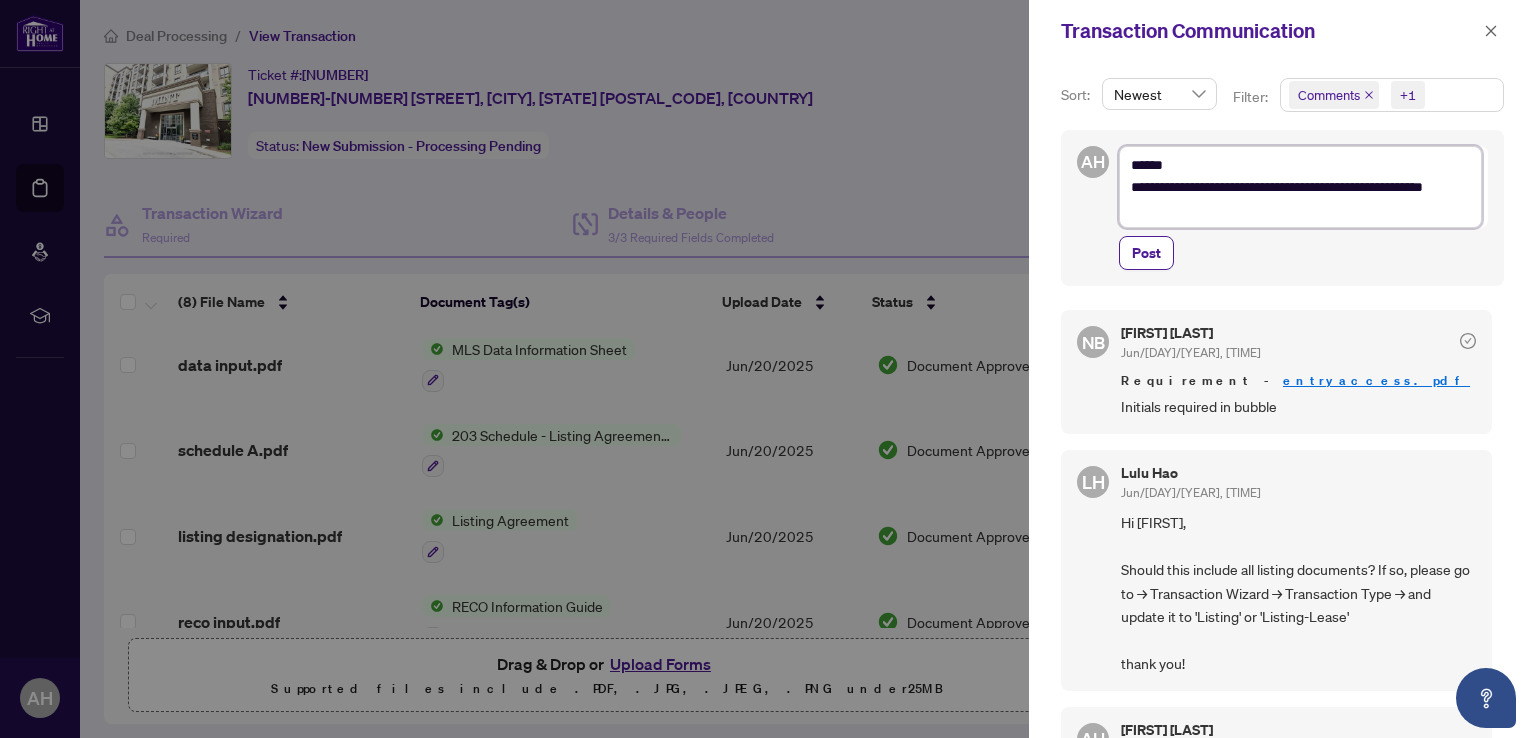type on "**********" 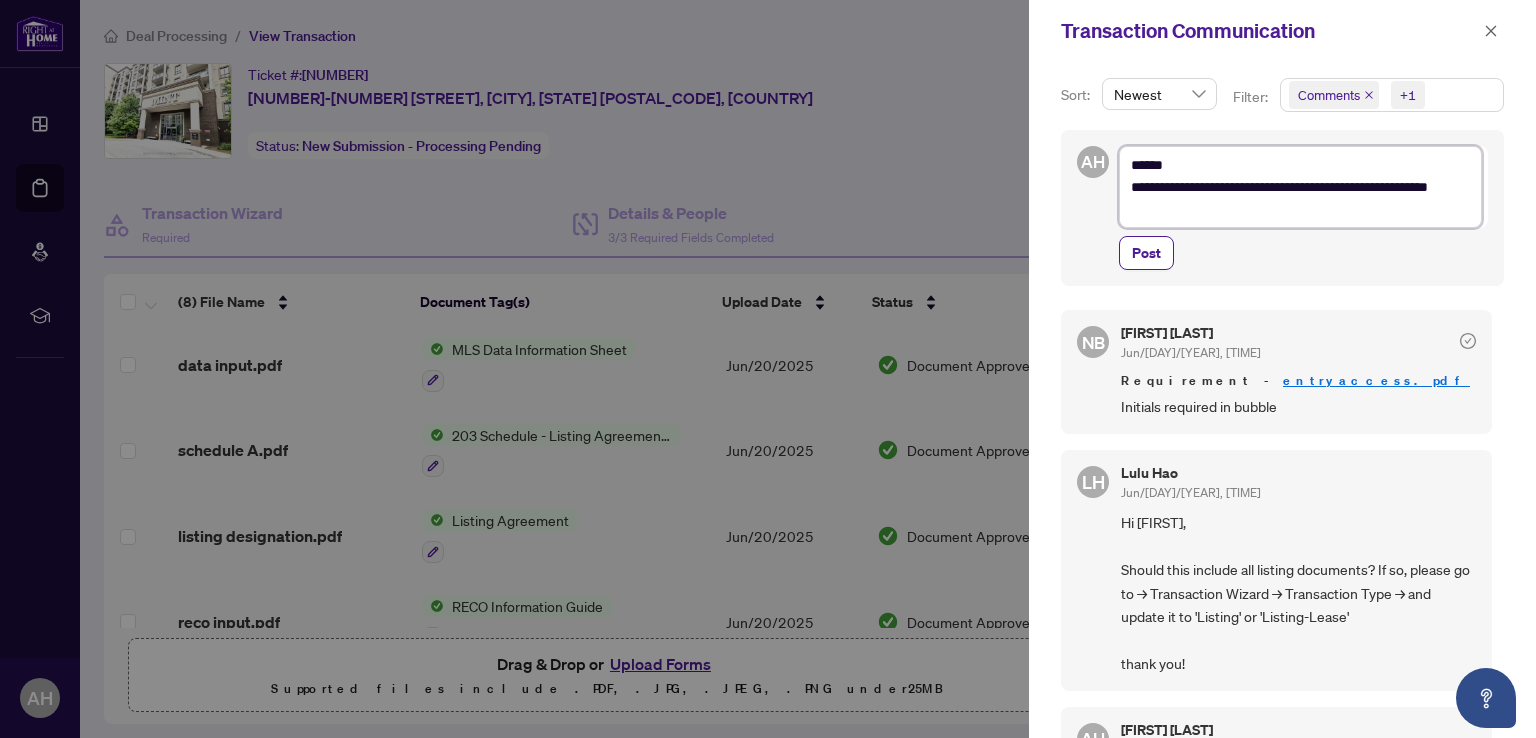 type on "**********" 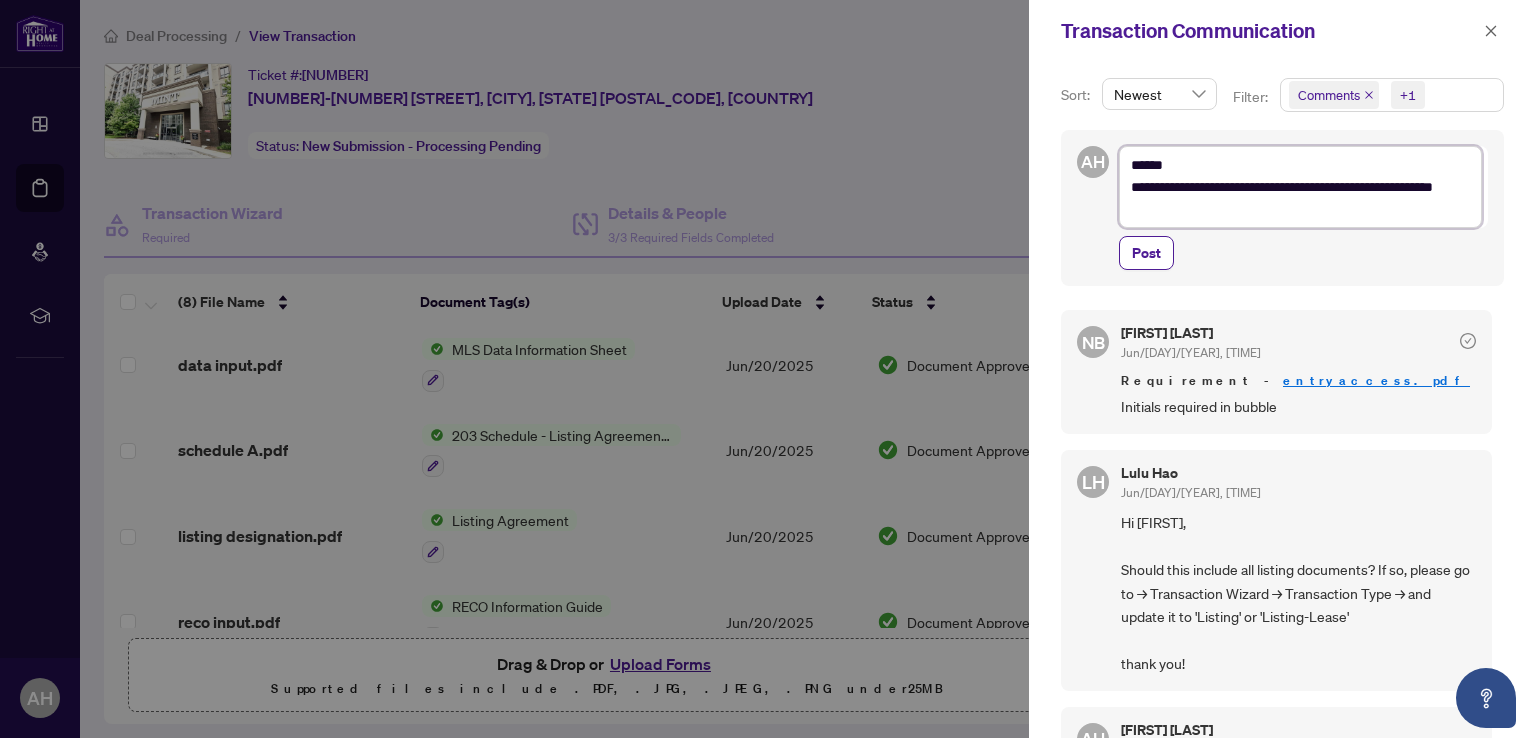 type on "**********" 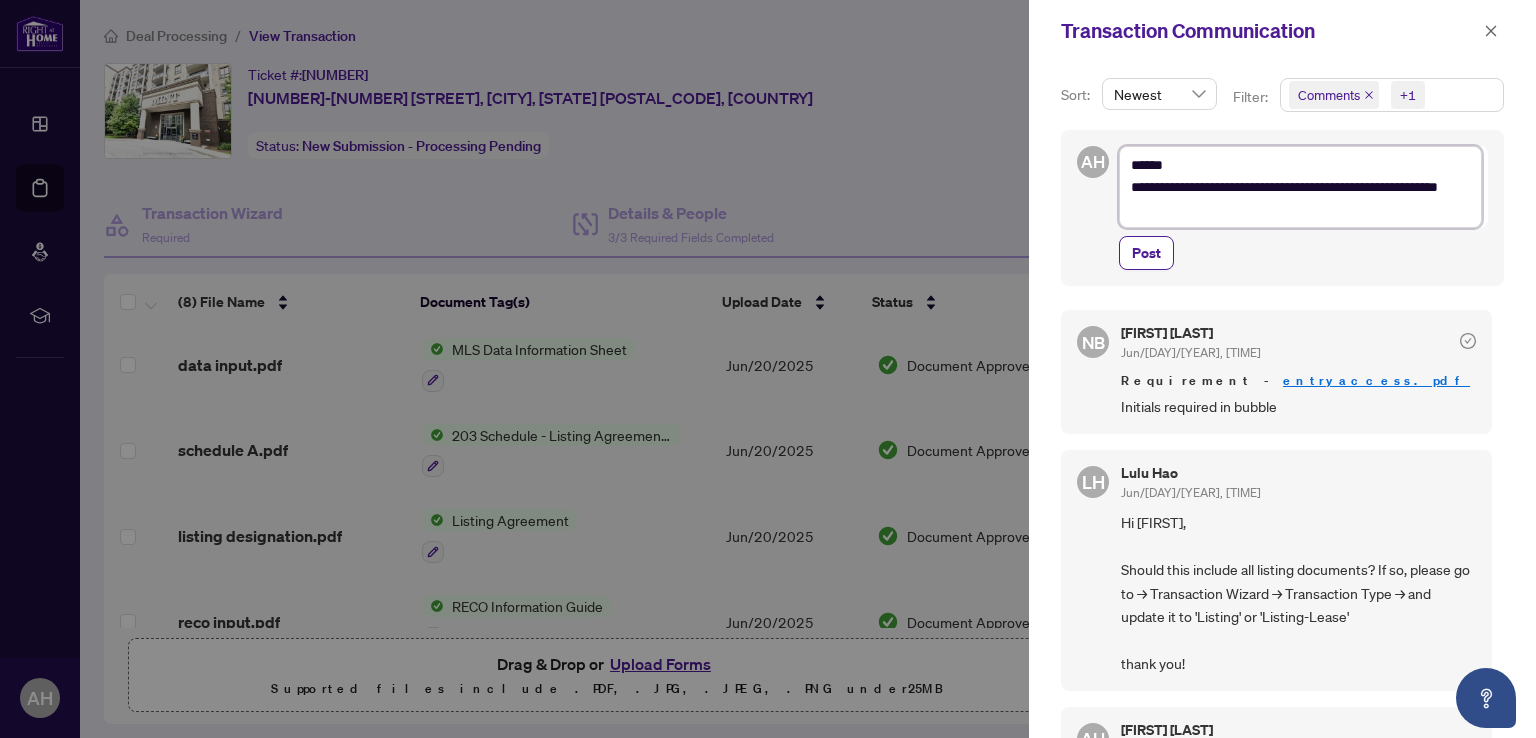 type on "**********" 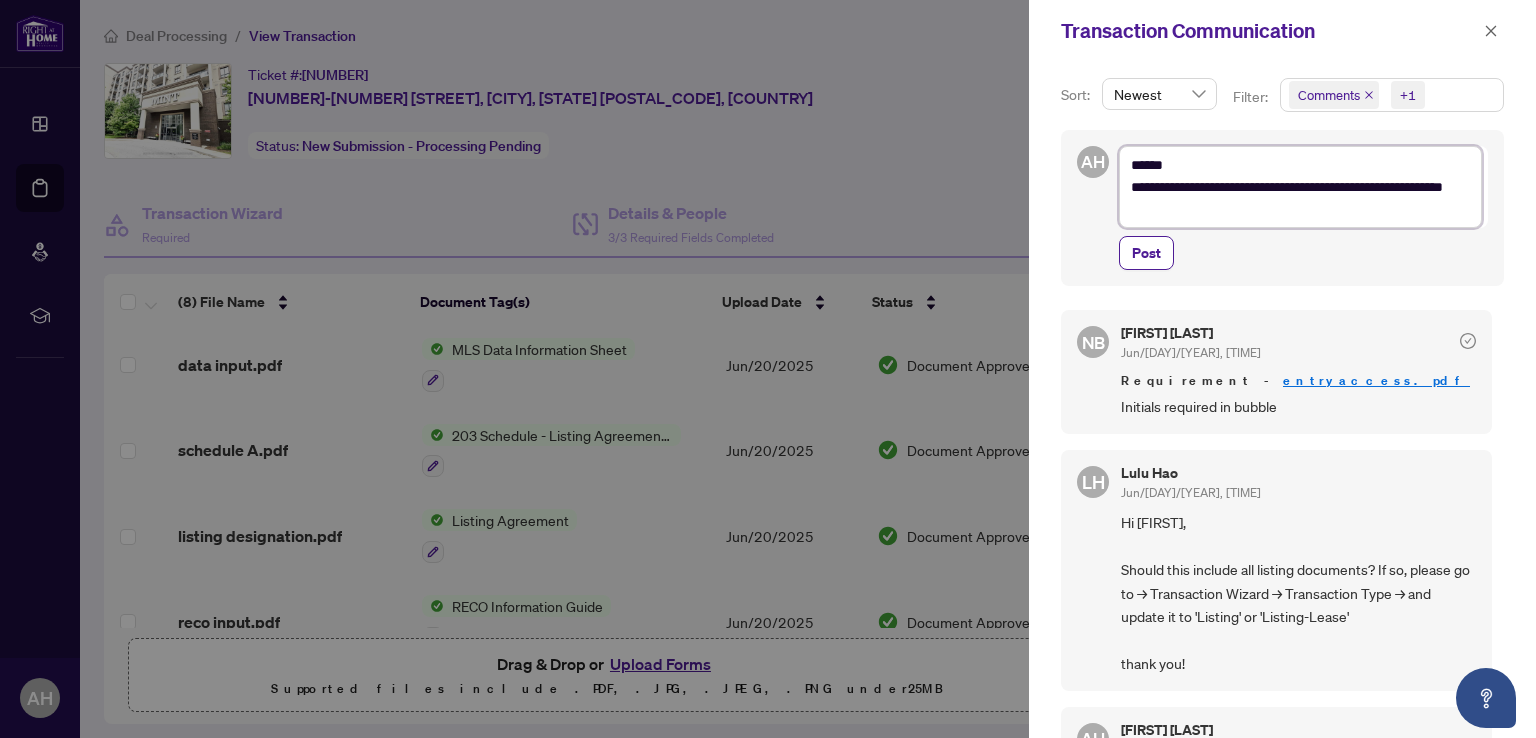type on "**********" 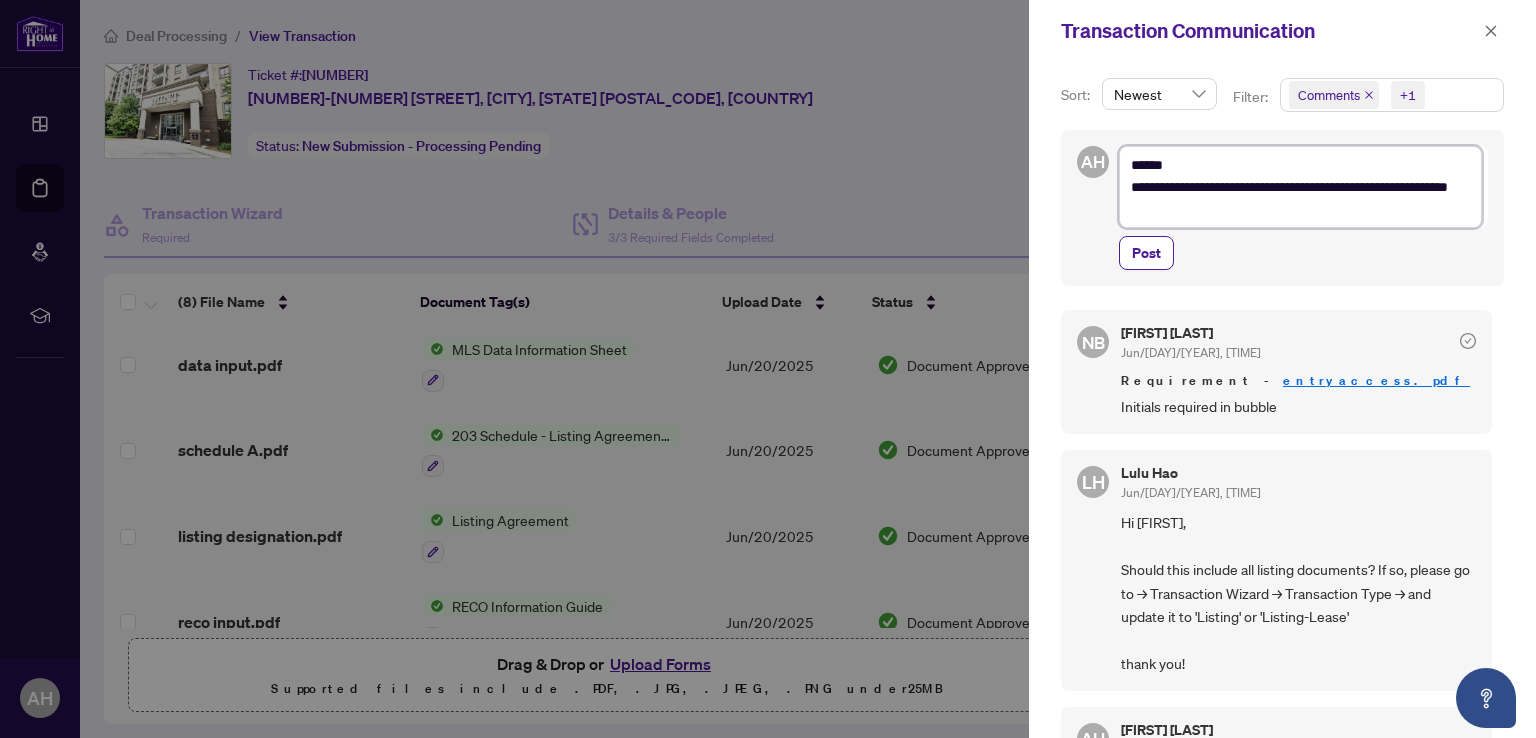 type on "**********" 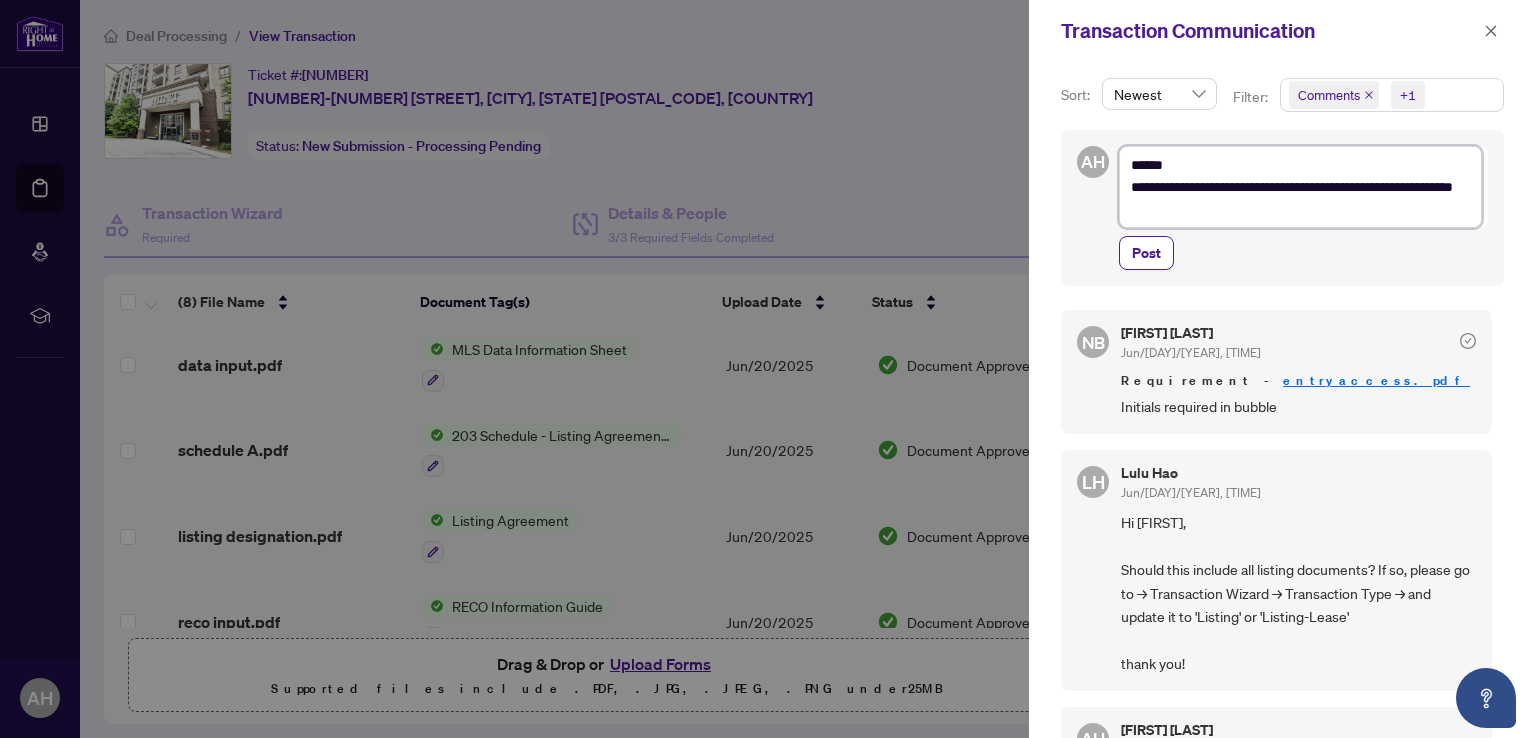 type on "**********" 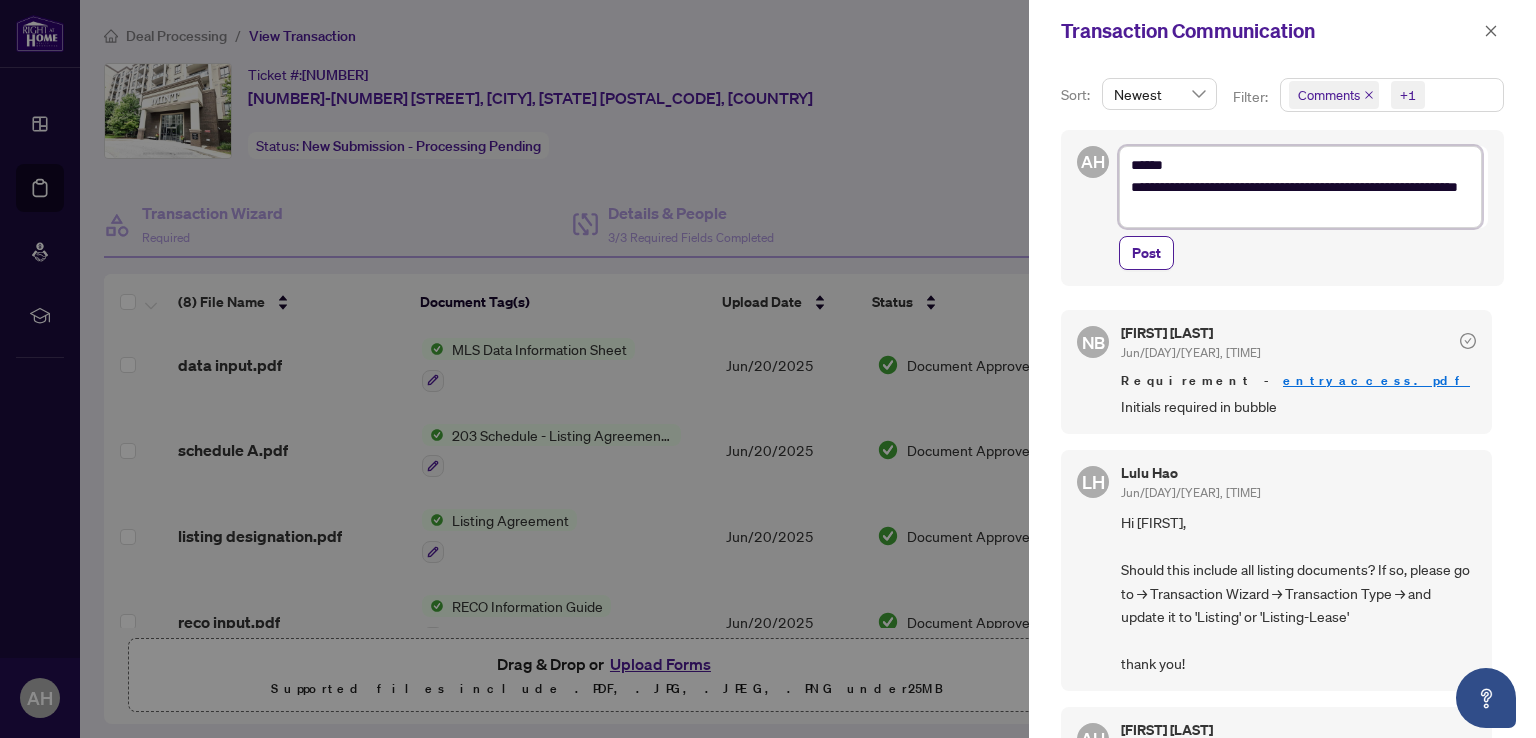 type on "**********" 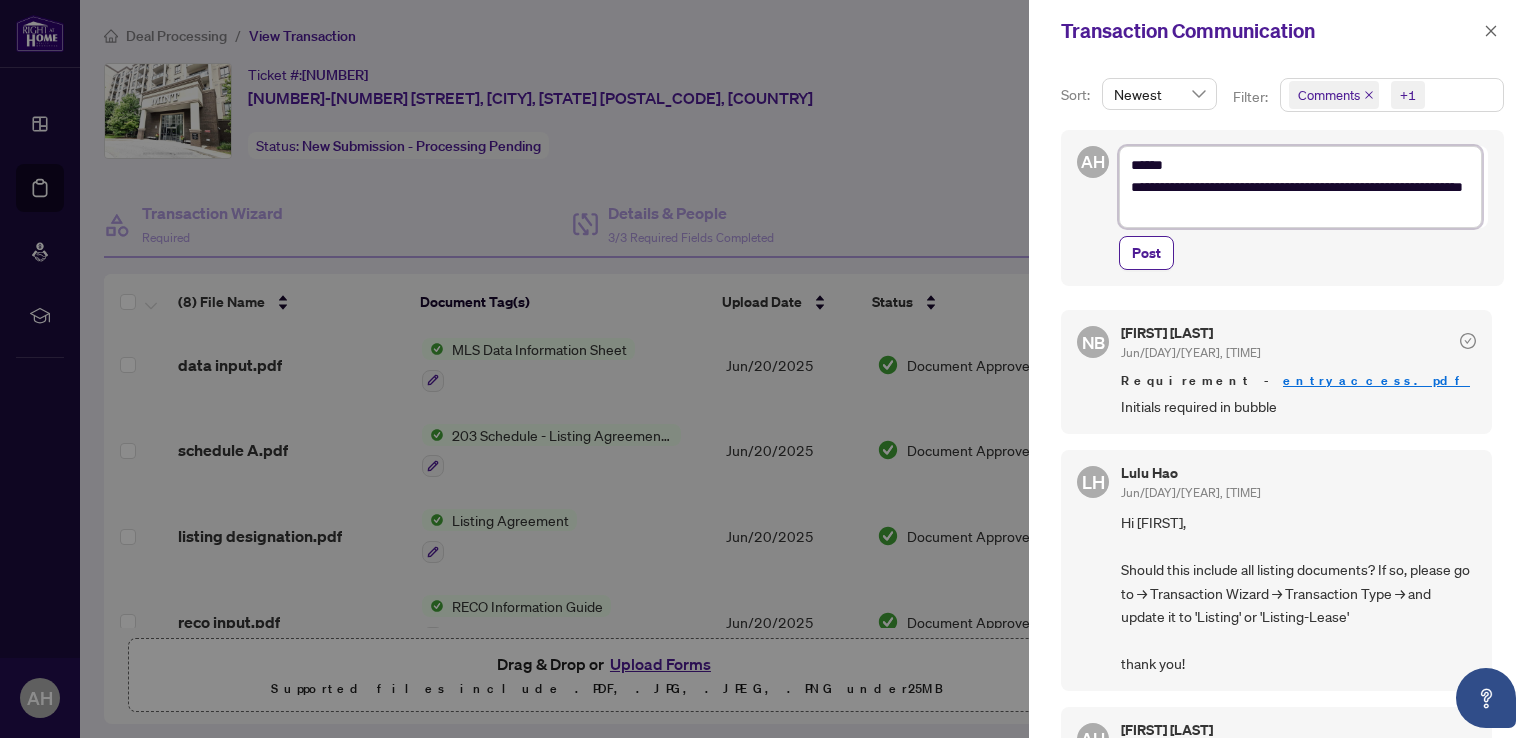 type on "**********" 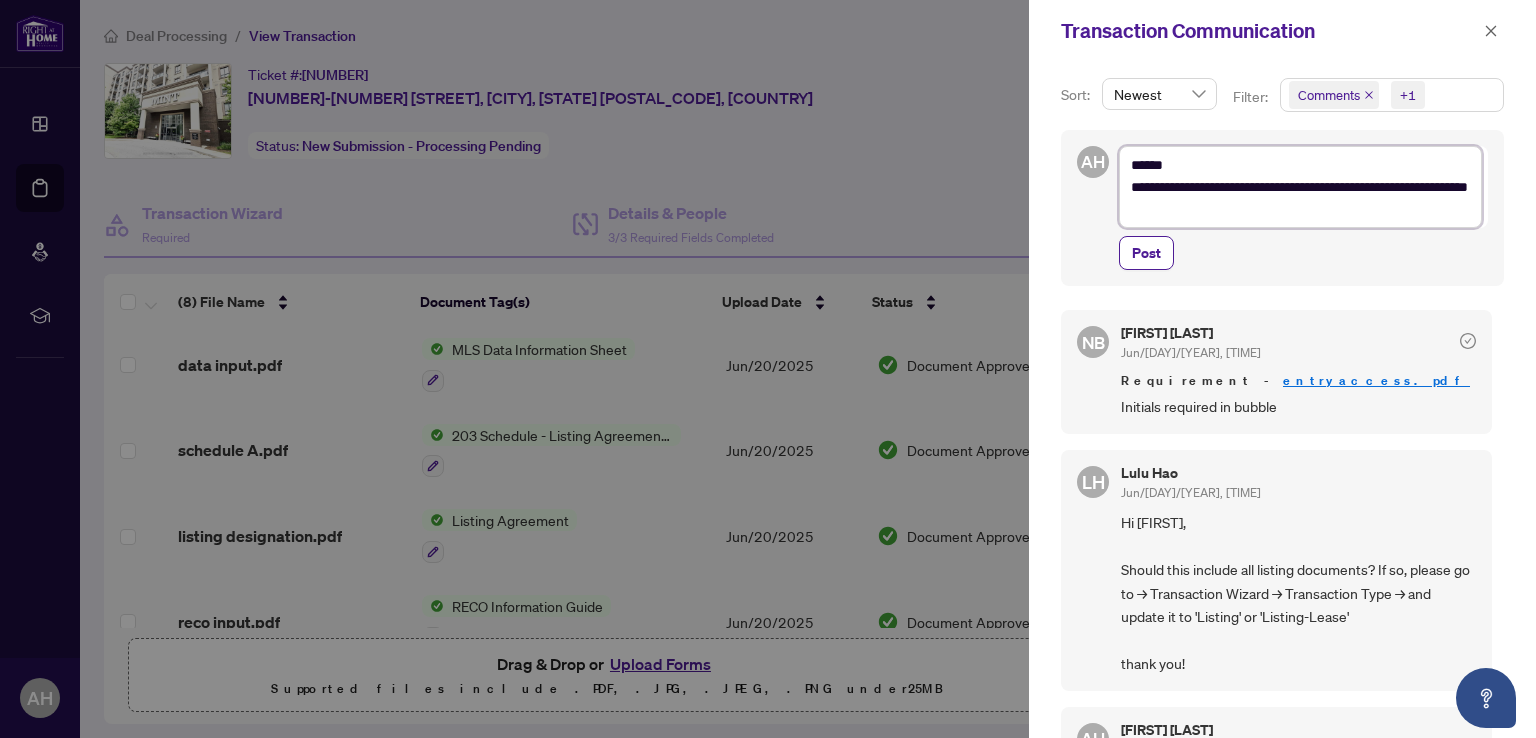 type on "**********" 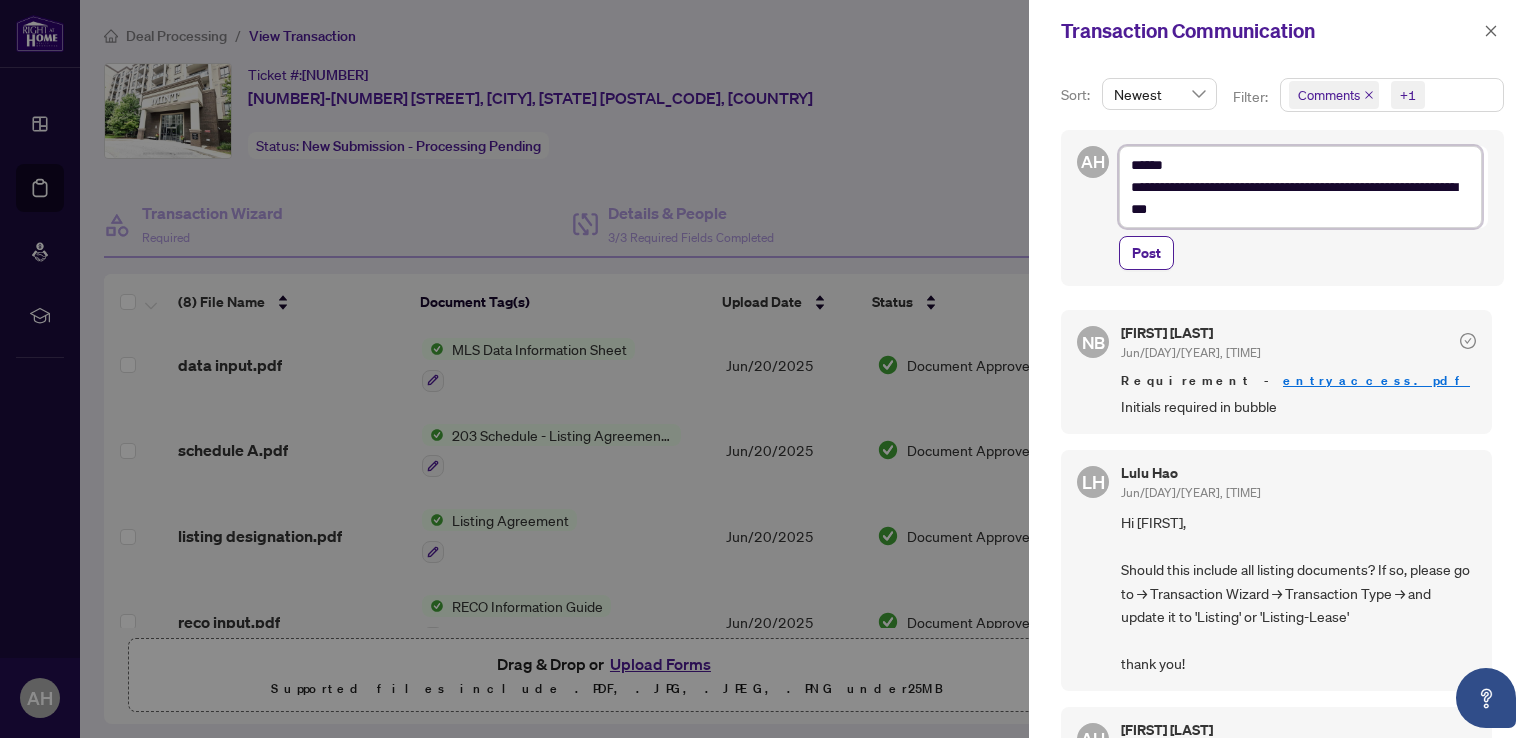 type on "**********" 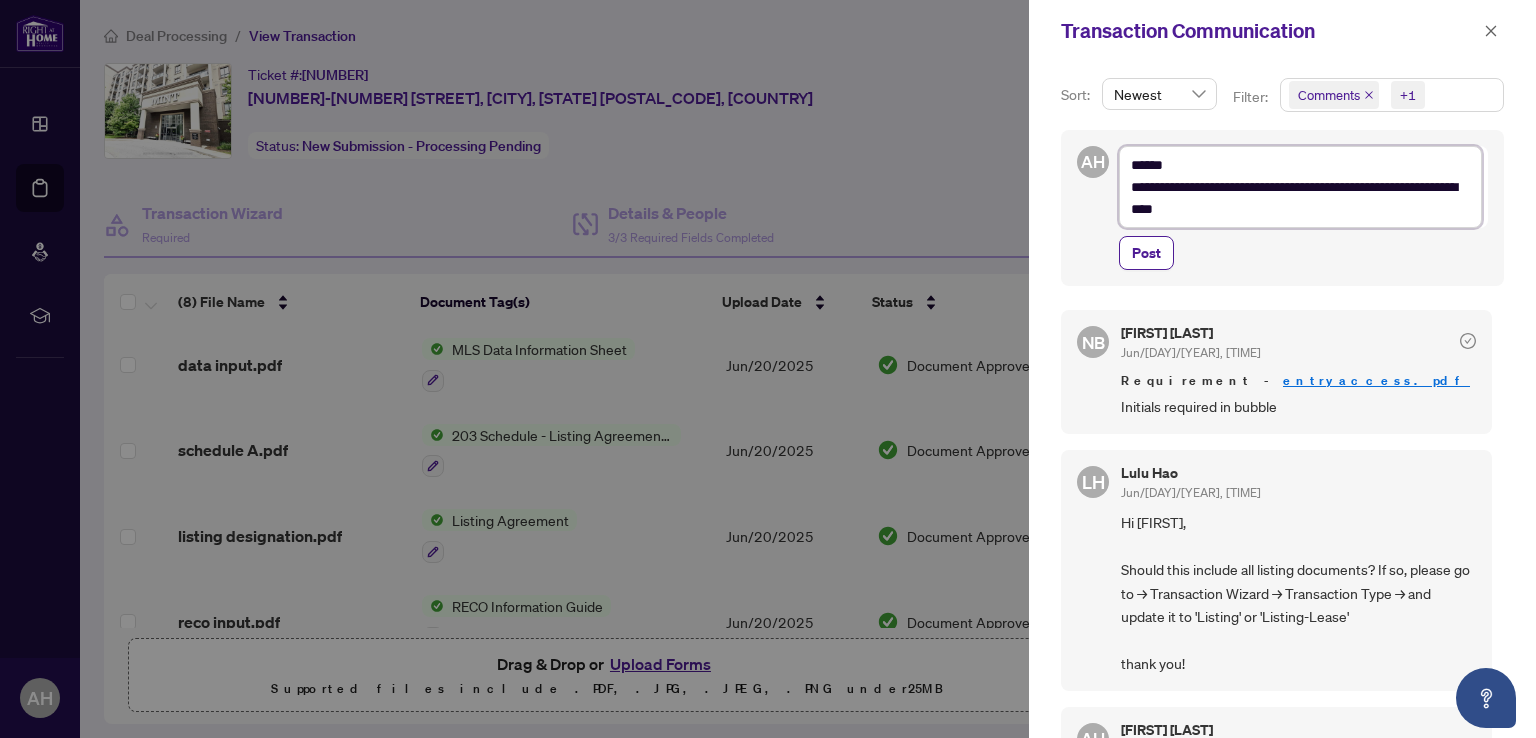 type on "**********" 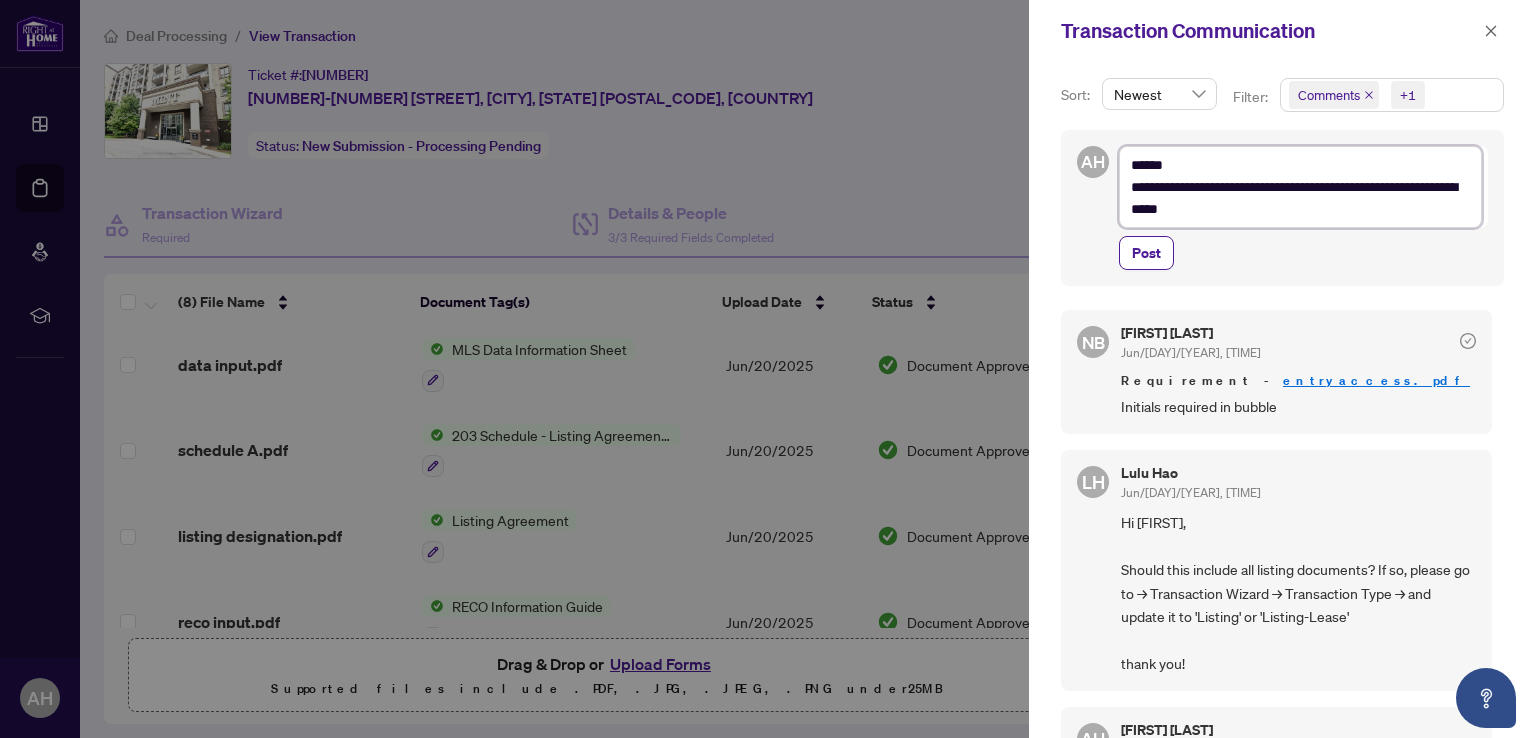 type on "**********" 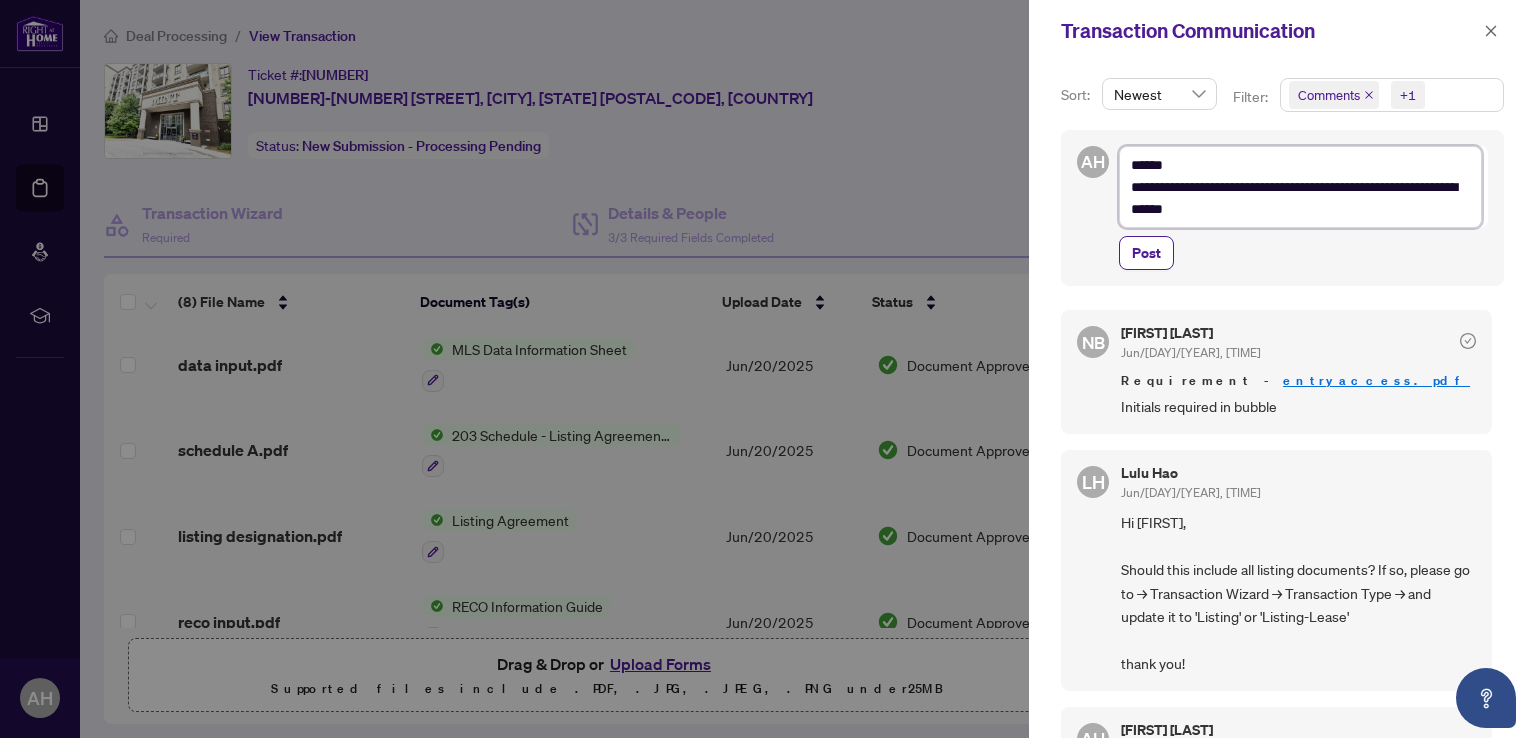 type on "**********" 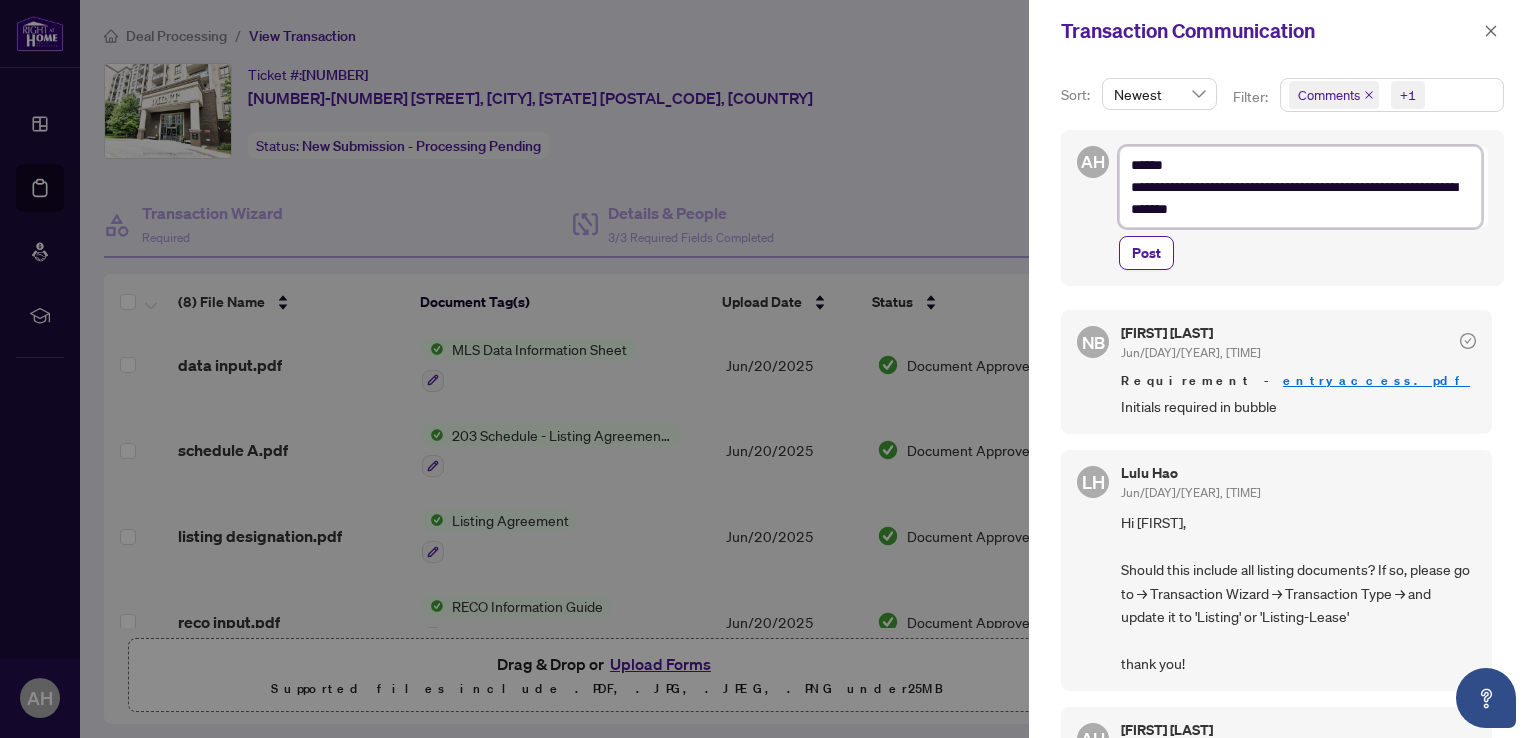type on "**********" 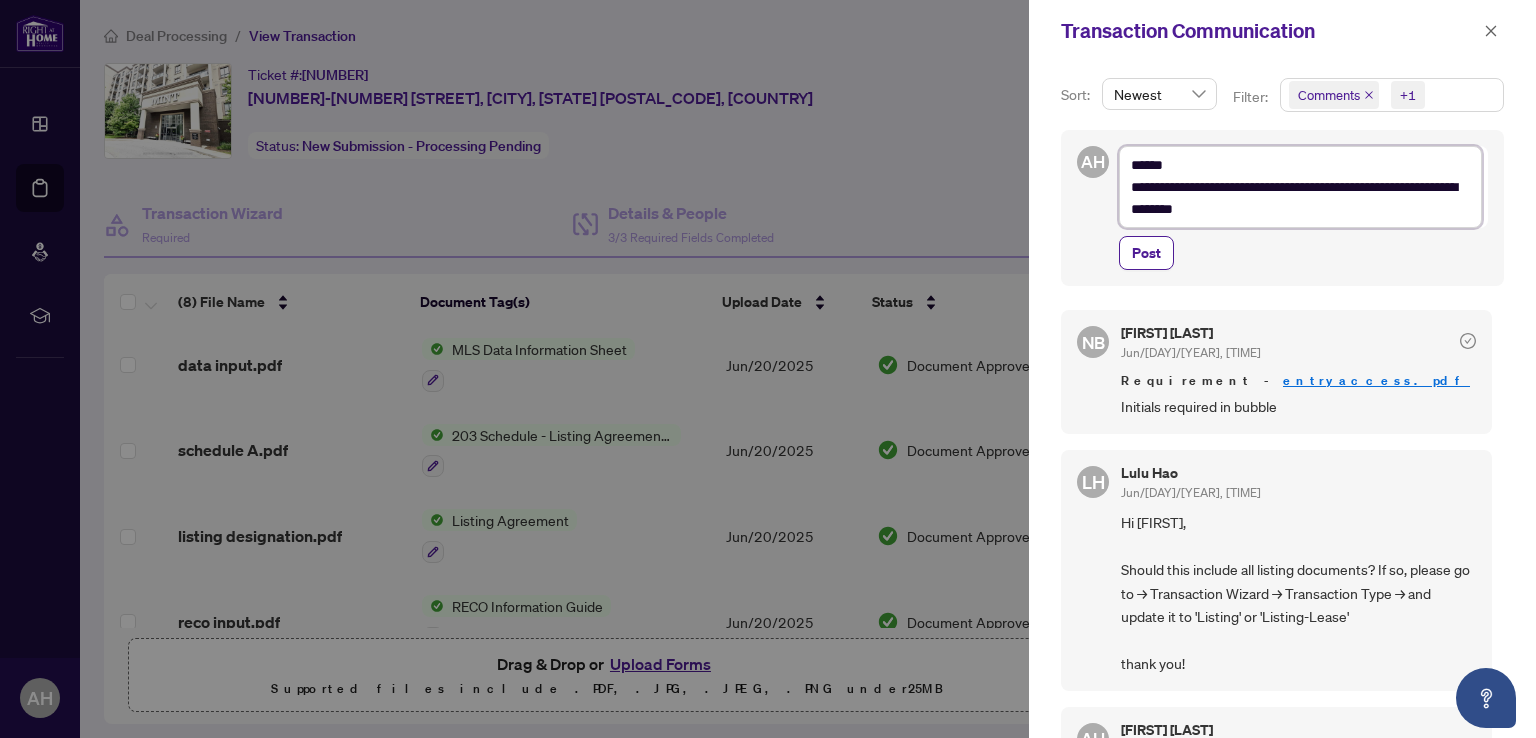 type on "**********" 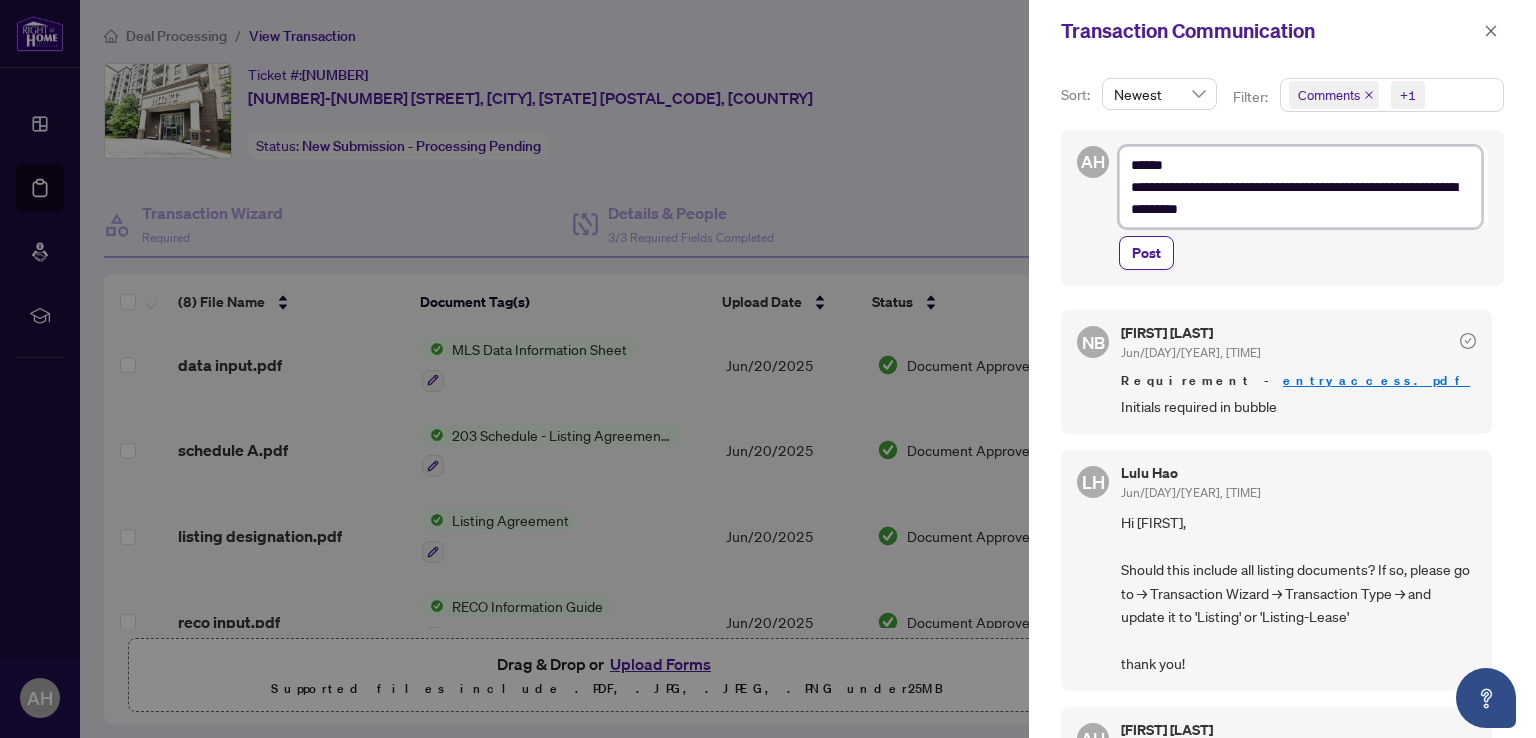 type on "**********" 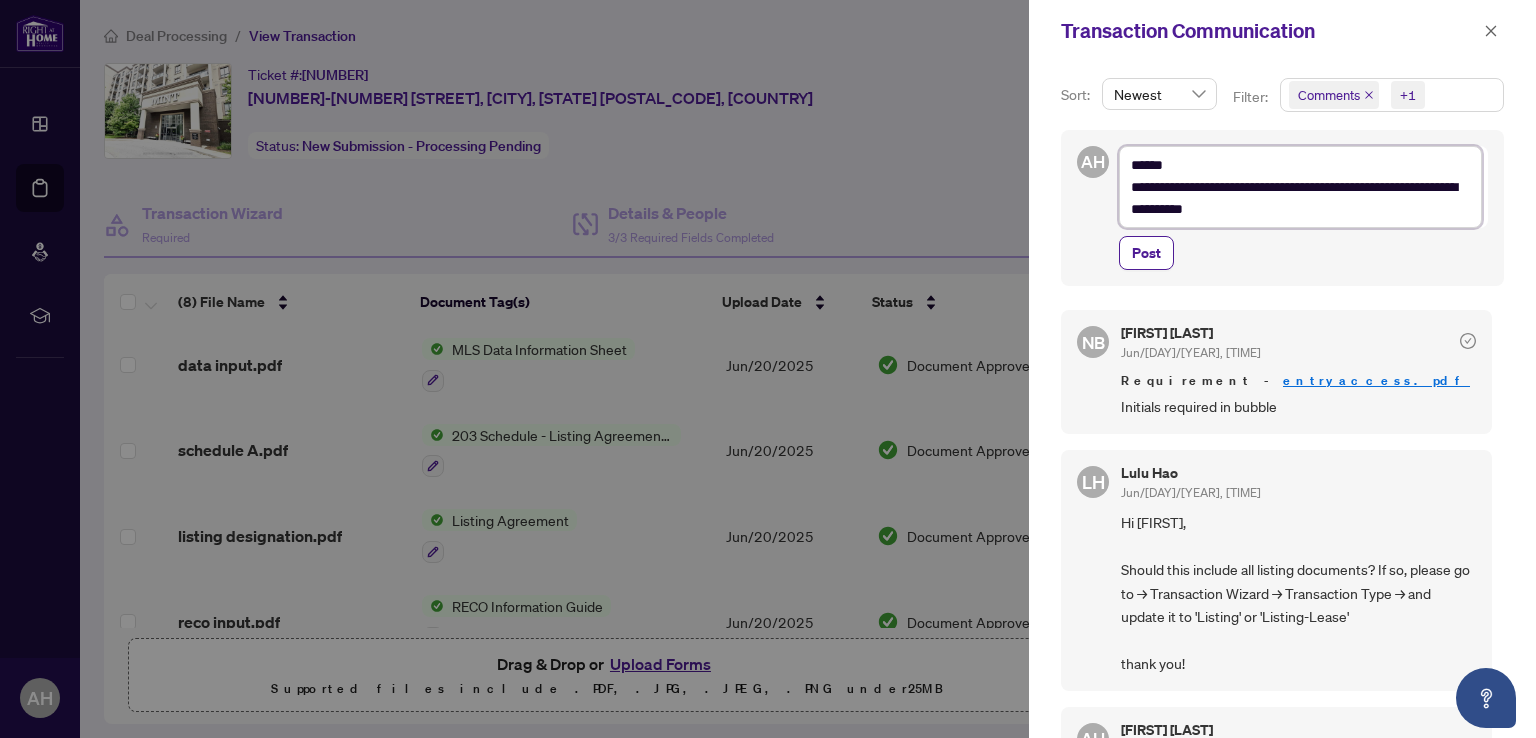 type on "**********" 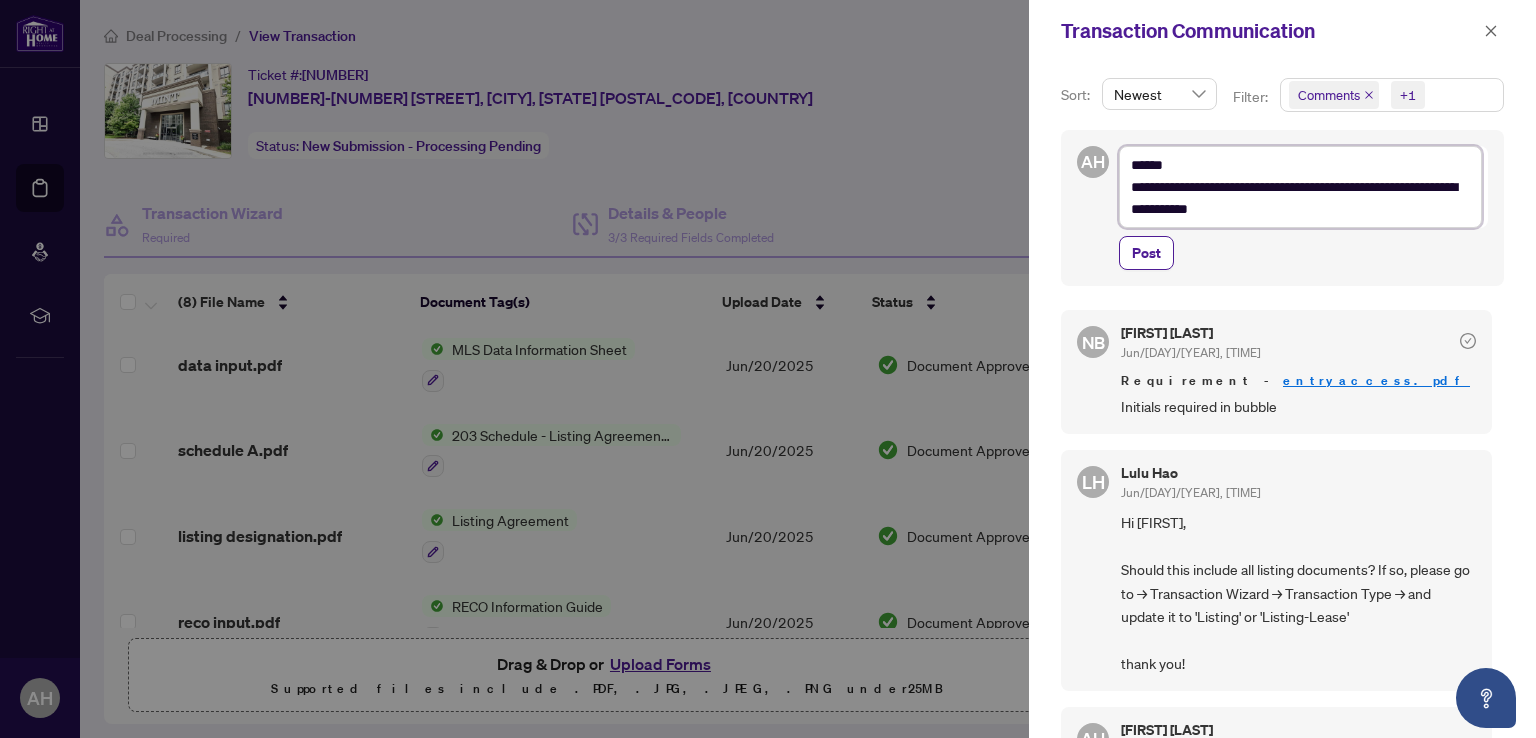 type on "**********" 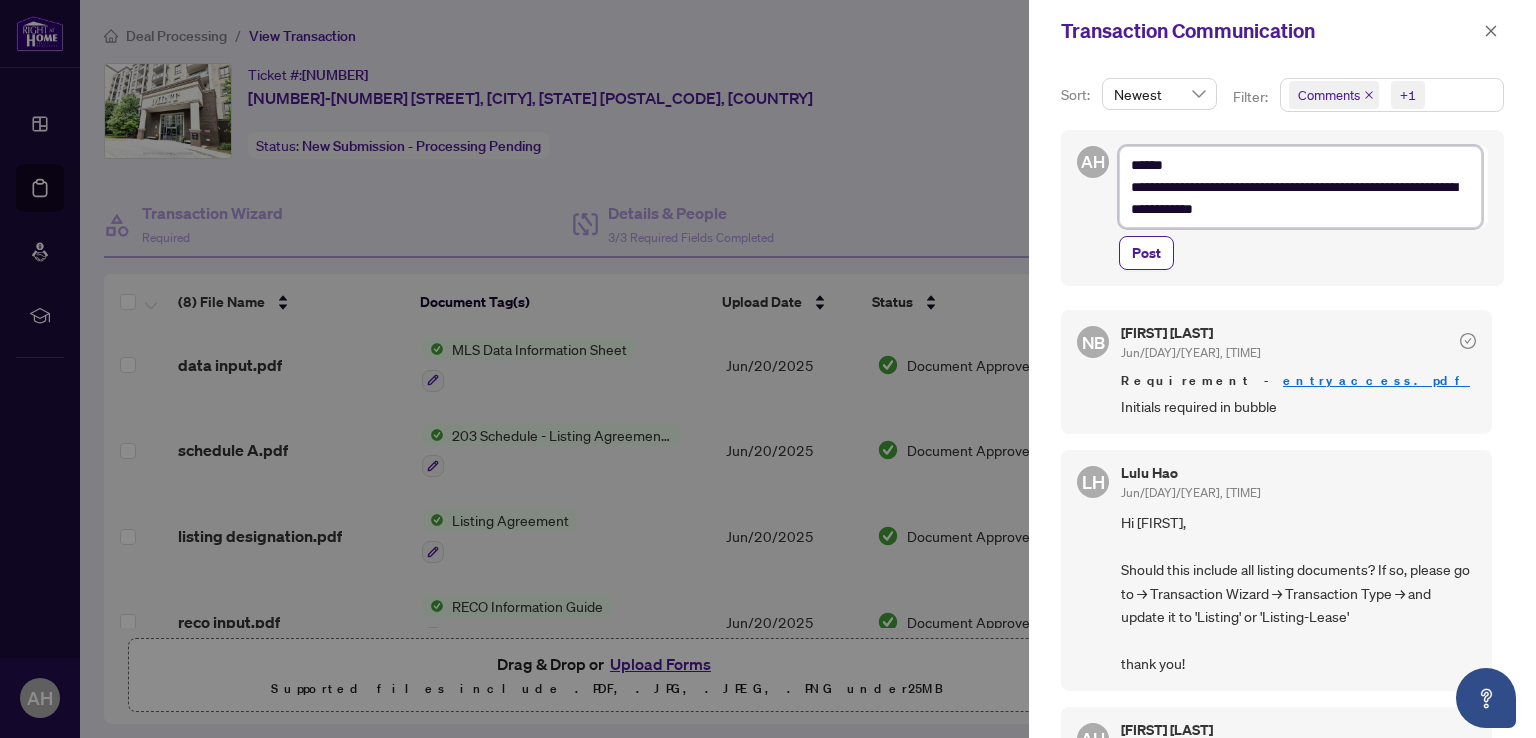 type on "**********" 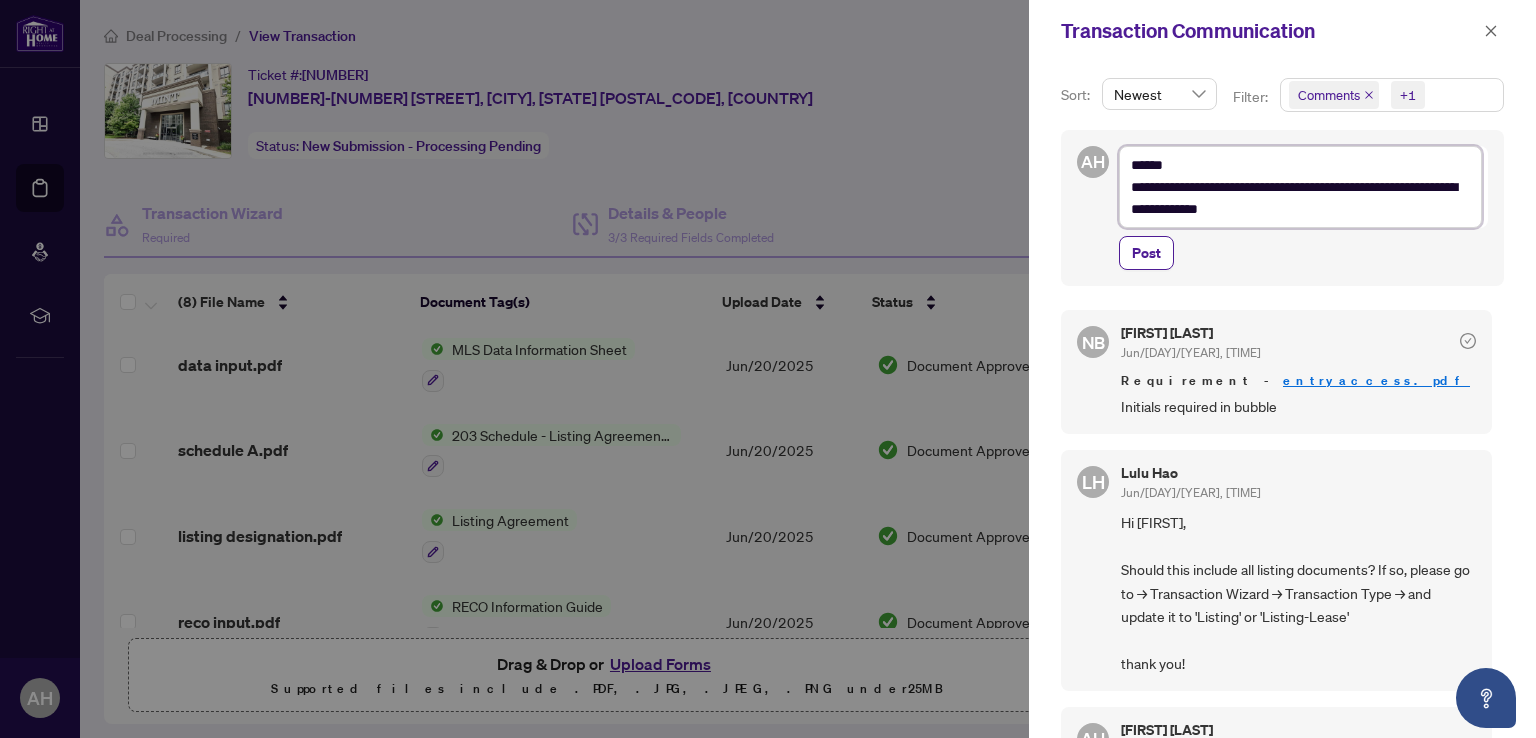 type on "**********" 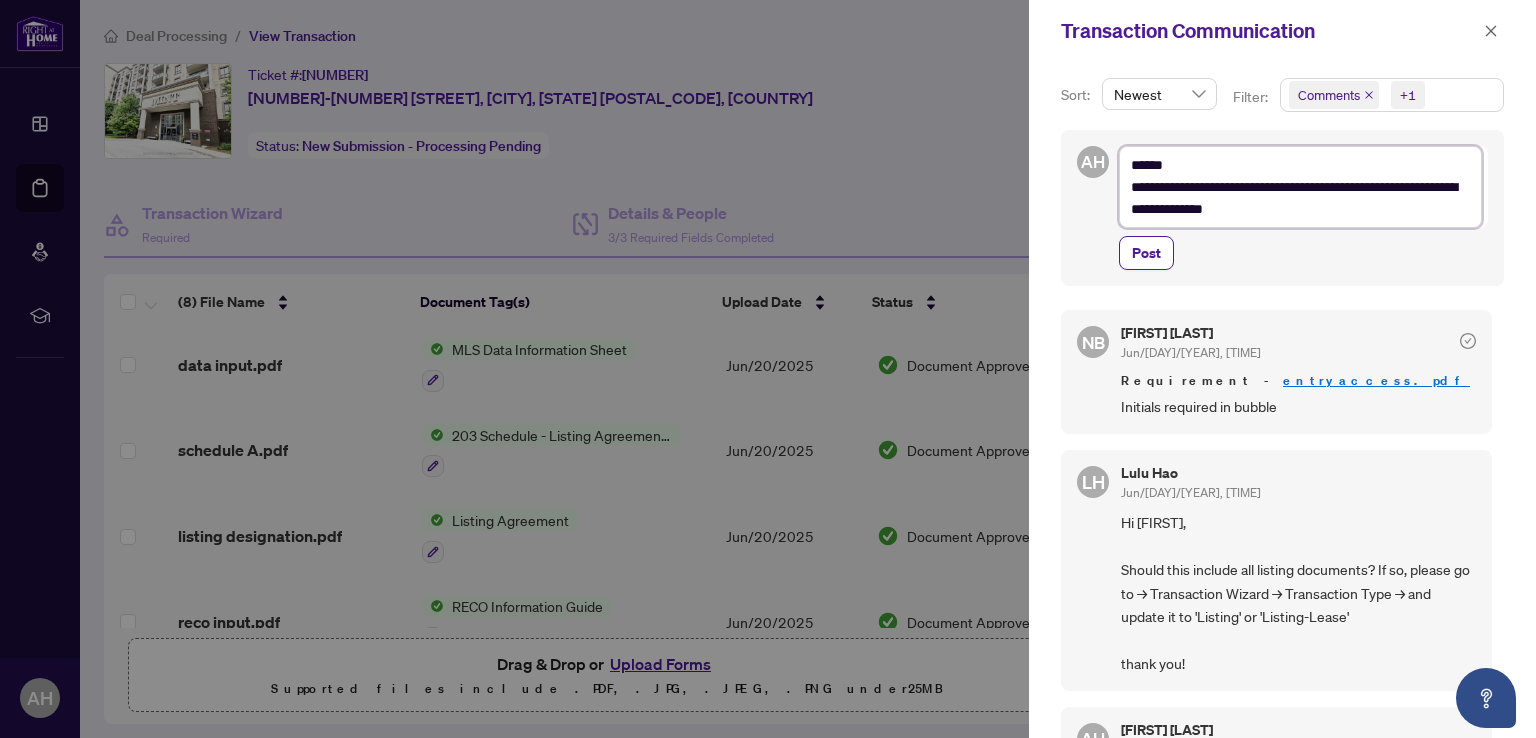 type on "**********" 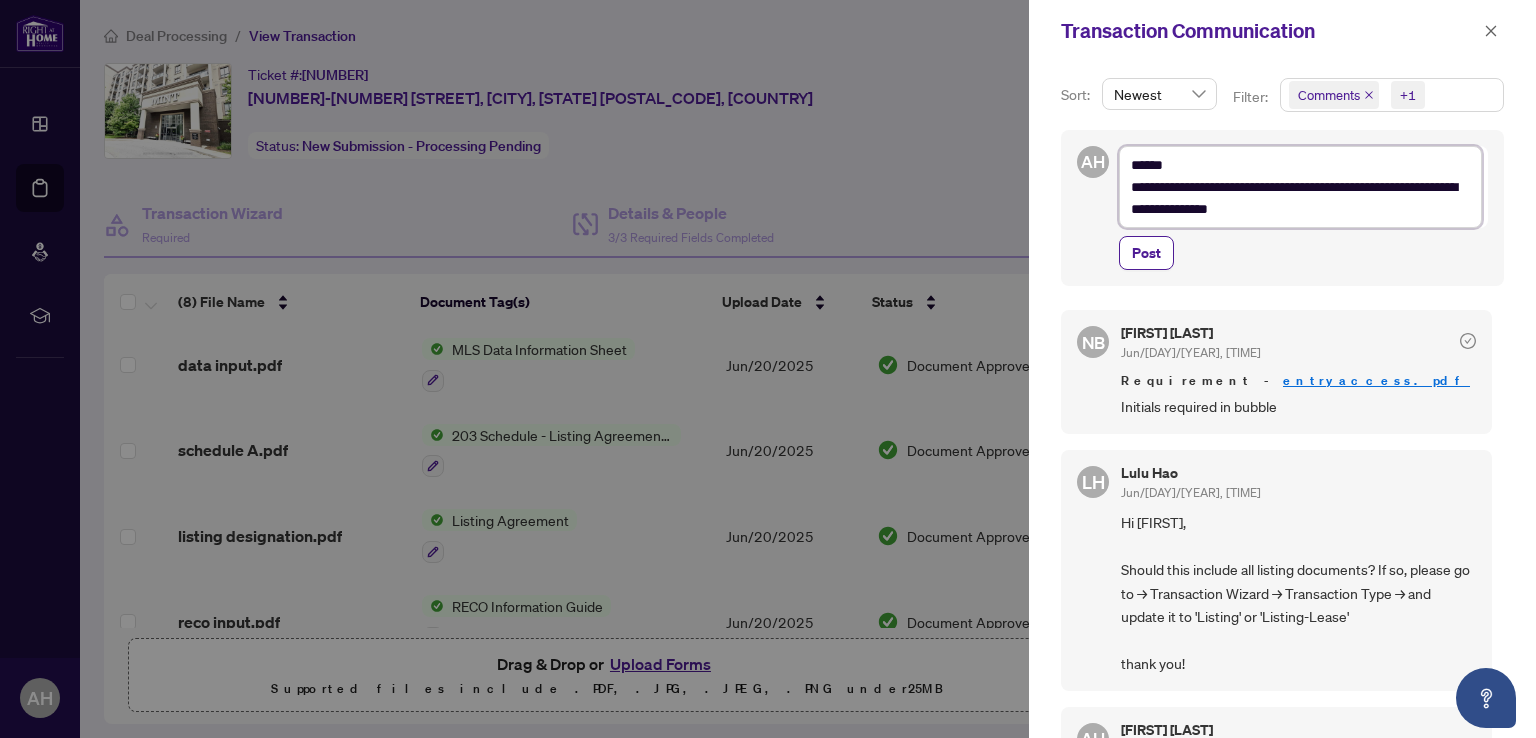 type on "**********" 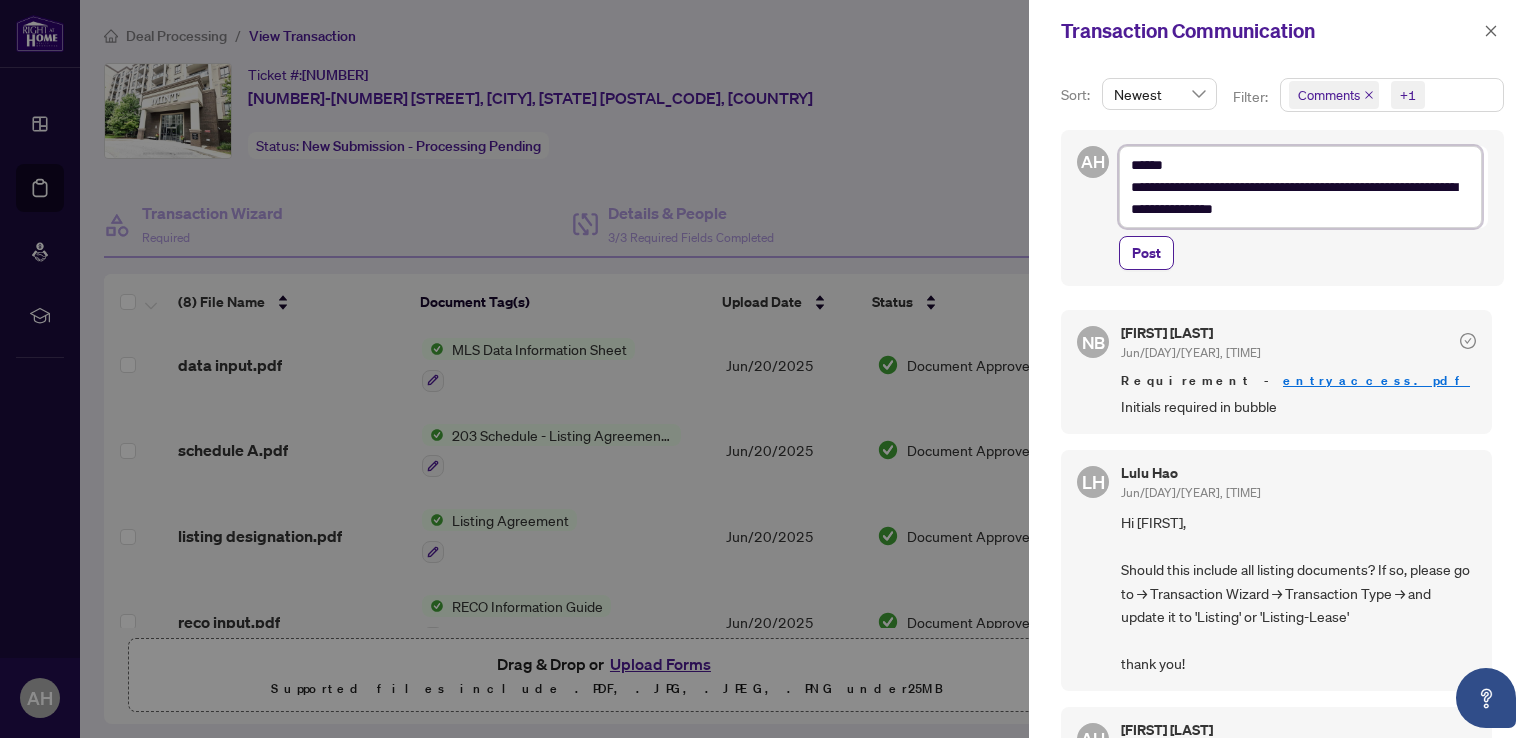type on "**********" 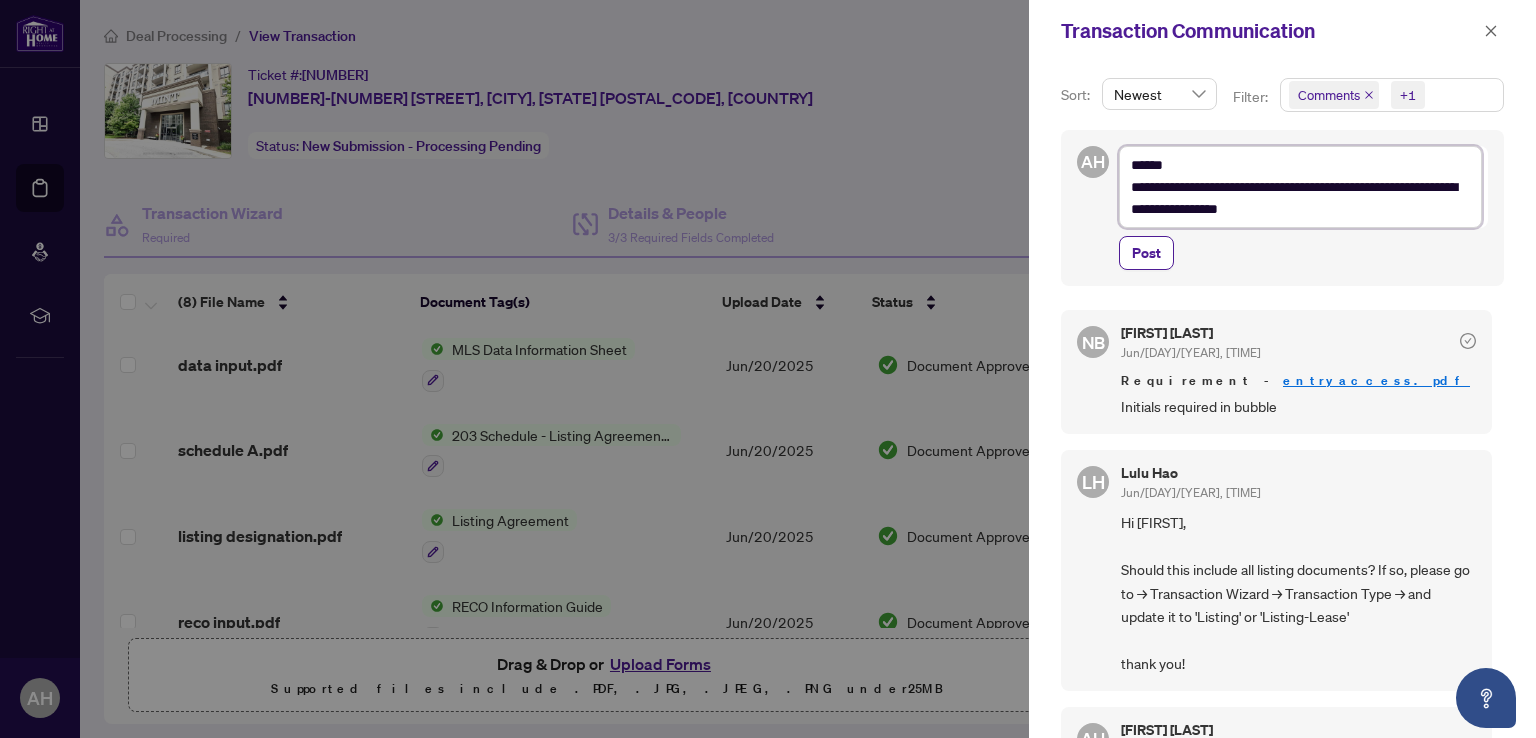 scroll, scrollTop: 9, scrollLeft: 0, axis: vertical 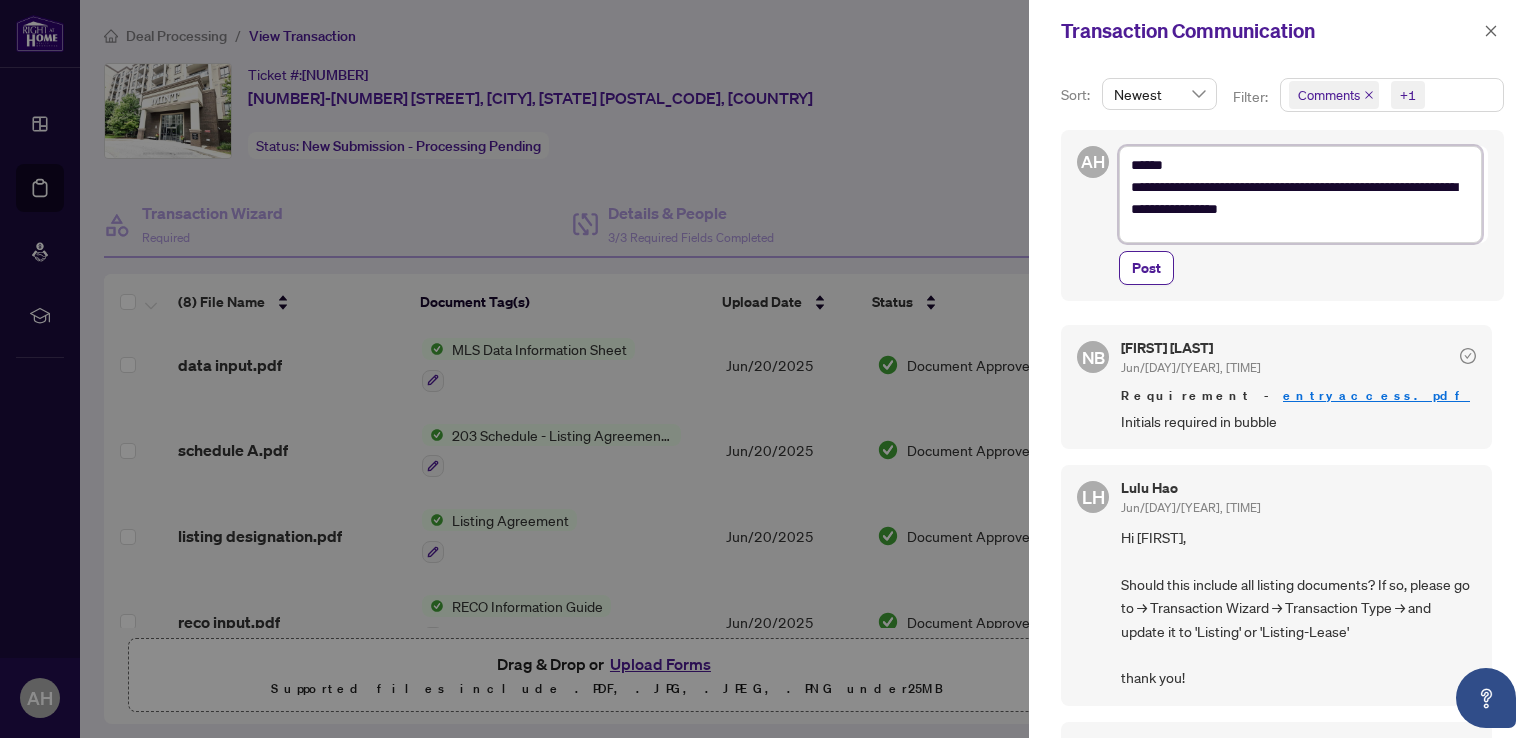 type on "**********" 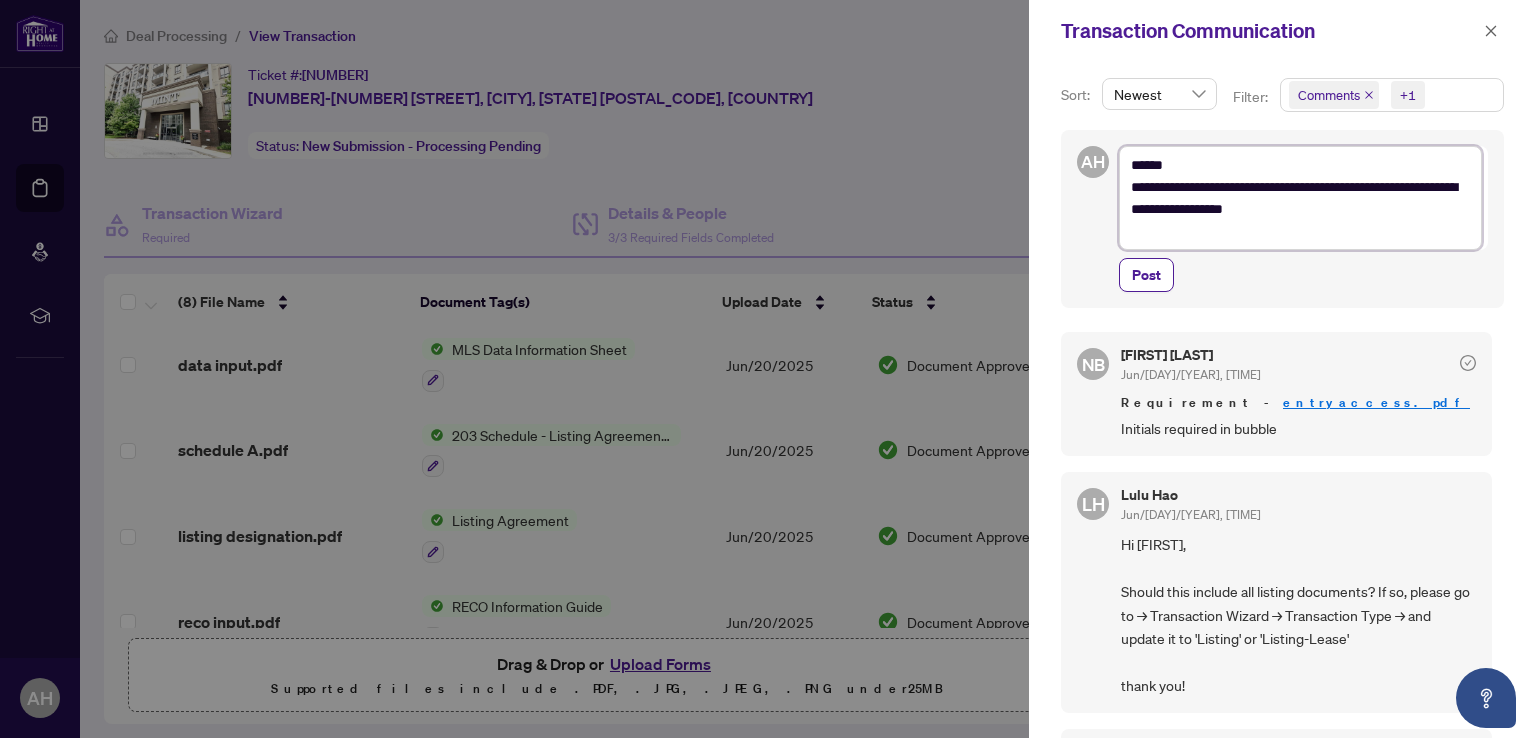 scroll, scrollTop: 0, scrollLeft: 0, axis: both 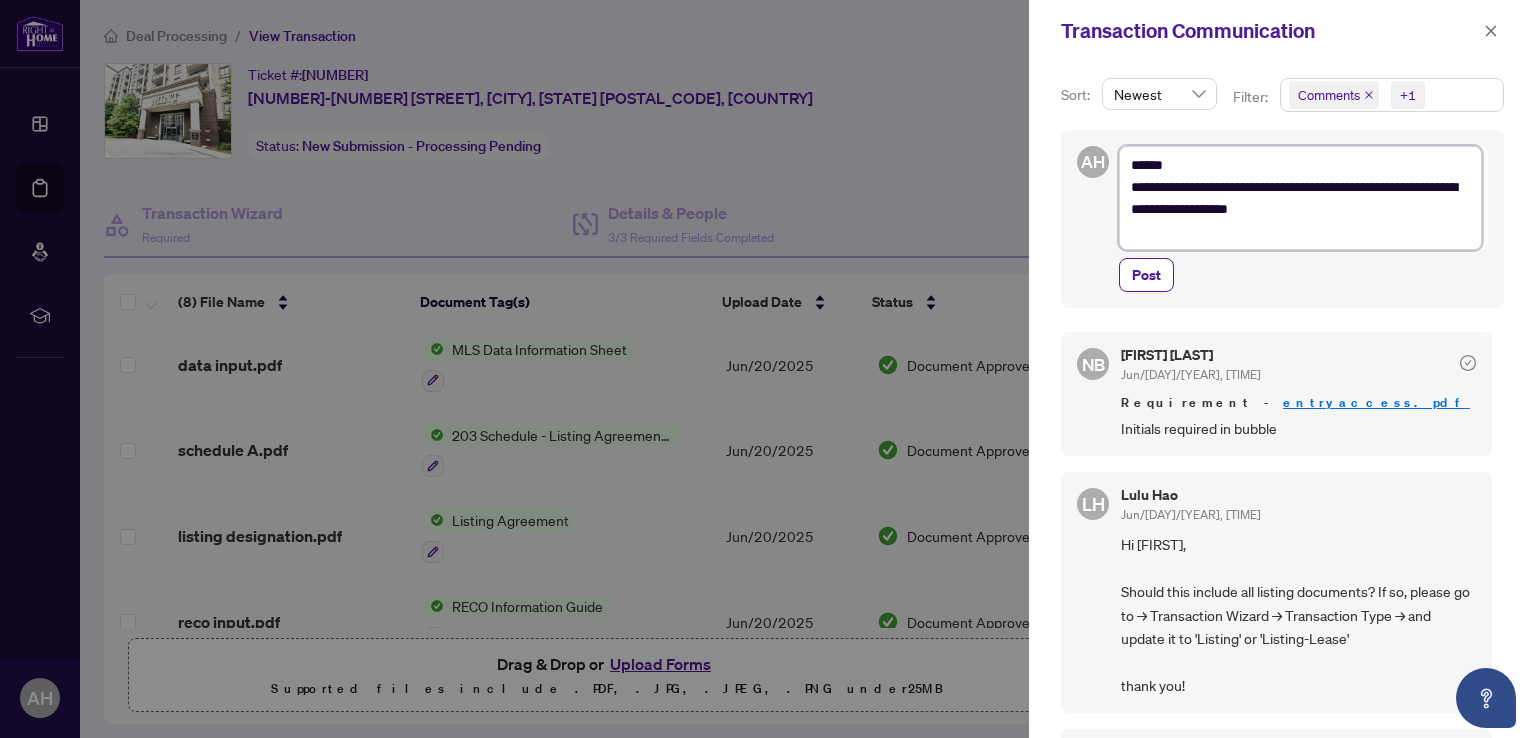 type on "**********" 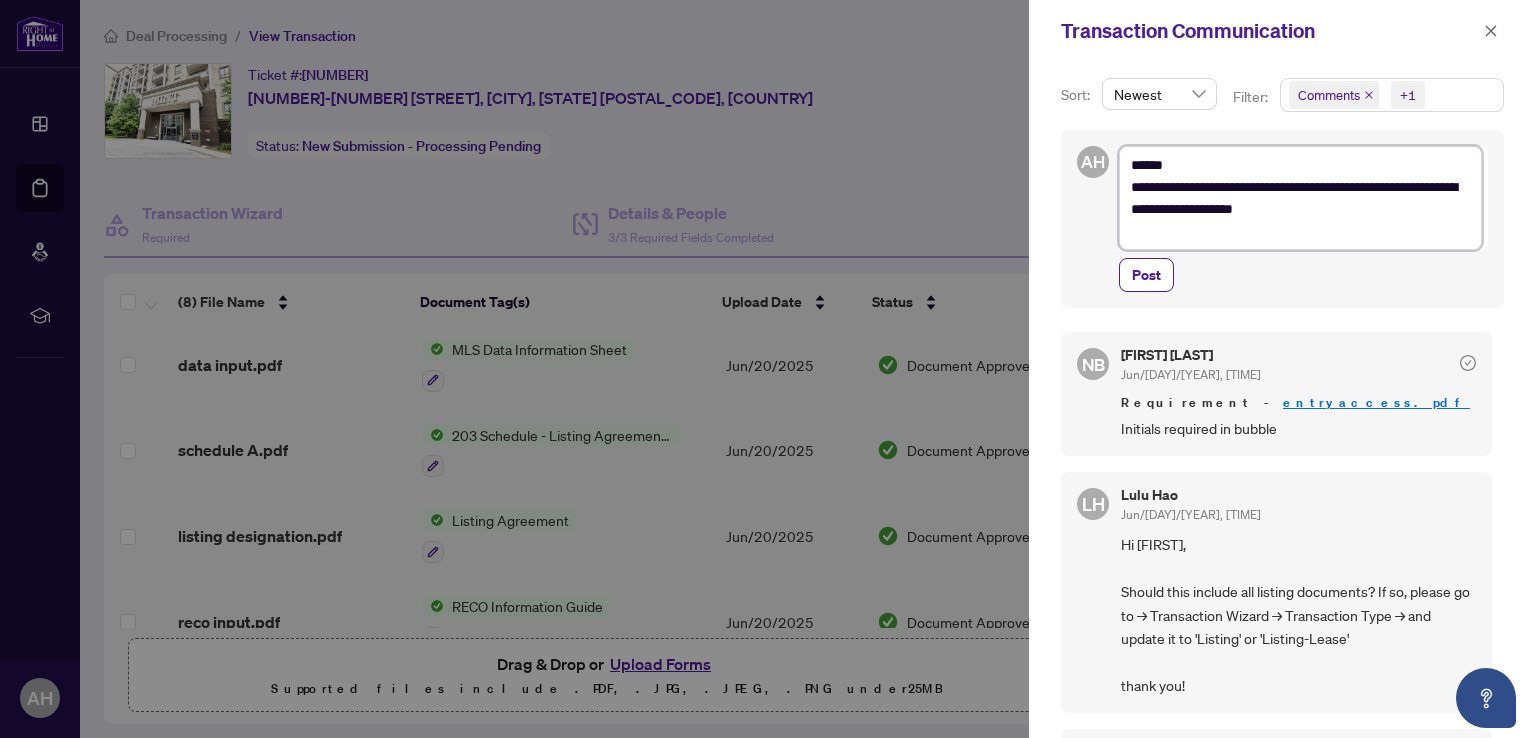 type on "**********" 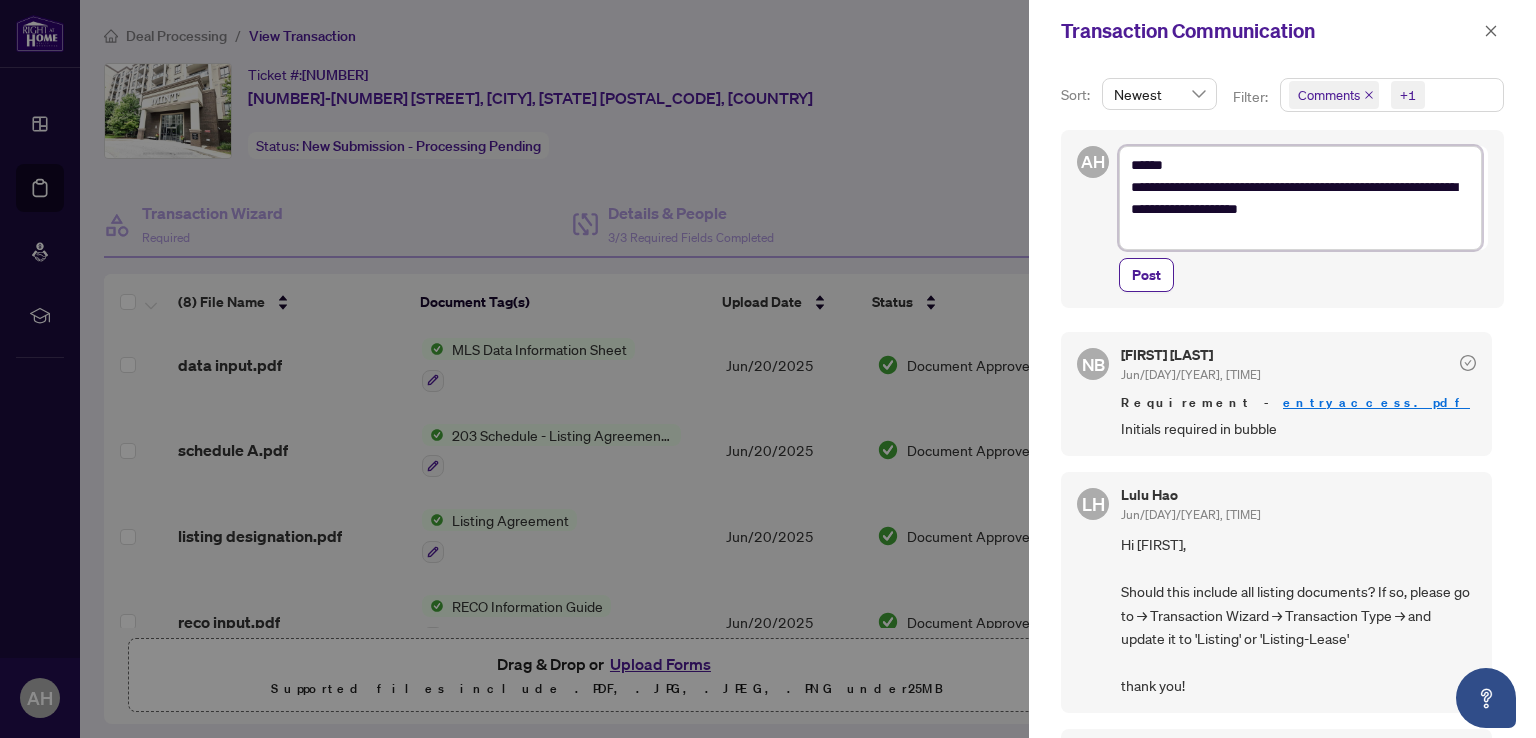 type on "**********" 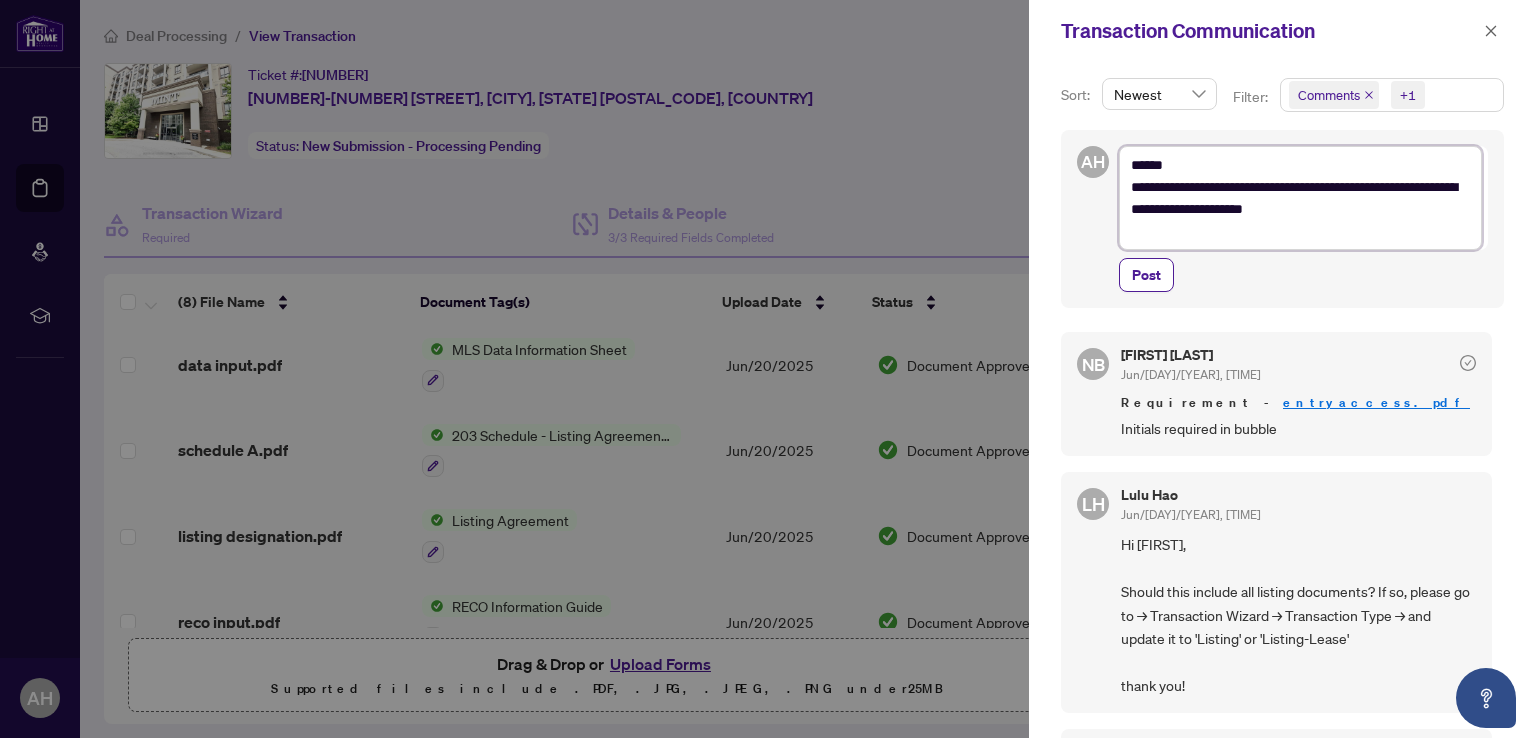 type on "**********" 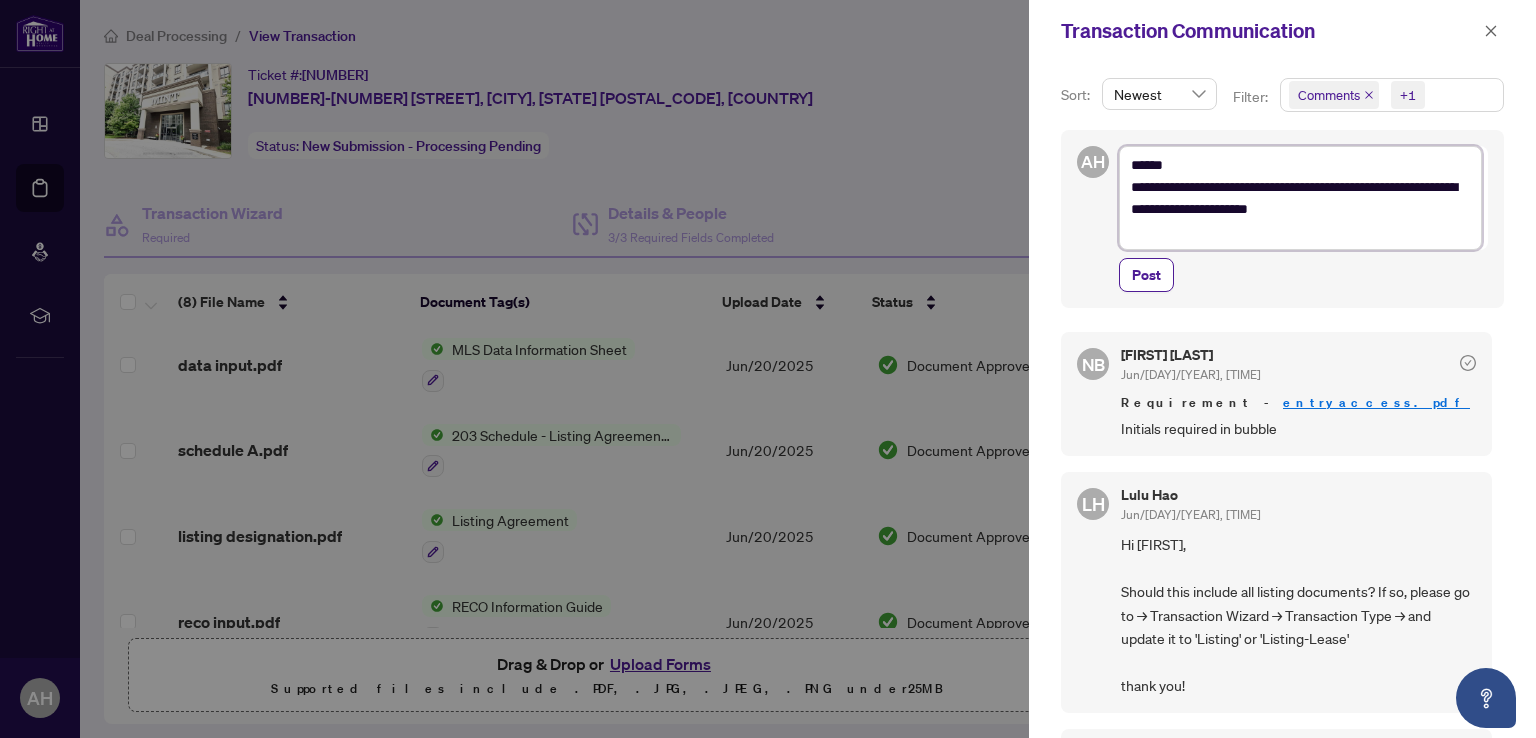 type on "**********" 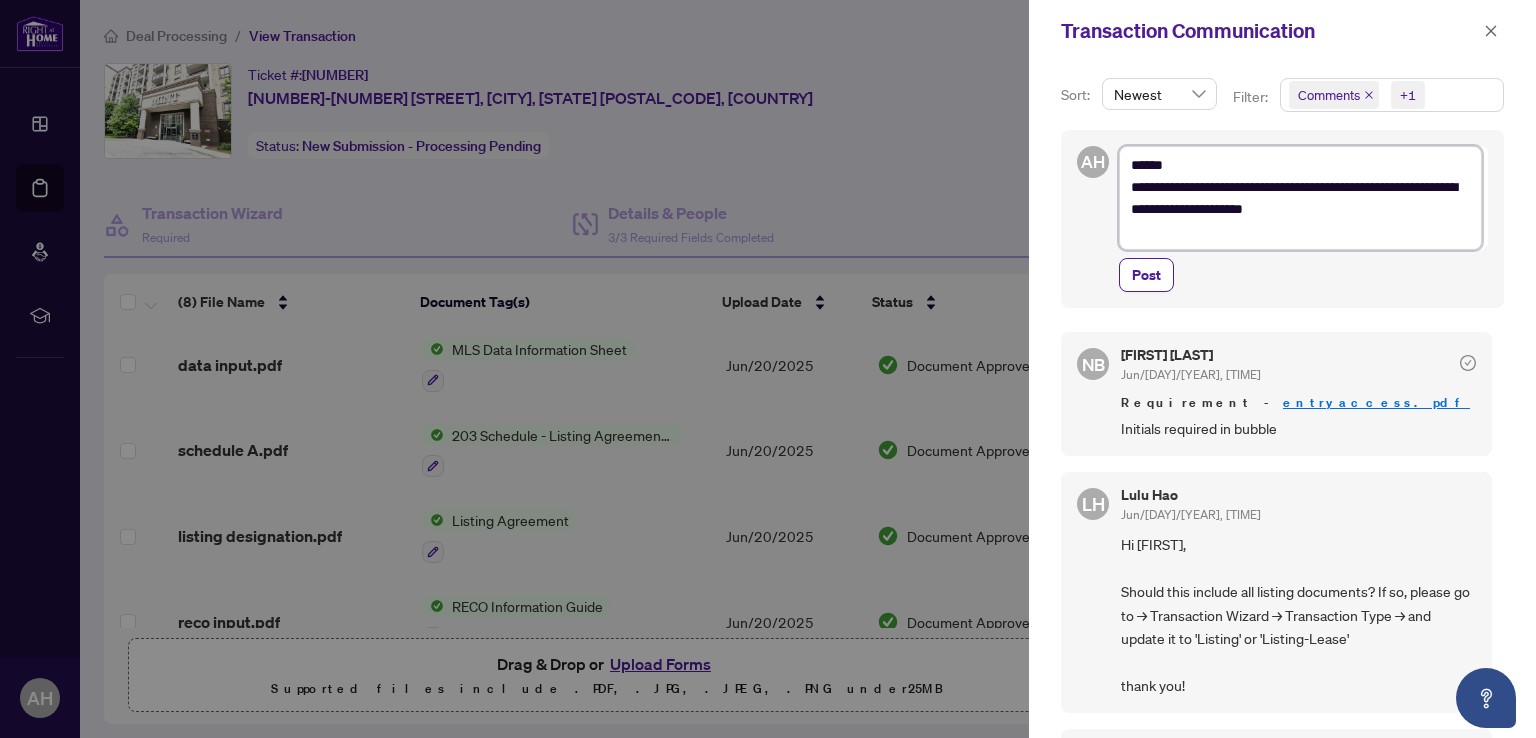 type on "**********" 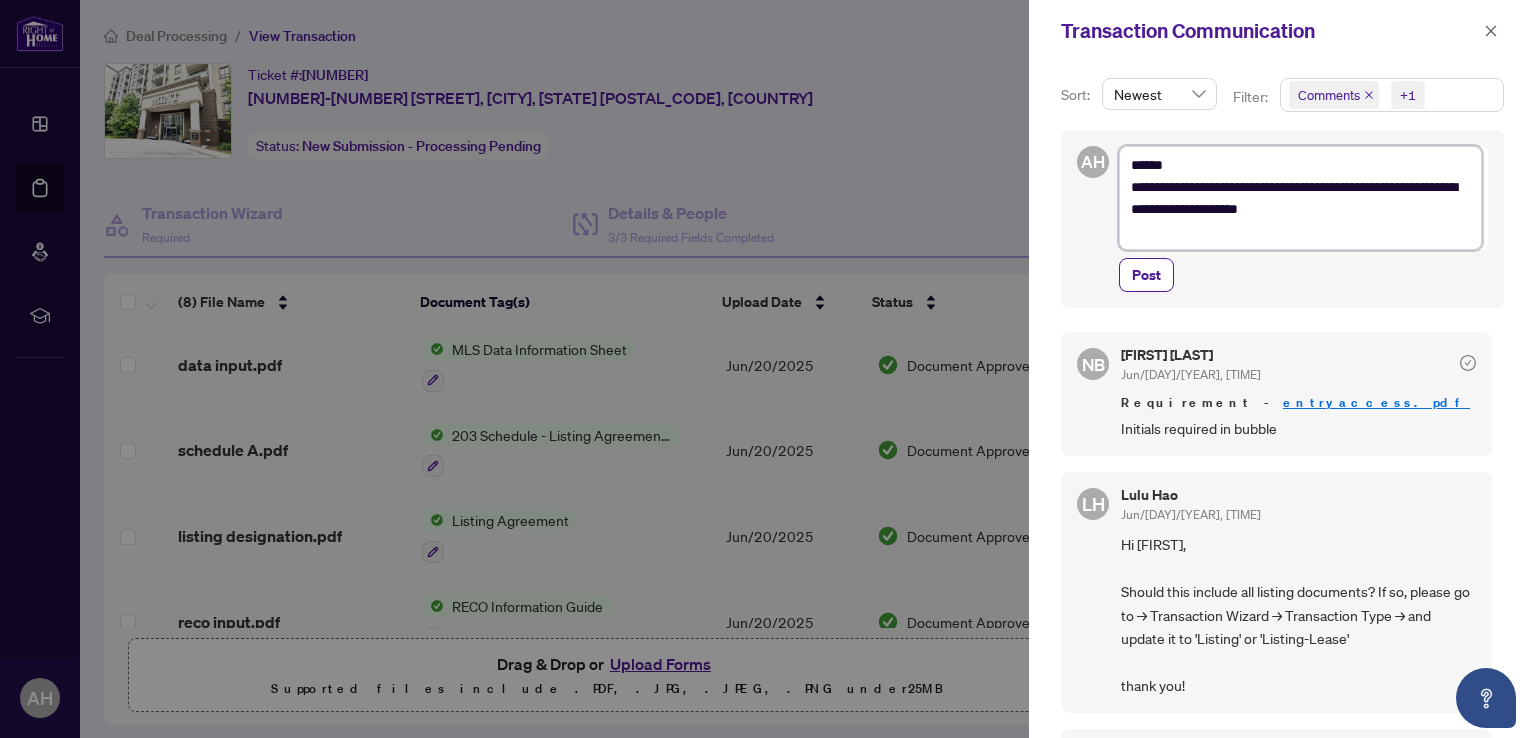 type on "**********" 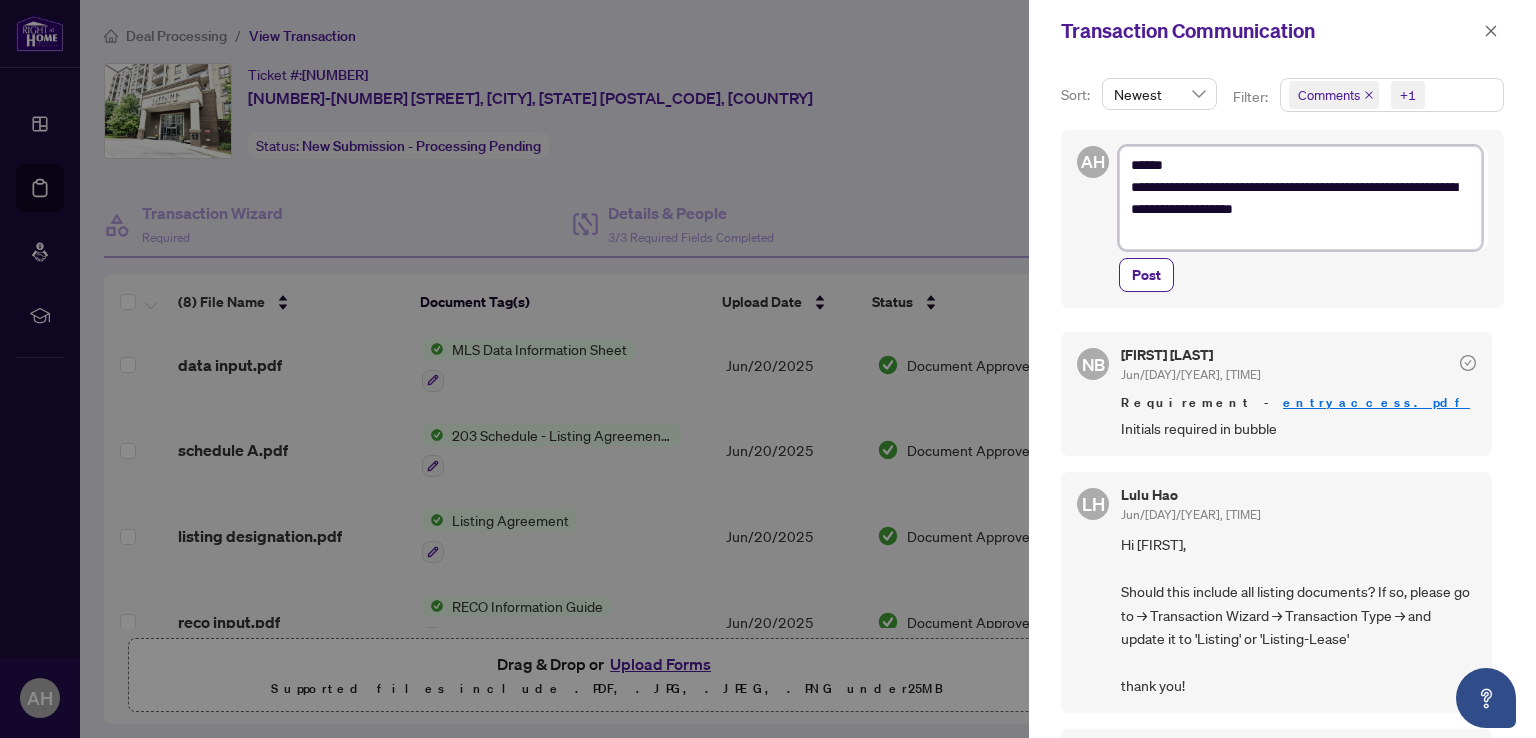 type on "**********" 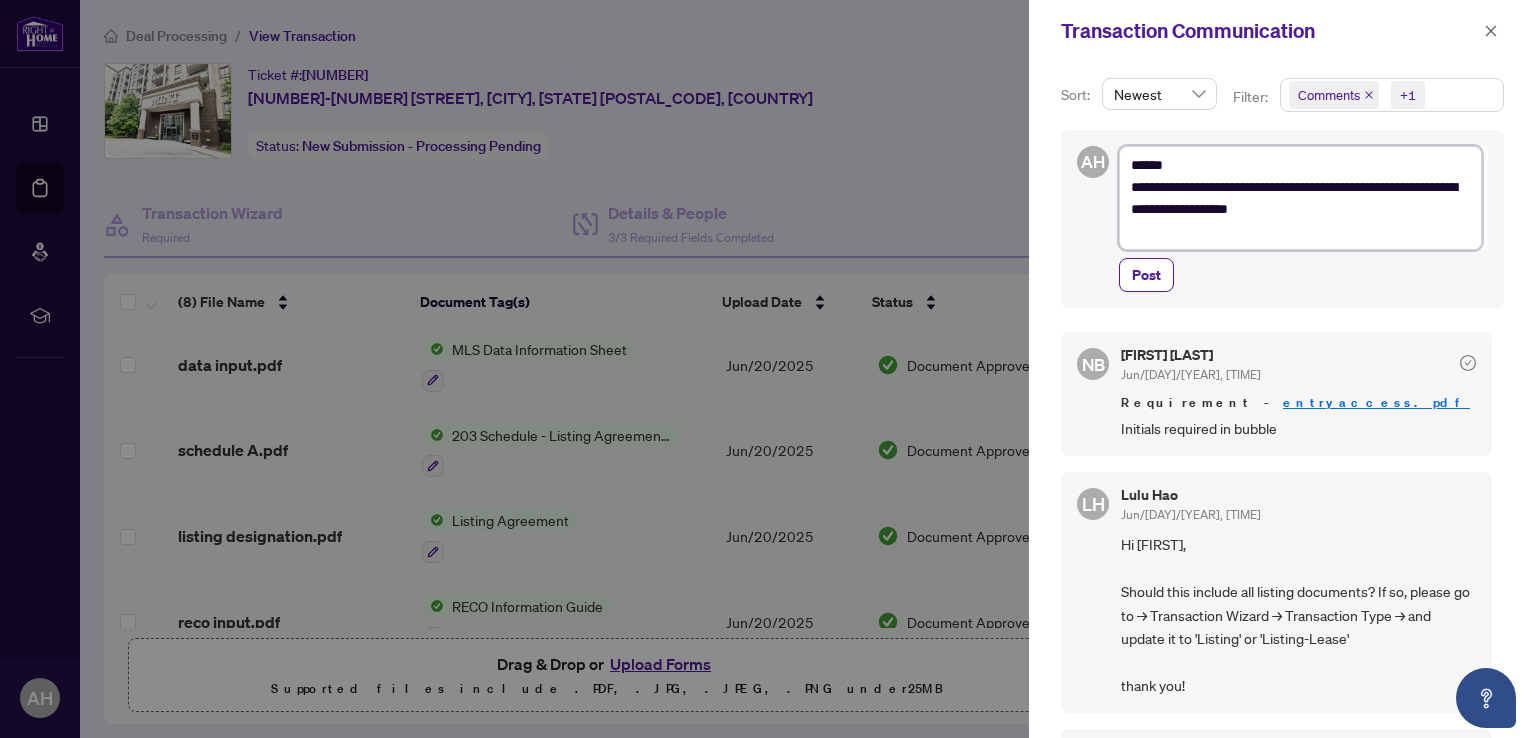 type on "**********" 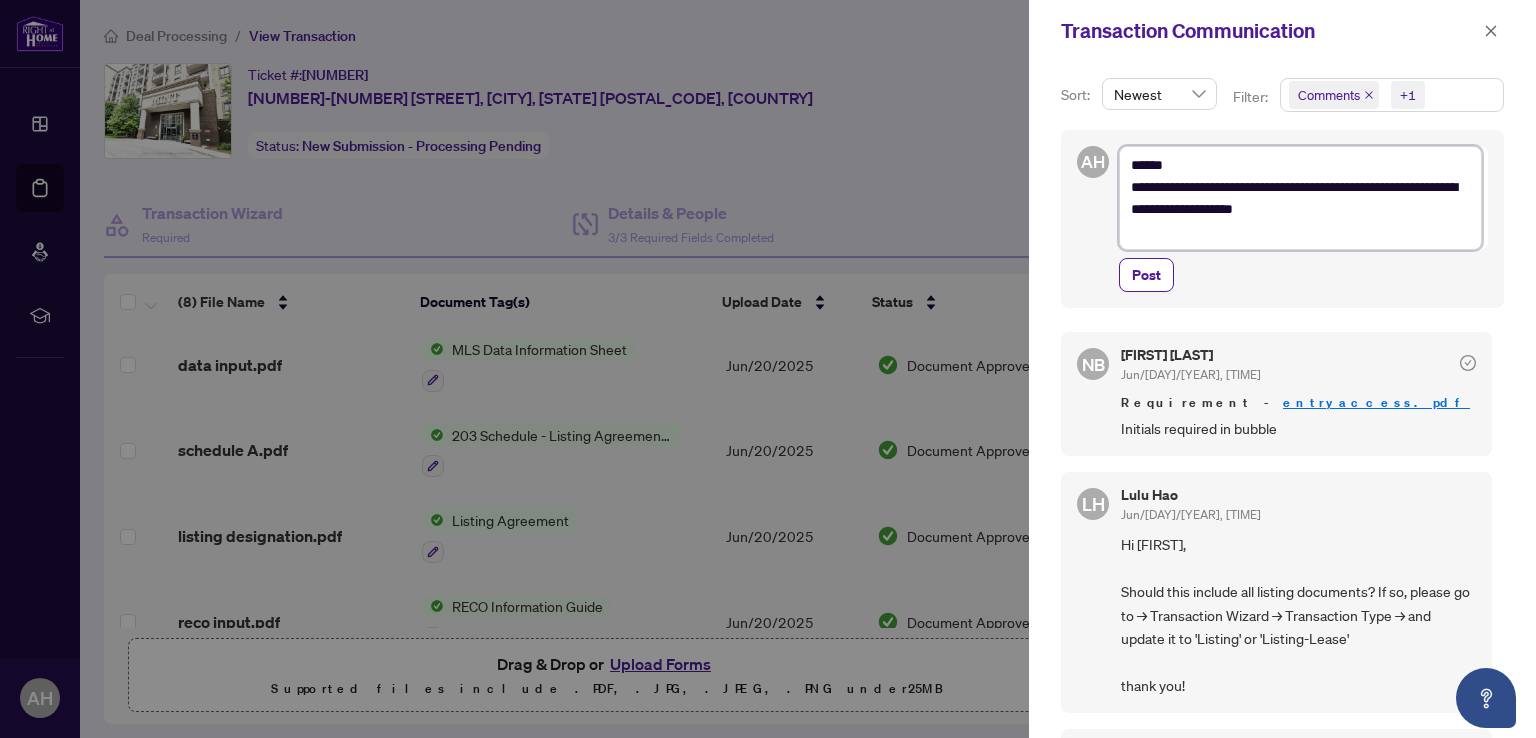 type 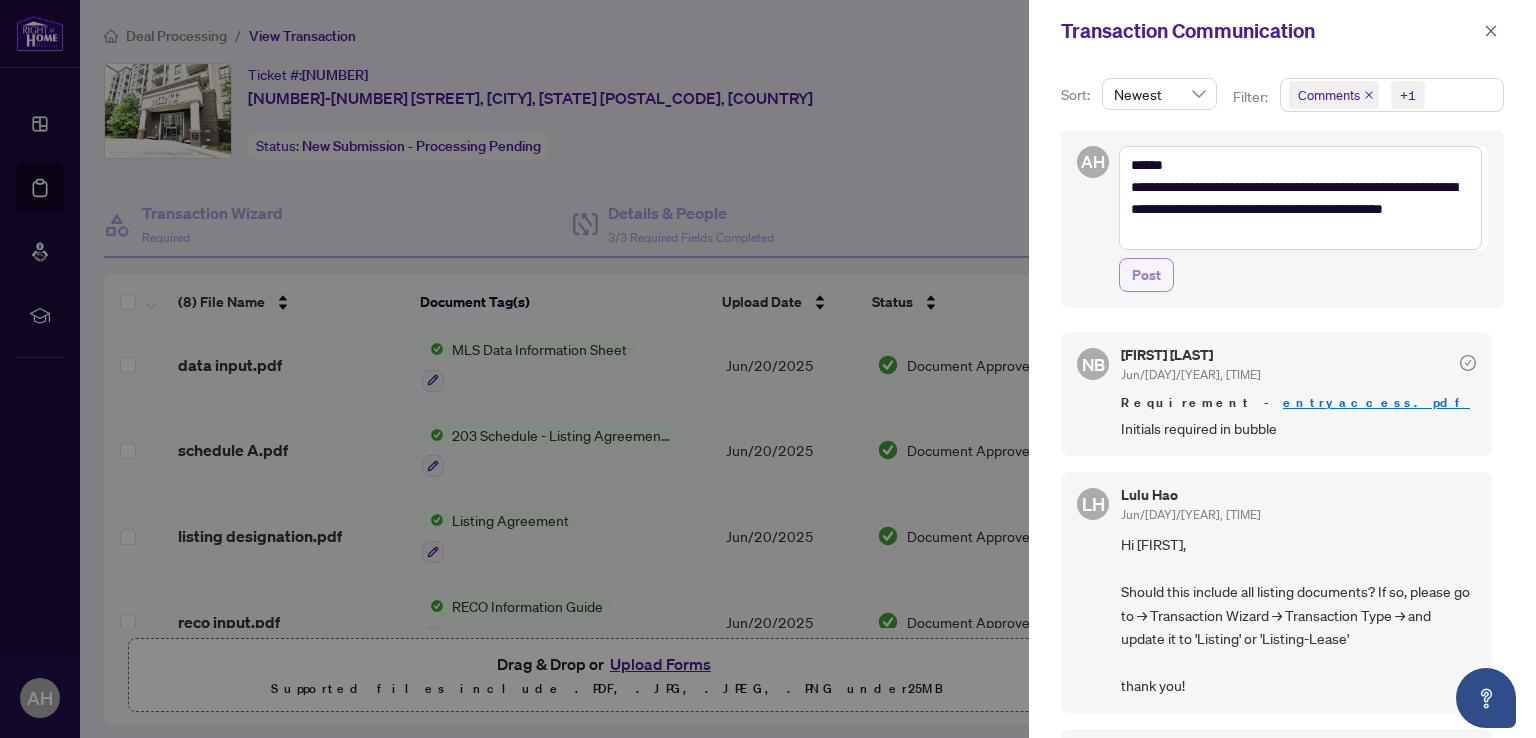 click on "Post" at bounding box center (1146, 275) 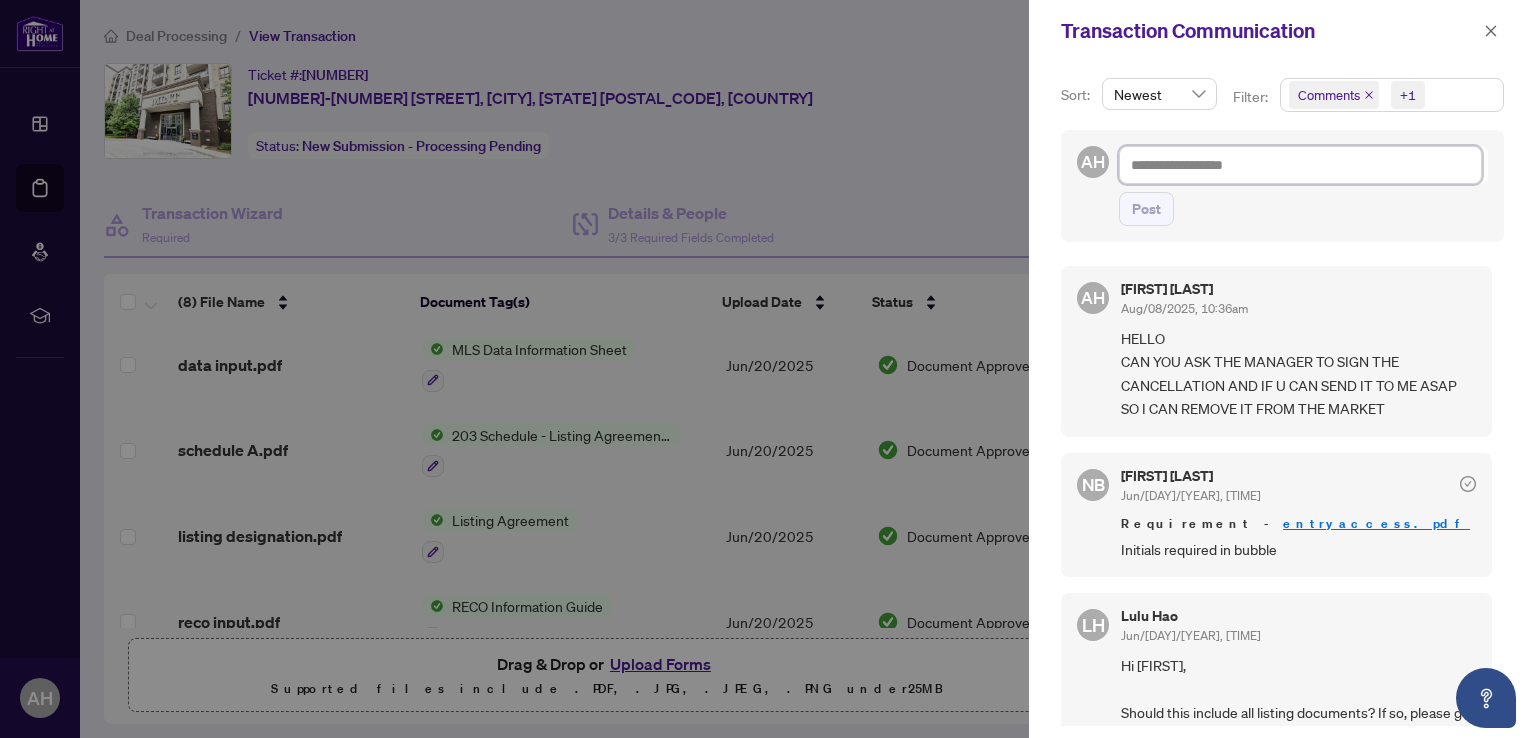 click at bounding box center (1300, 165) 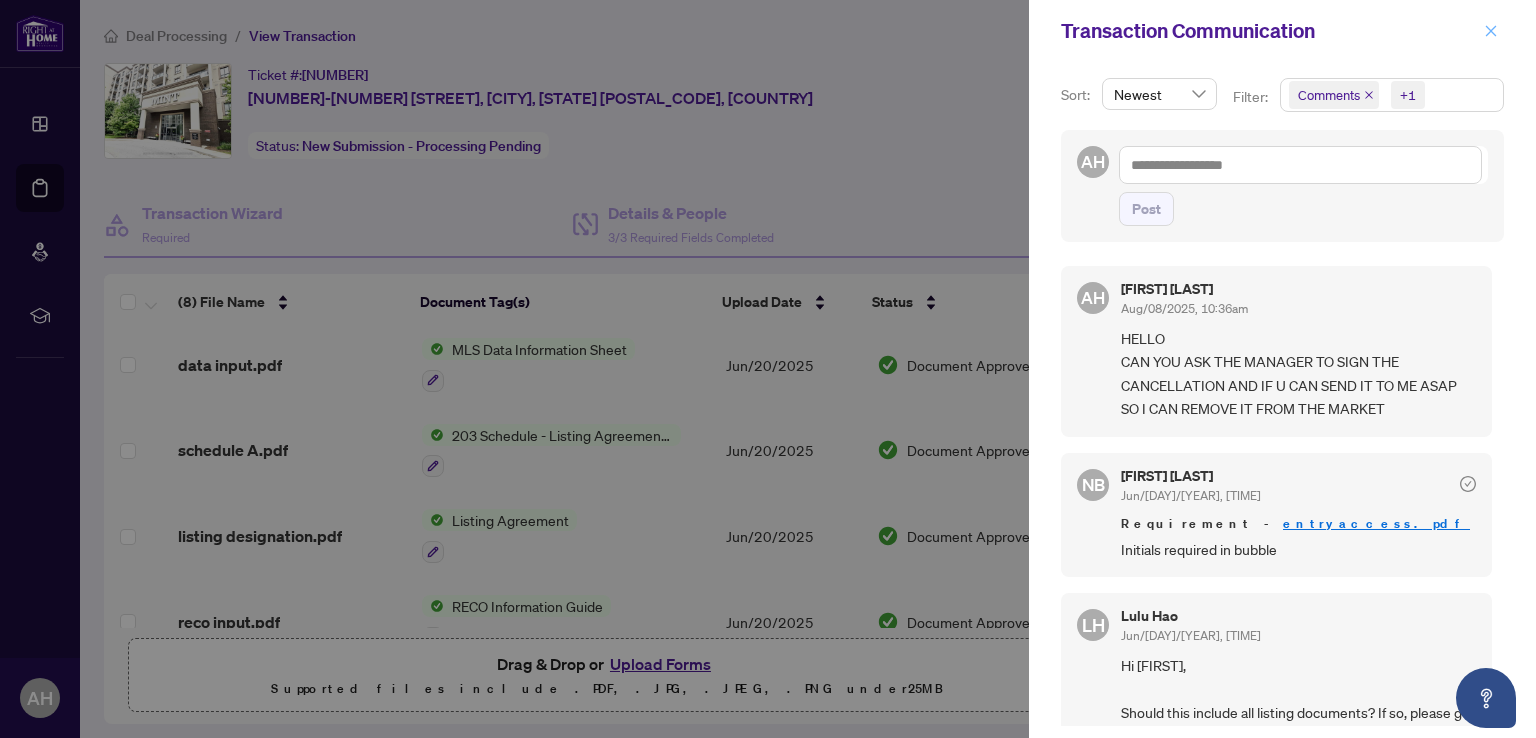 click 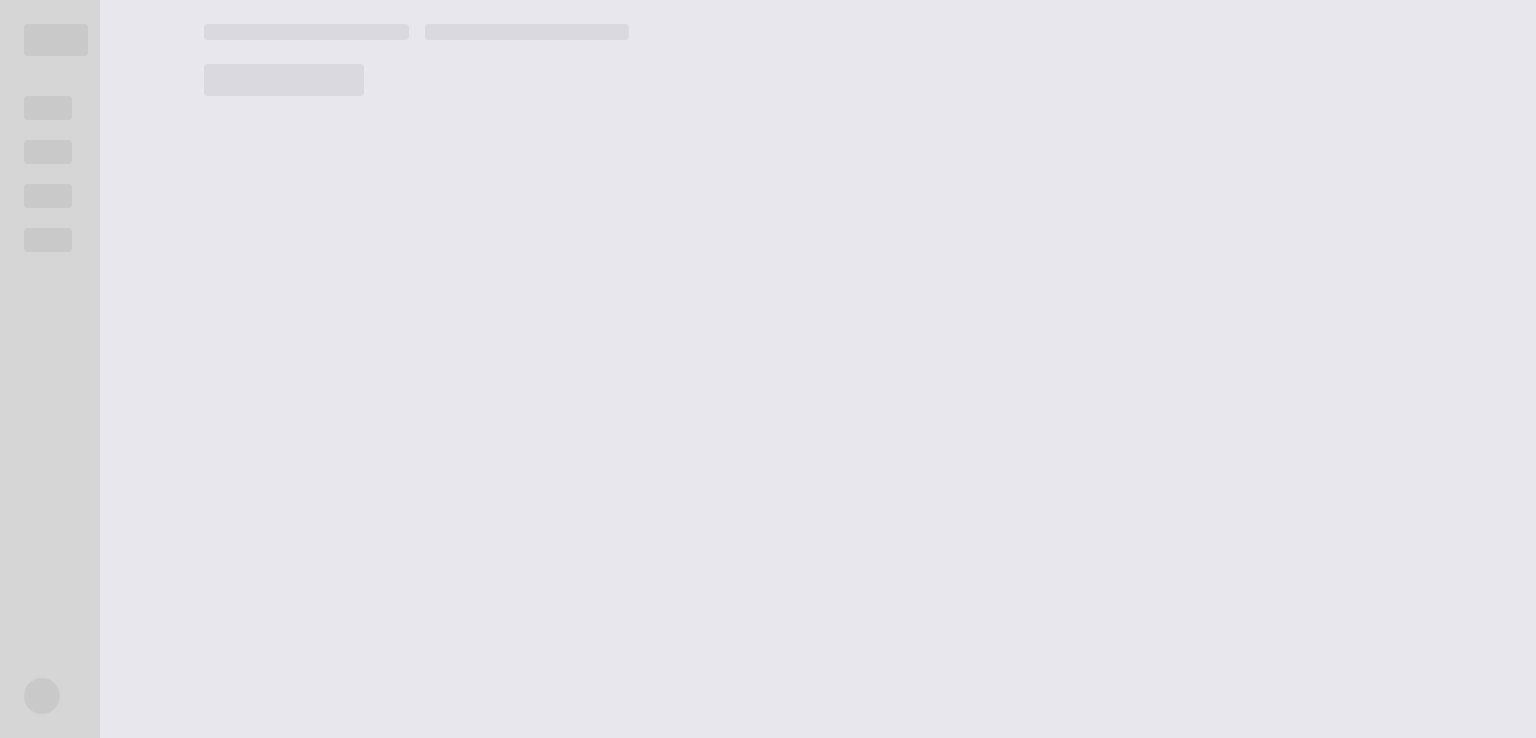 scroll, scrollTop: 0, scrollLeft: 0, axis: both 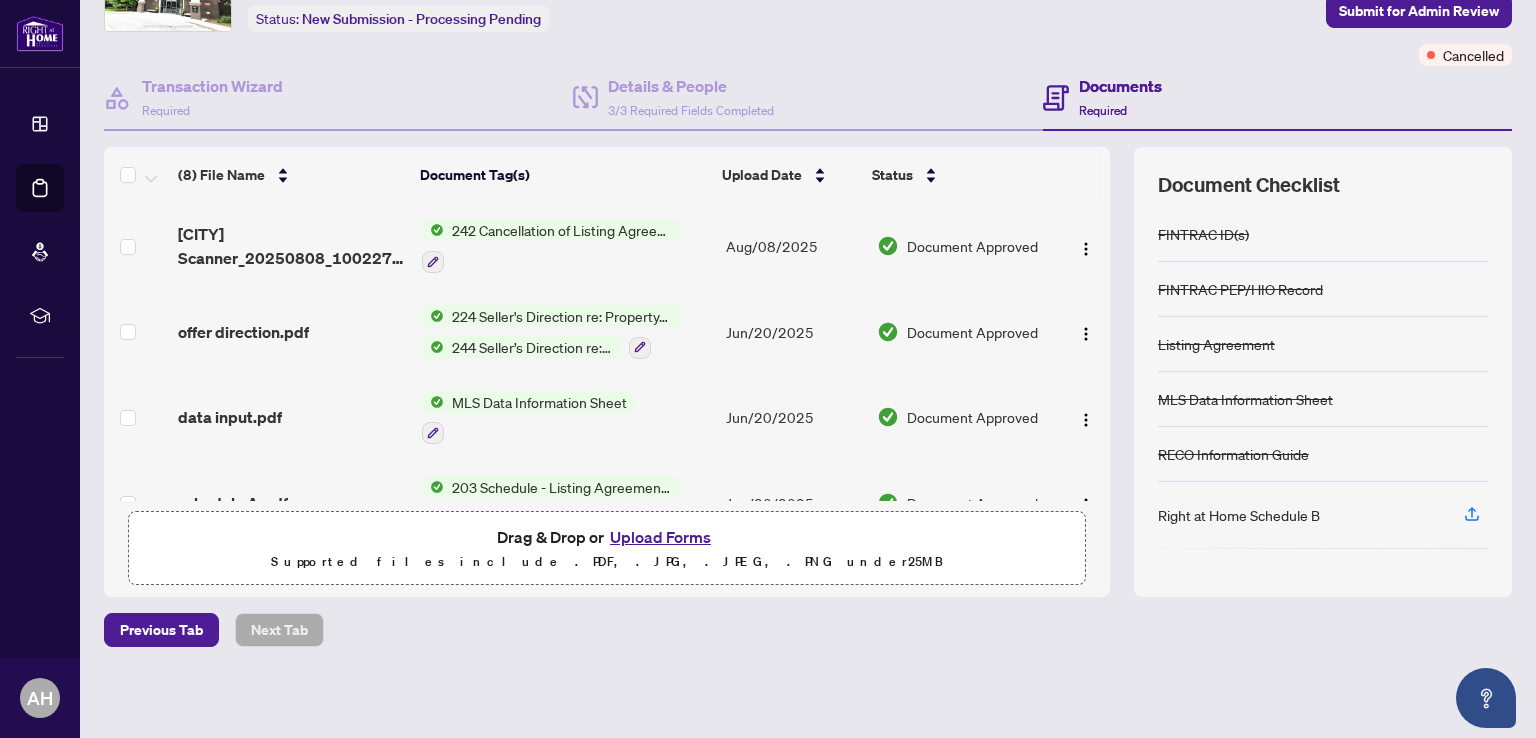 click on "242 Cancellation of Listing Agreement - Authority to Offer for Sale" at bounding box center [562, 230] 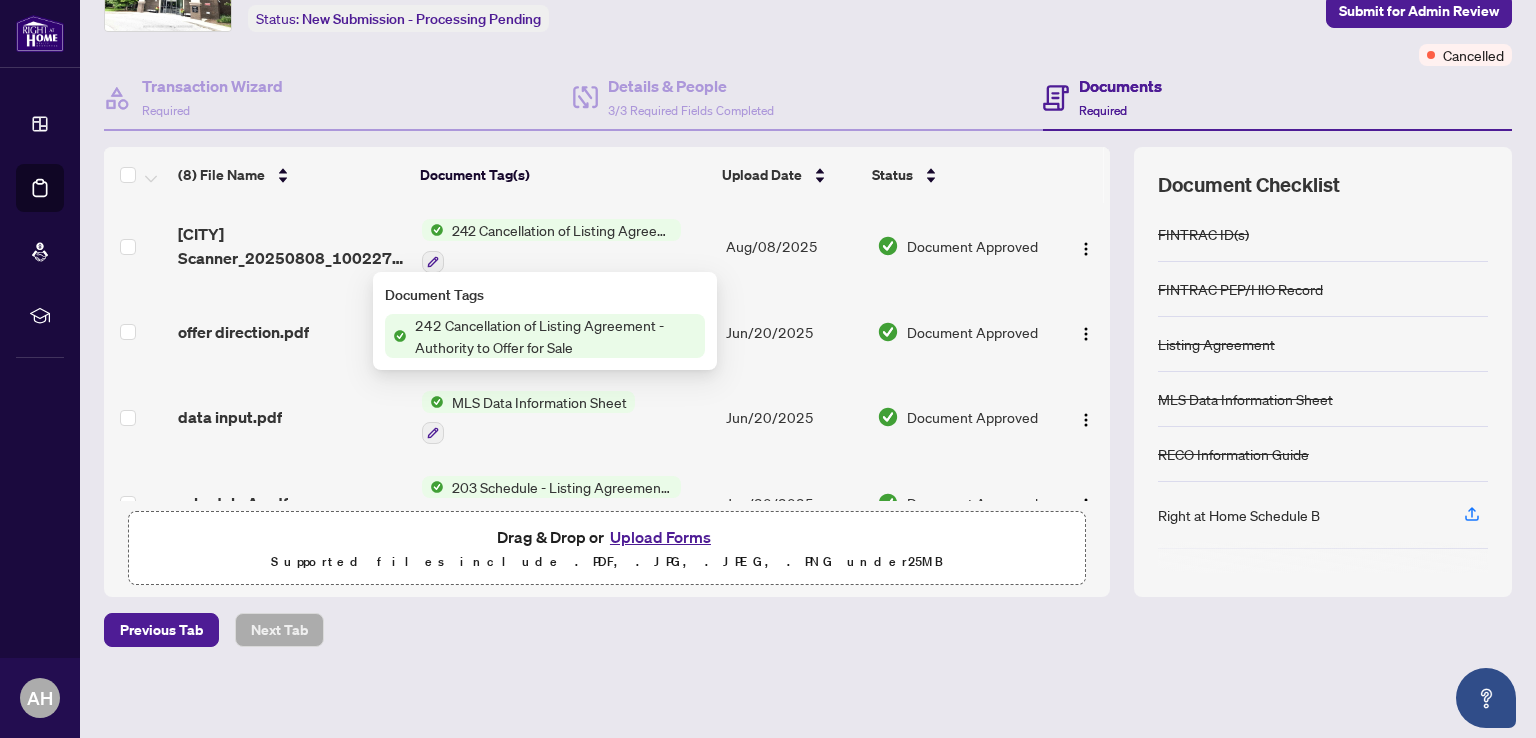 click on "242 Cancellation of Listing Agreement - Authority to Offer for Sale" at bounding box center (556, 336) 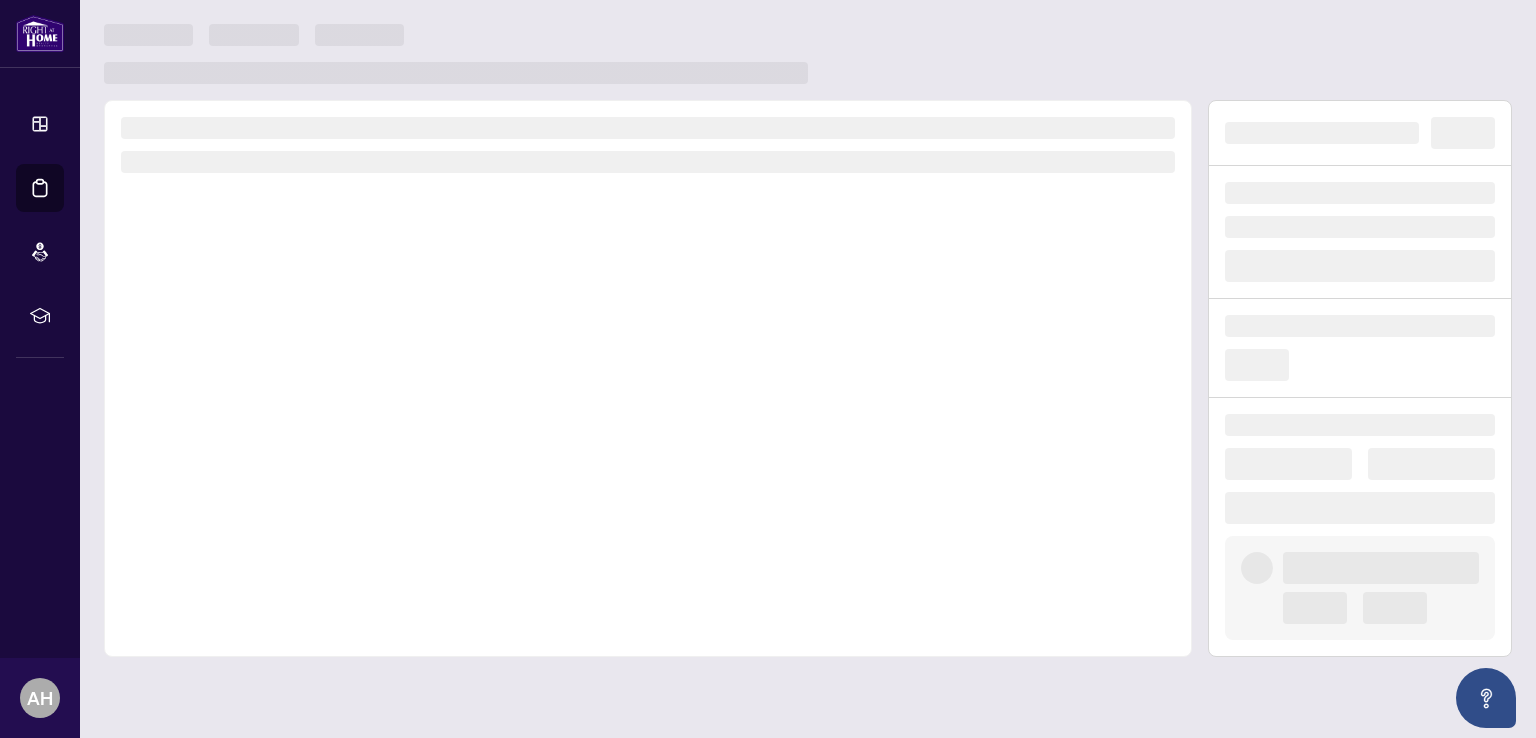 scroll, scrollTop: 0, scrollLeft: 0, axis: both 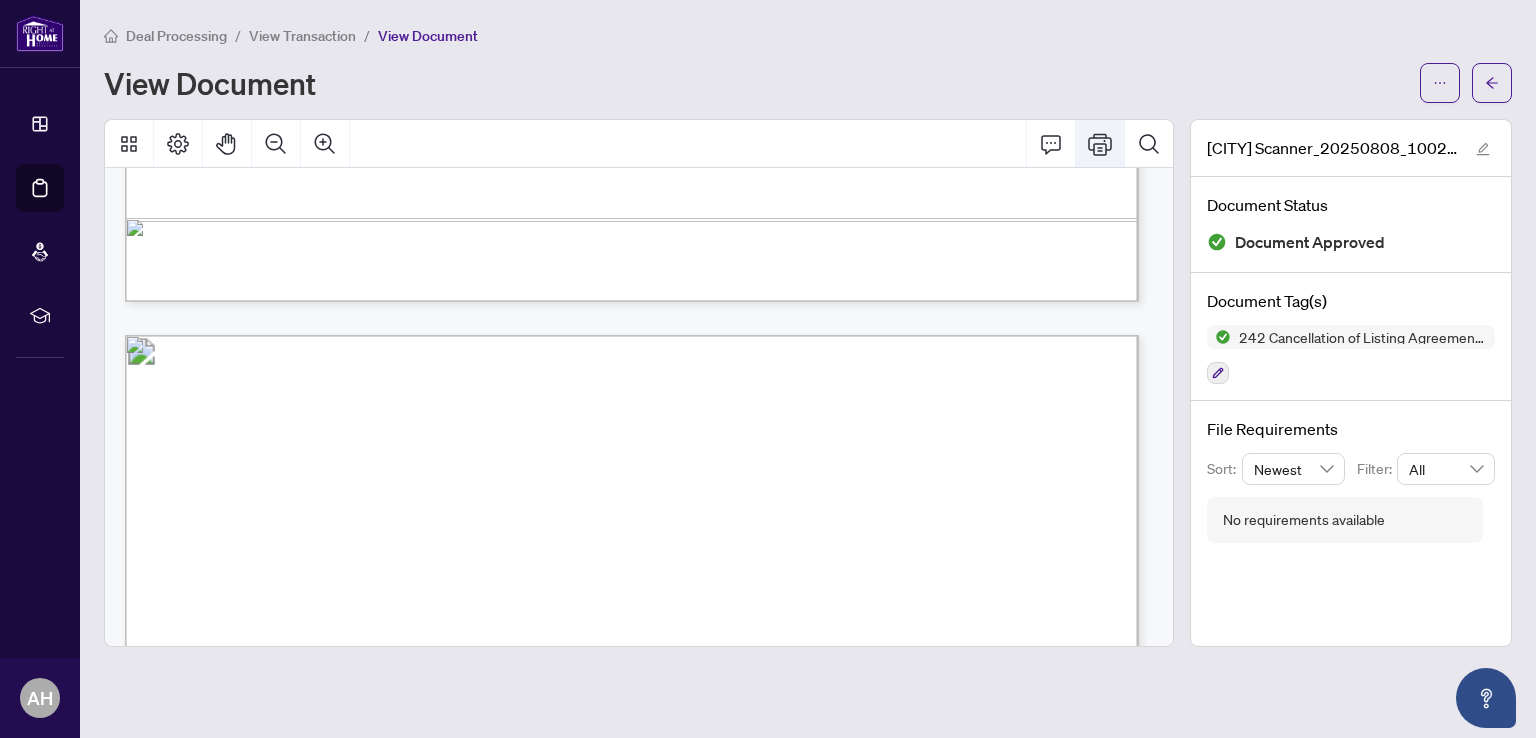 click 